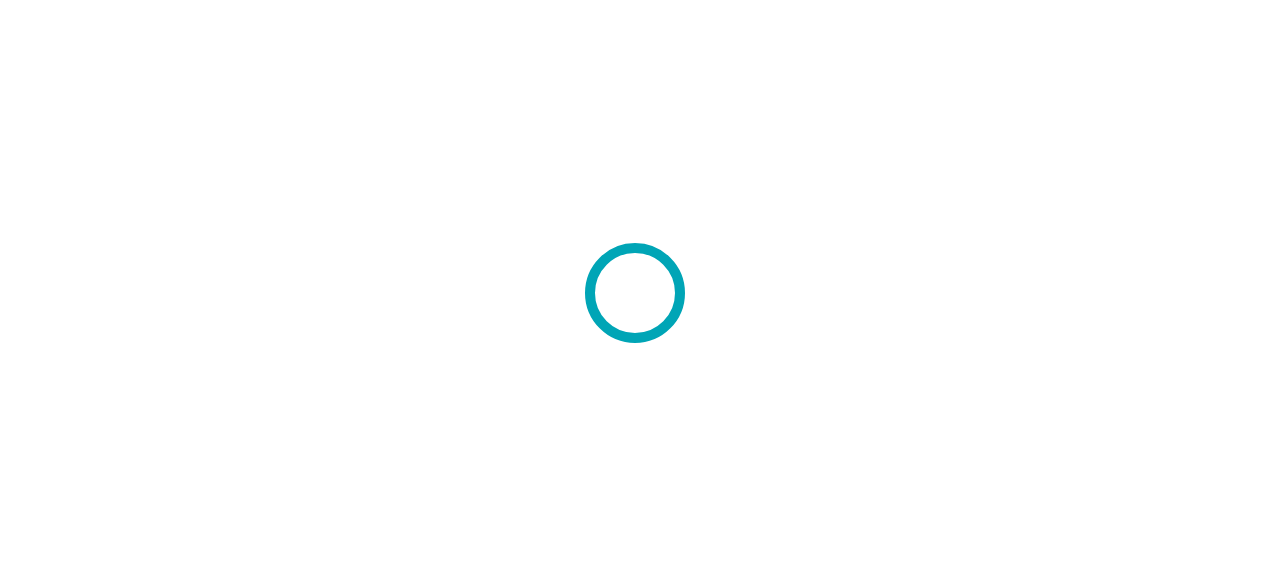 scroll, scrollTop: 0, scrollLeft: 0, axis: both 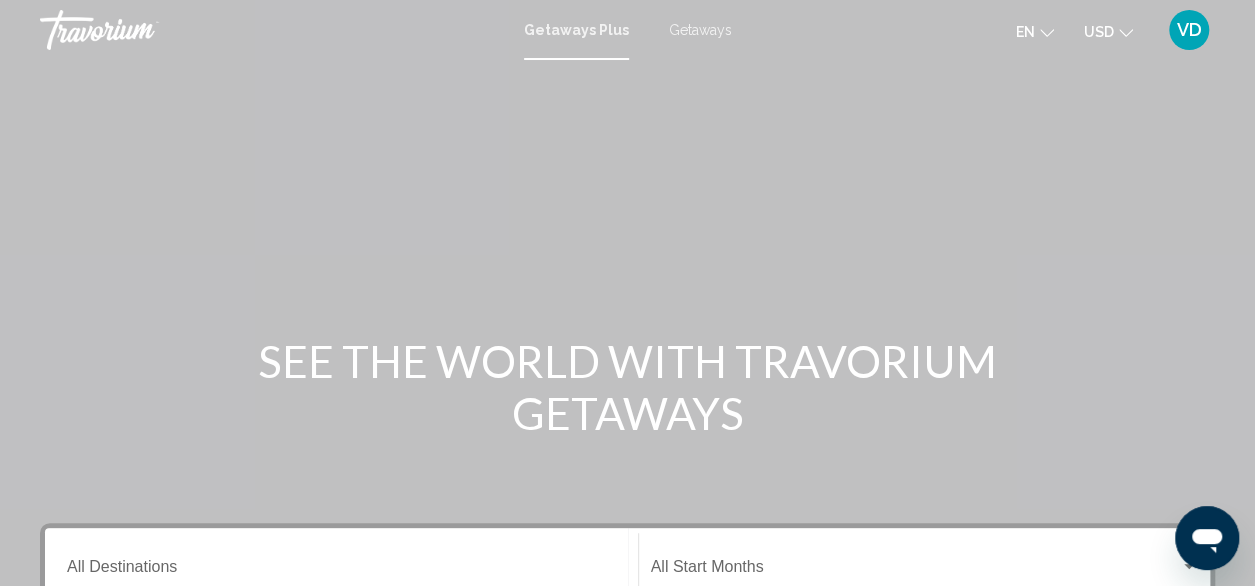 click on "Getaways" at bounding box center [700, 30] 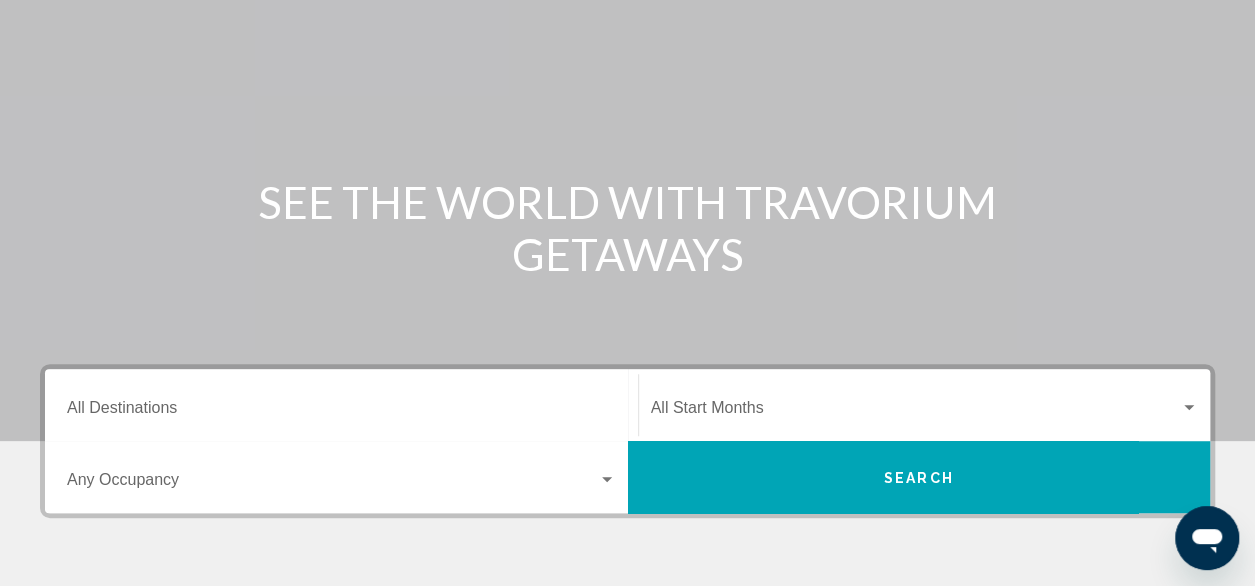 scroll, scrollTop: 176, scrollLeft: 0, axis: vertical 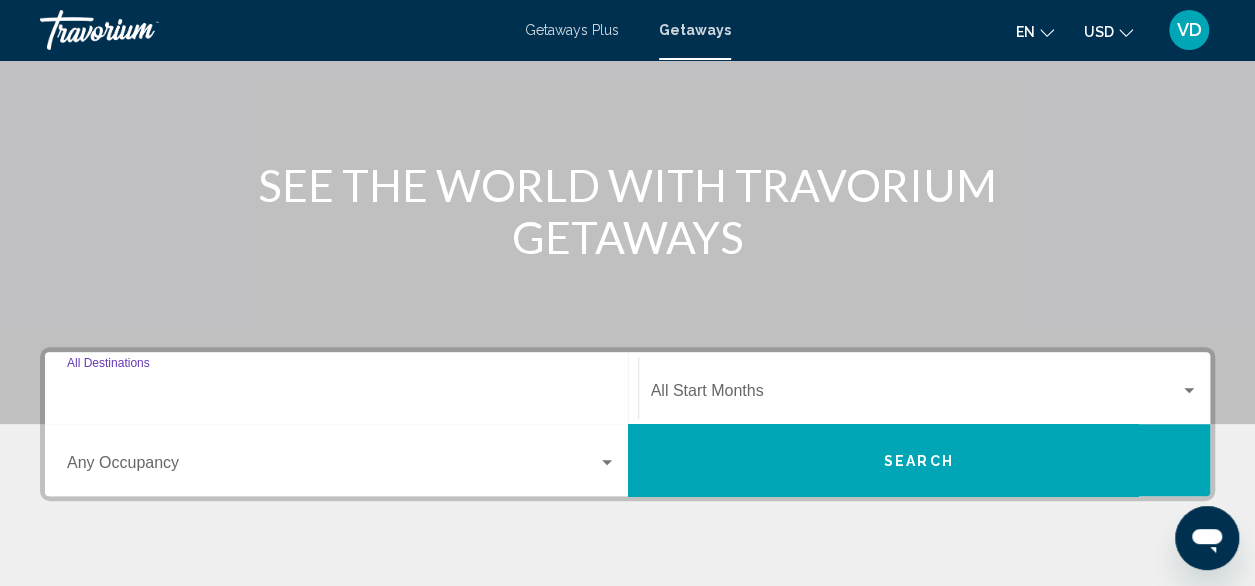 click on "Destination All Destinations" at bounding box center [341, 395] 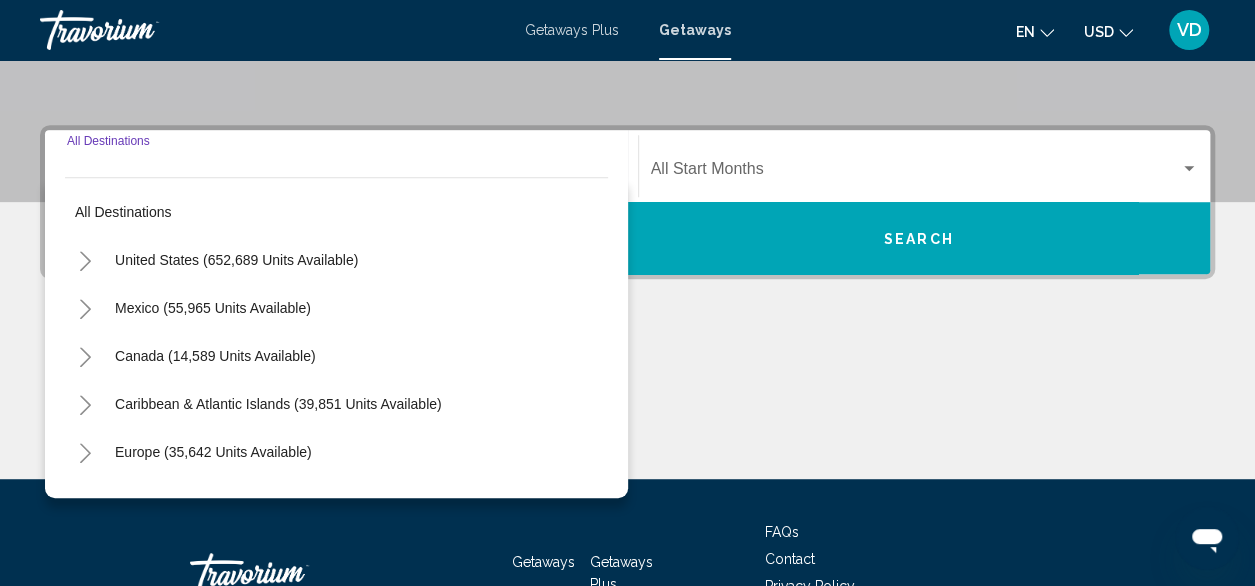 scroll, scrollTop: 458, scrollLeft: 0, axis: vertical 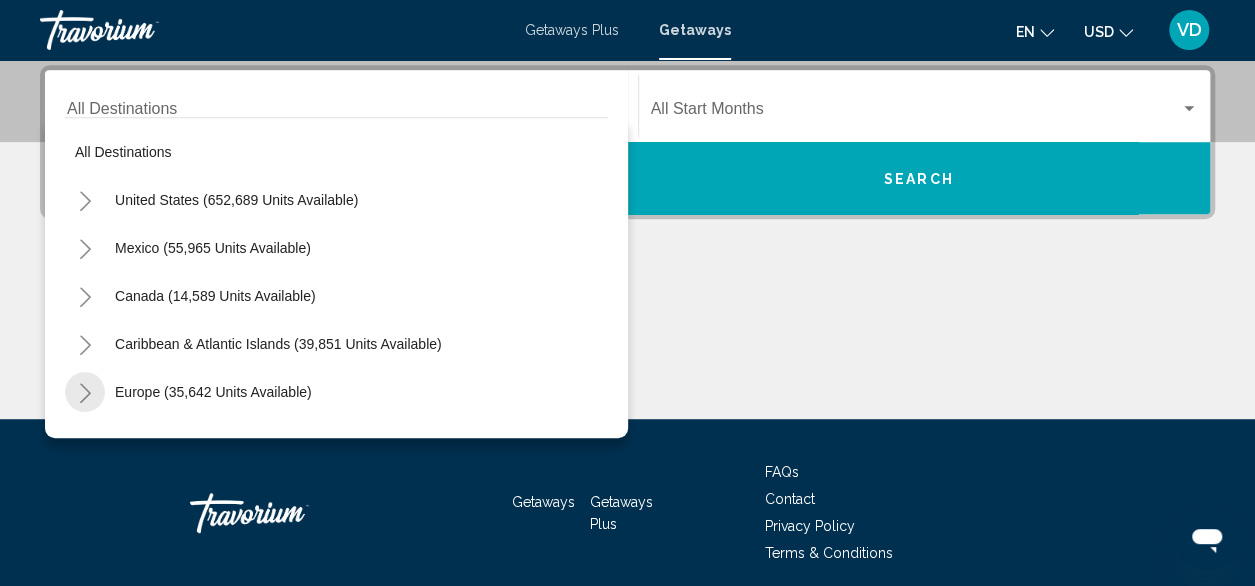 click 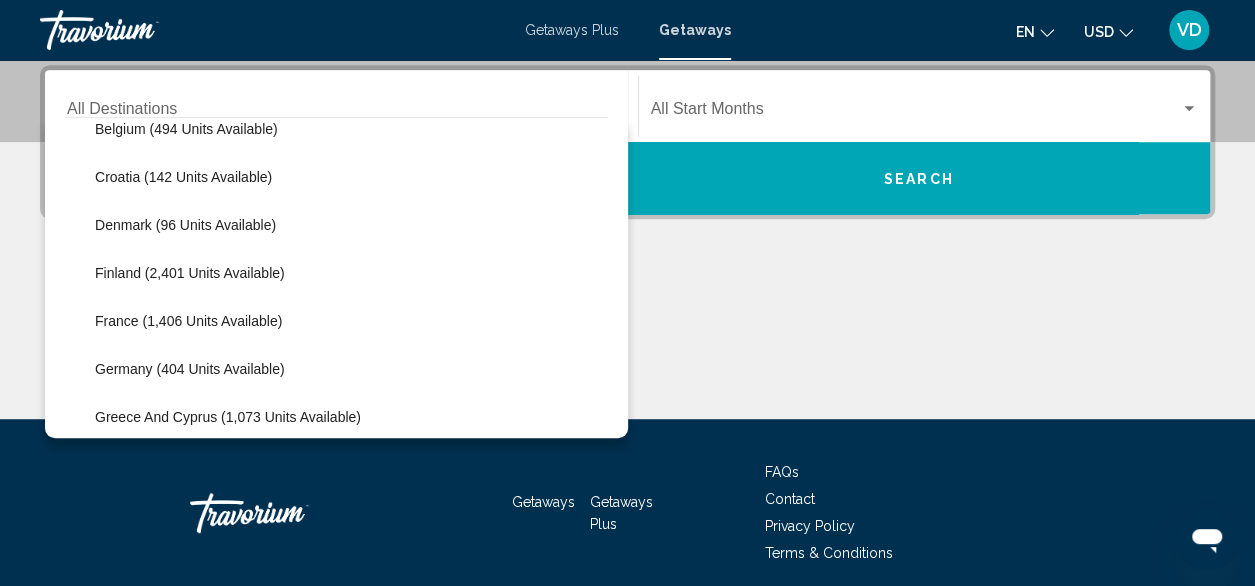 scroll, scrollTop: 409, scrollLeft: 0, axis: vertical 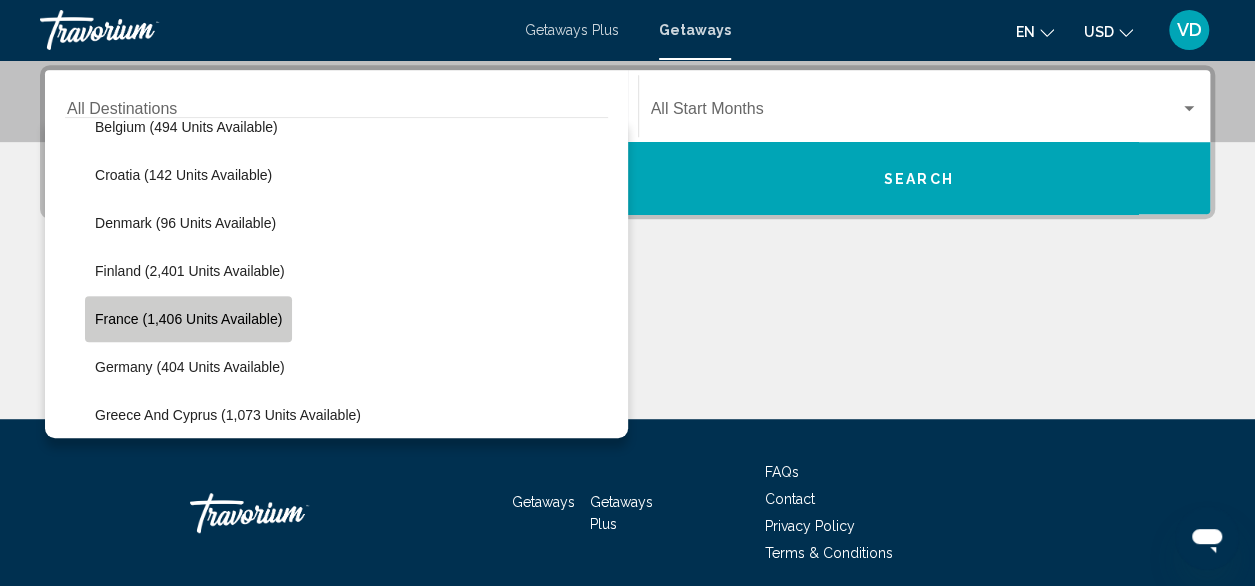 click on "France (1,406 units available)" 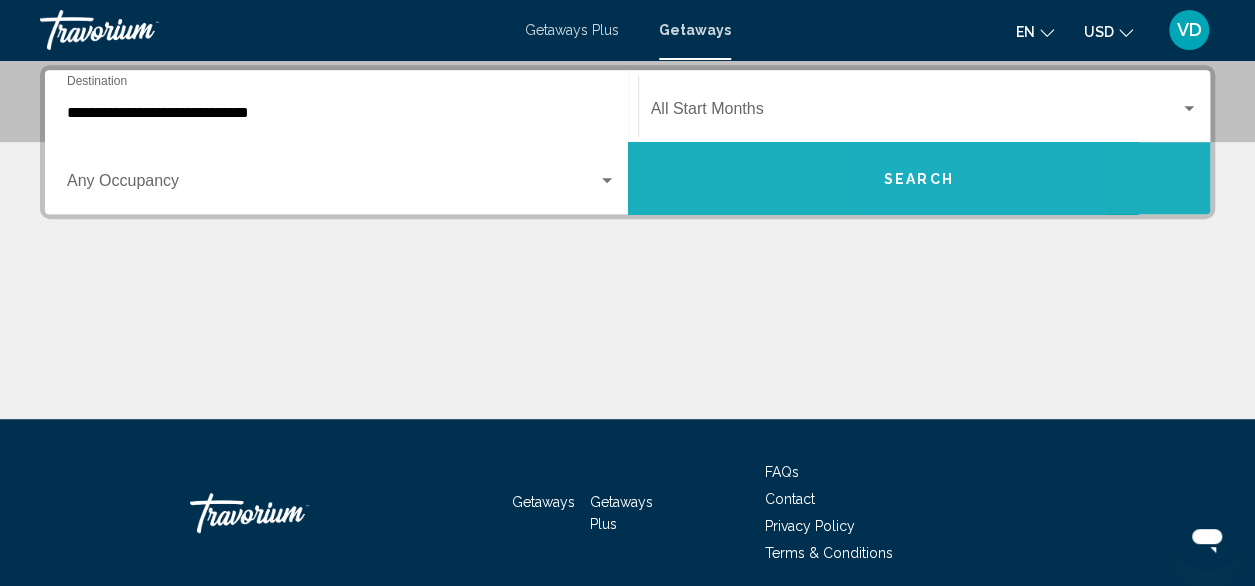 click on "Search" at bounding box center (919, 179) 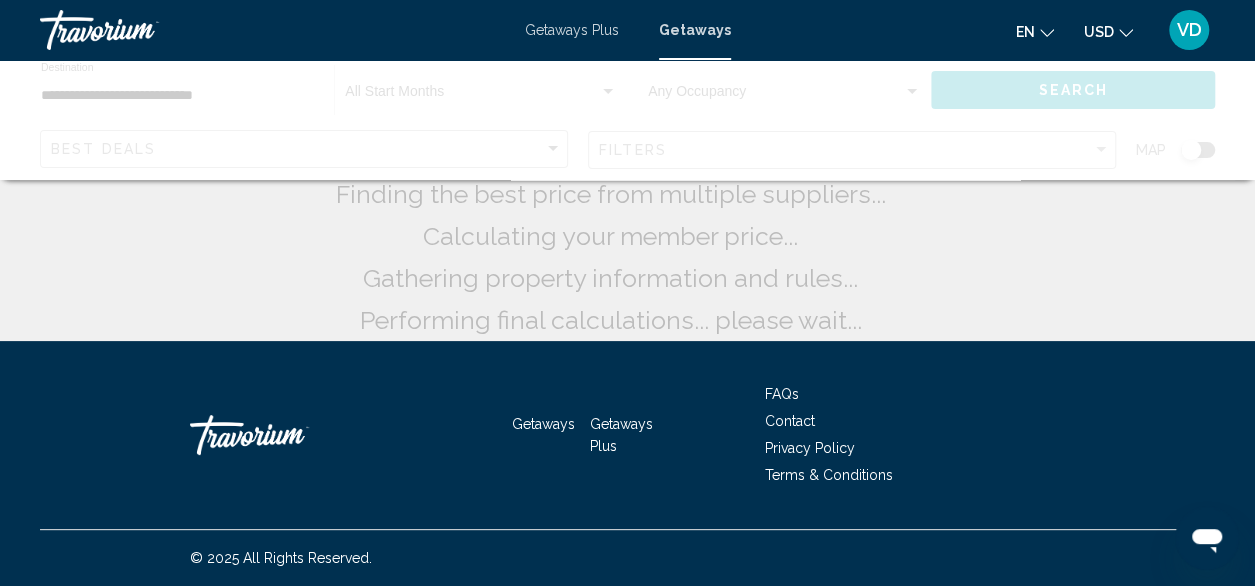 scroll, scrollTop: 0, scrollLeft: 0, axis: both 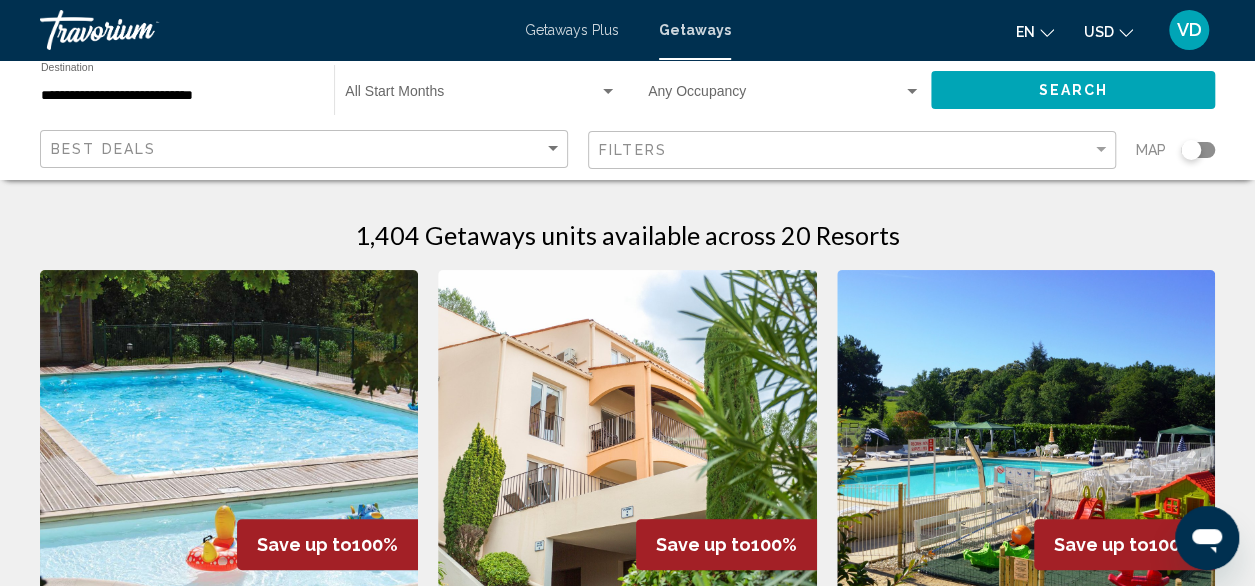 click 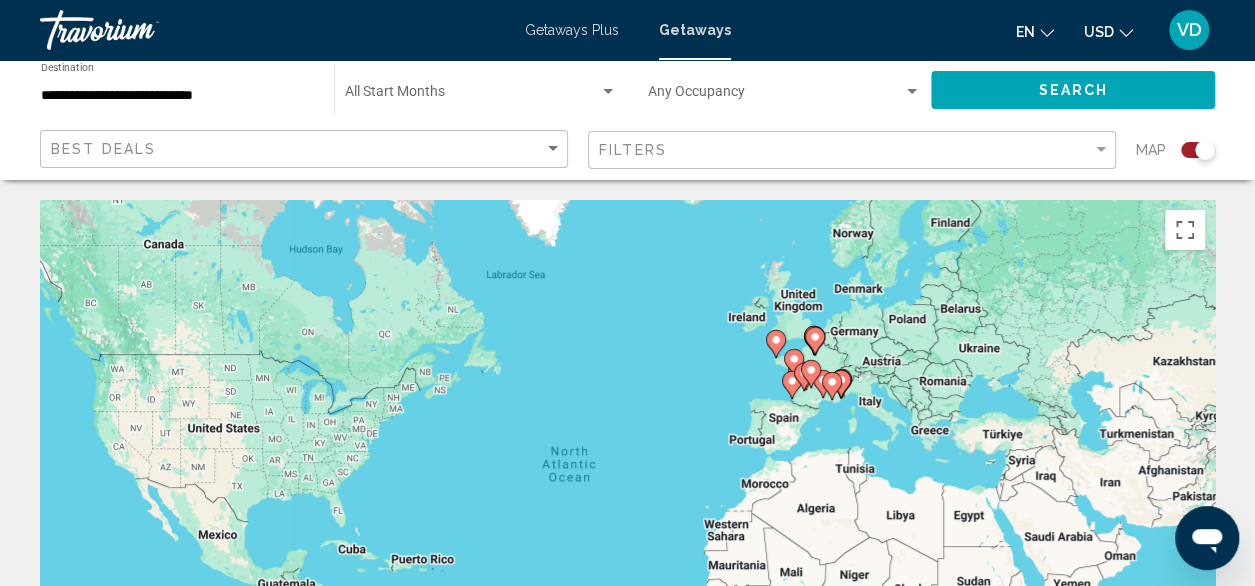 drag, startPoint x: 944, startPoint y: 334, endPoint x: 922, endPoint y: 328, distance: 22.803509 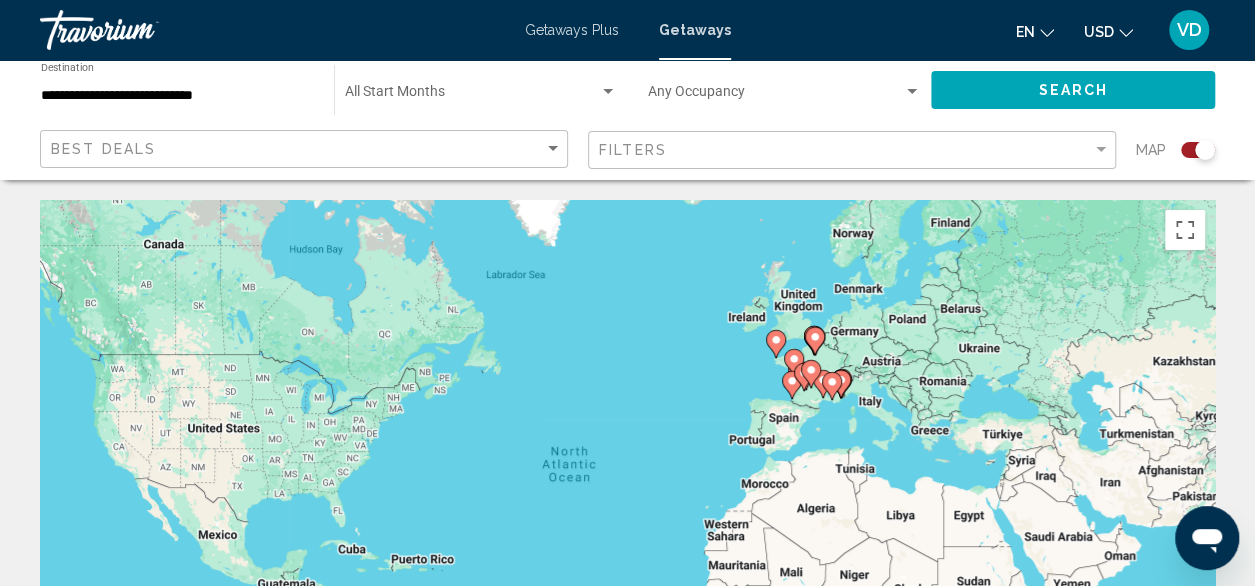 click on "To activate drag with keyboard, press Alt + Enter. Once in keyboard drag state, use the arrow keys to move the marker. To complete the drag, press the Enter key. To cancel, press Escape." at bounding box center (627, 500) 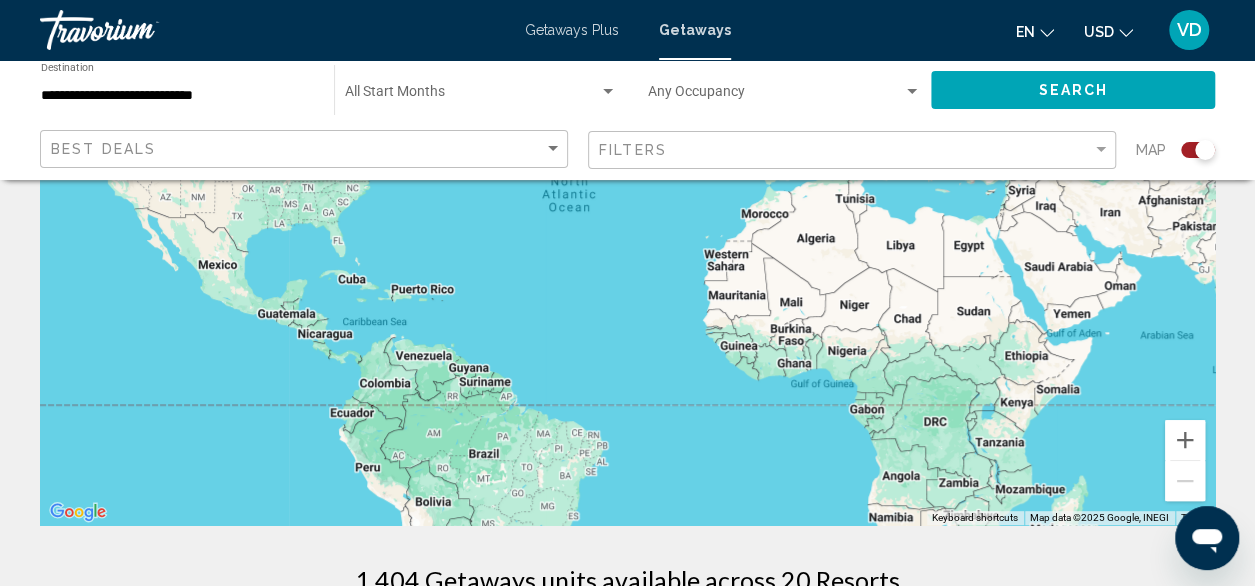scroll, scrollTop: 300, scrollLeft: 0, axis: vertical 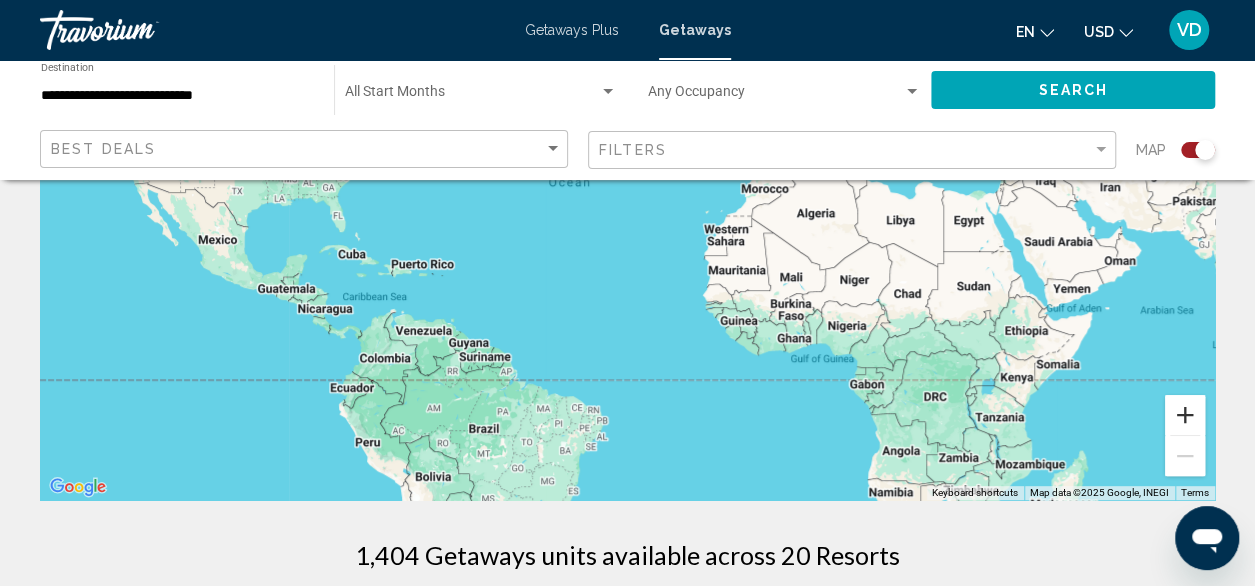 click at bounding box center (1185, 415) 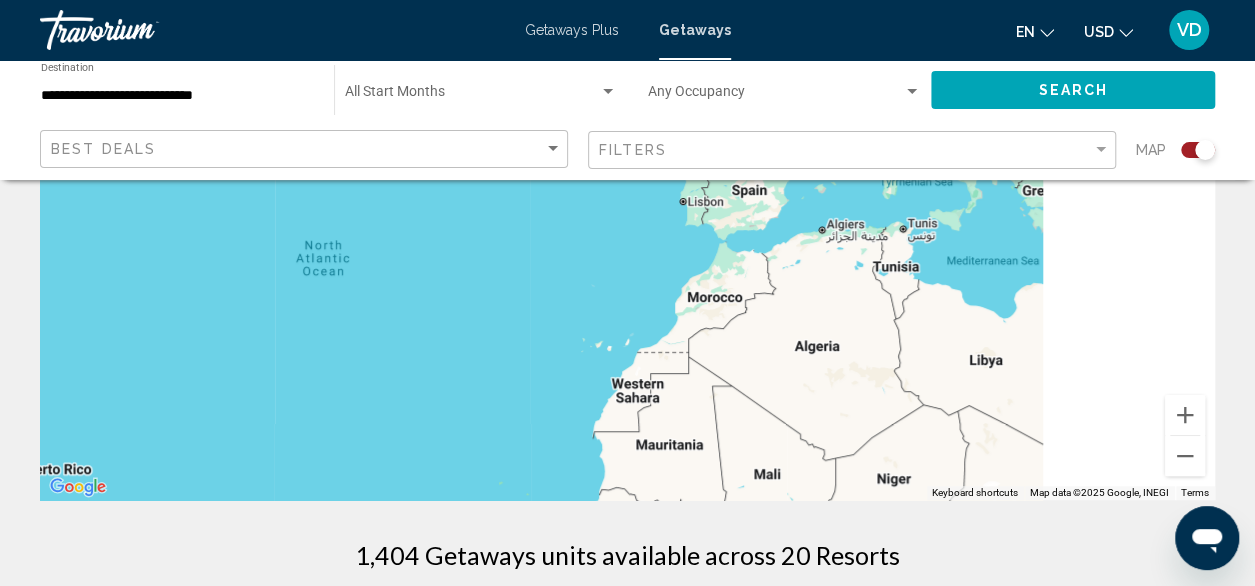 drag, startPoint x: 1085, startPoint y: 263, endPoint x: 891, endPoint y: 389, distance: 231.32661 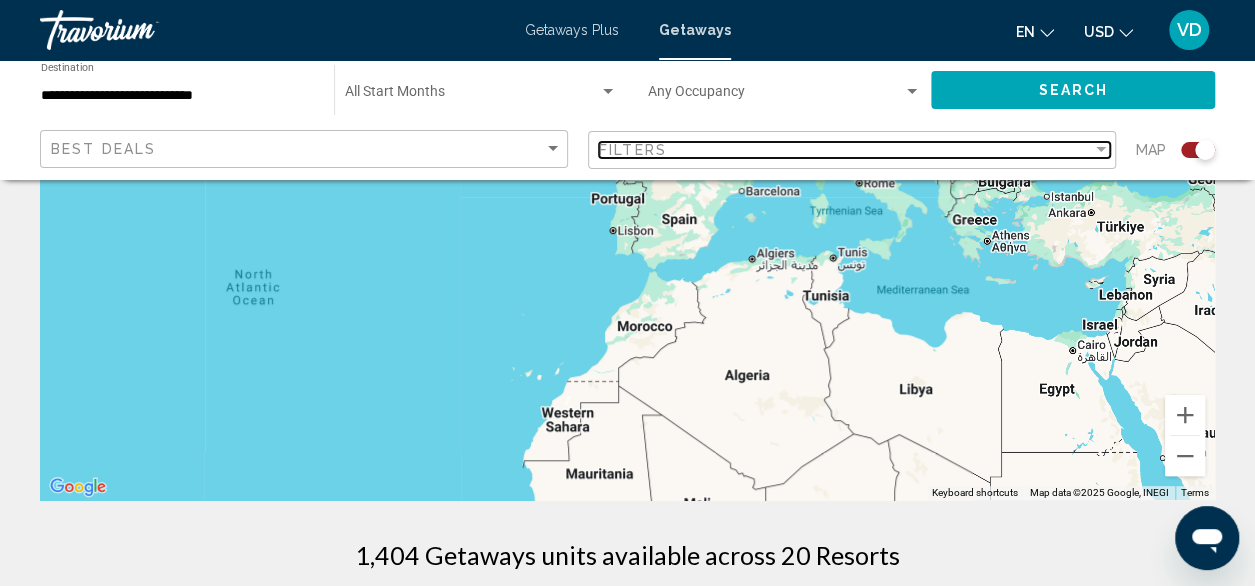click on "**********" 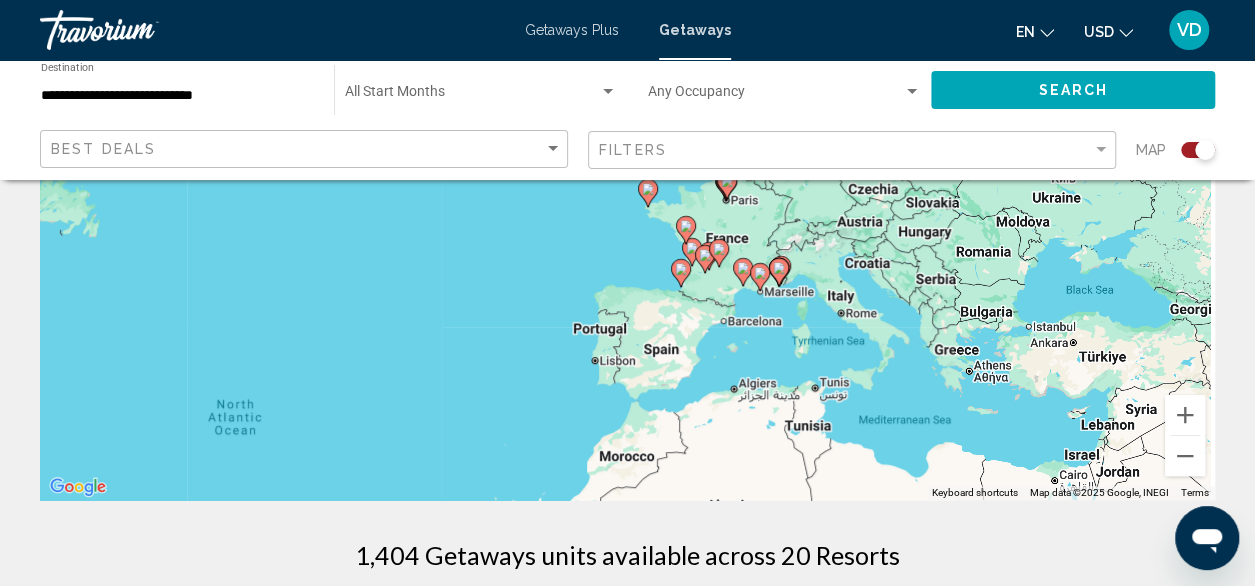drag, startPoint x: 970, startPoint y: 229, endPoint x: 948, endPoint y: 352, distance: 124.95199 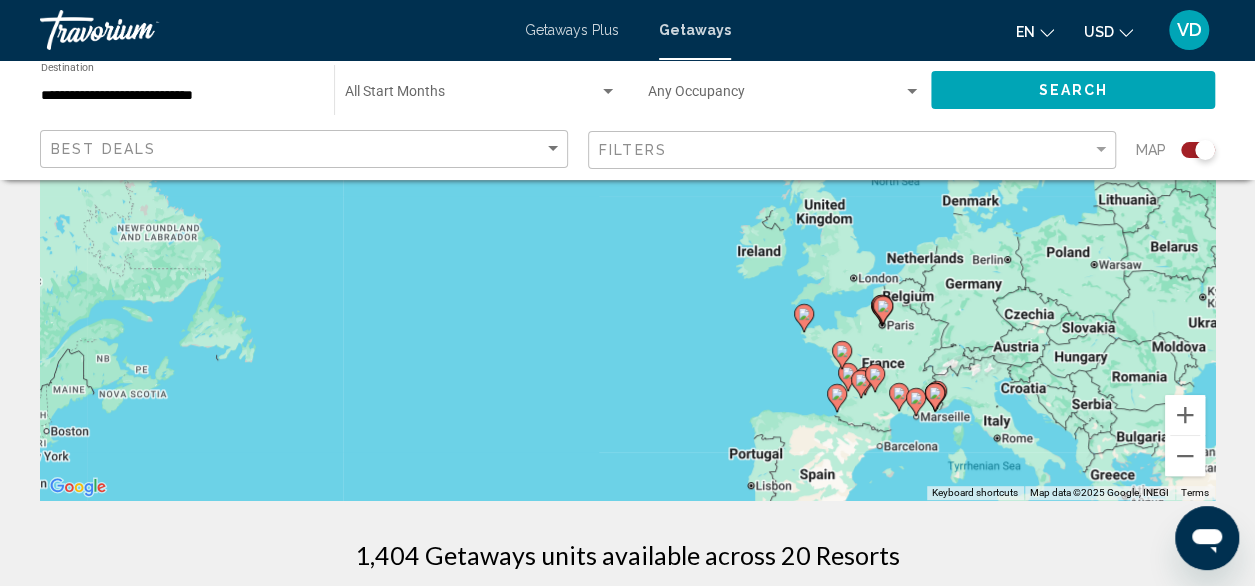 drag, startPoint x: 944, startPoint y: 333, endPoint x: 1120, endPoint y: 313, distance: 177.13272 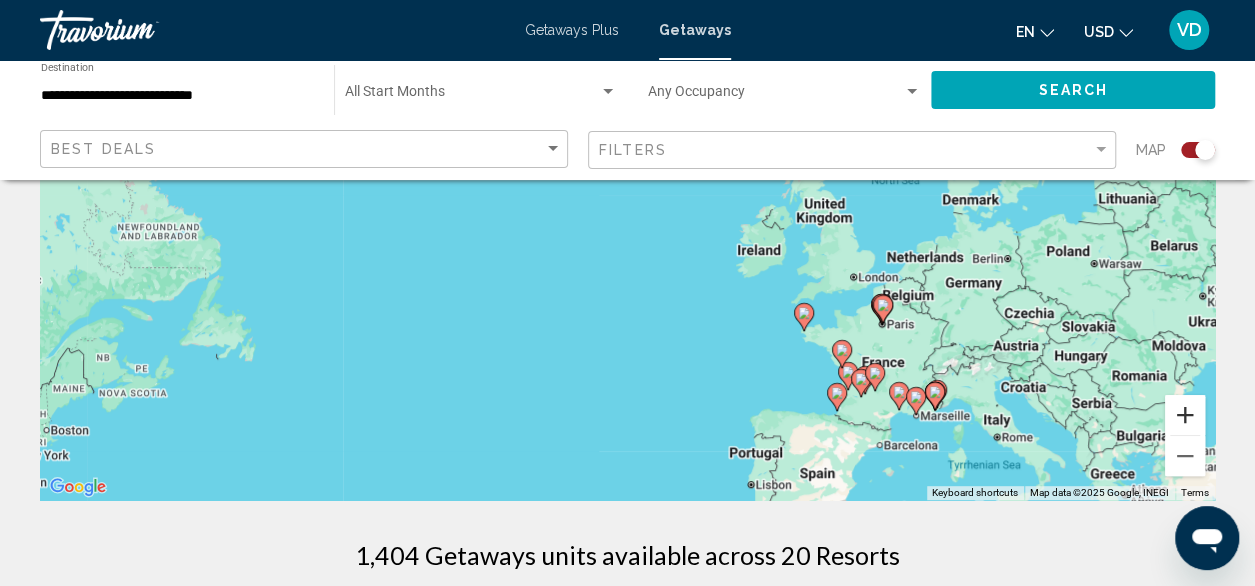 click at bounding box center [1185, 415] 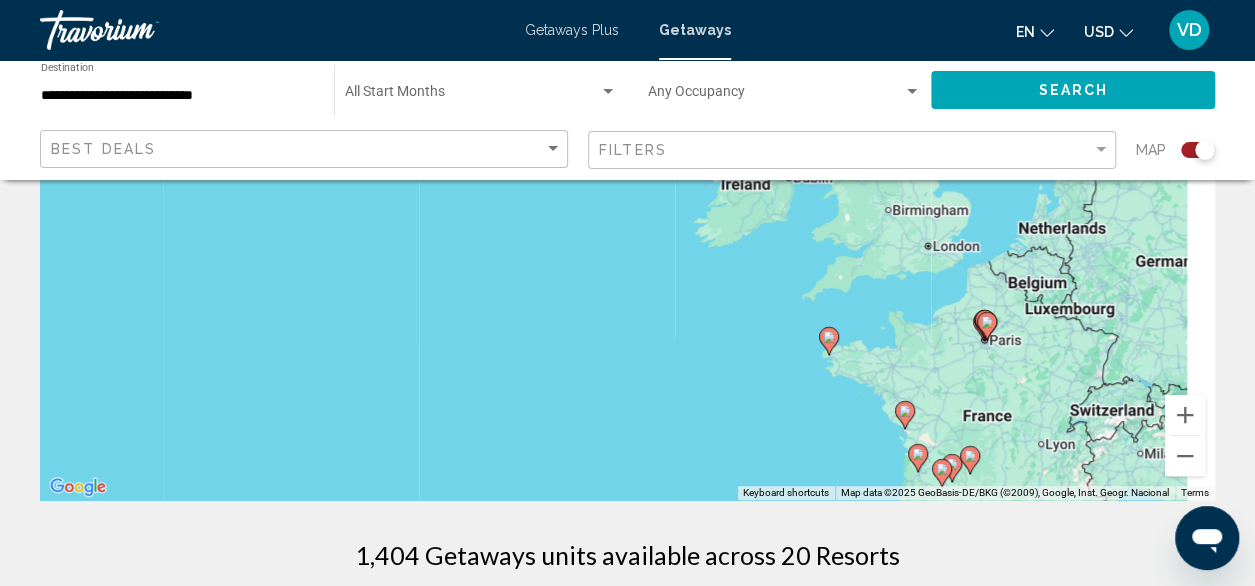 drag, startPoint x: 1005, startPoint y: 356, endPoint x: 842, endPoint y: 231, distance: 205.41179 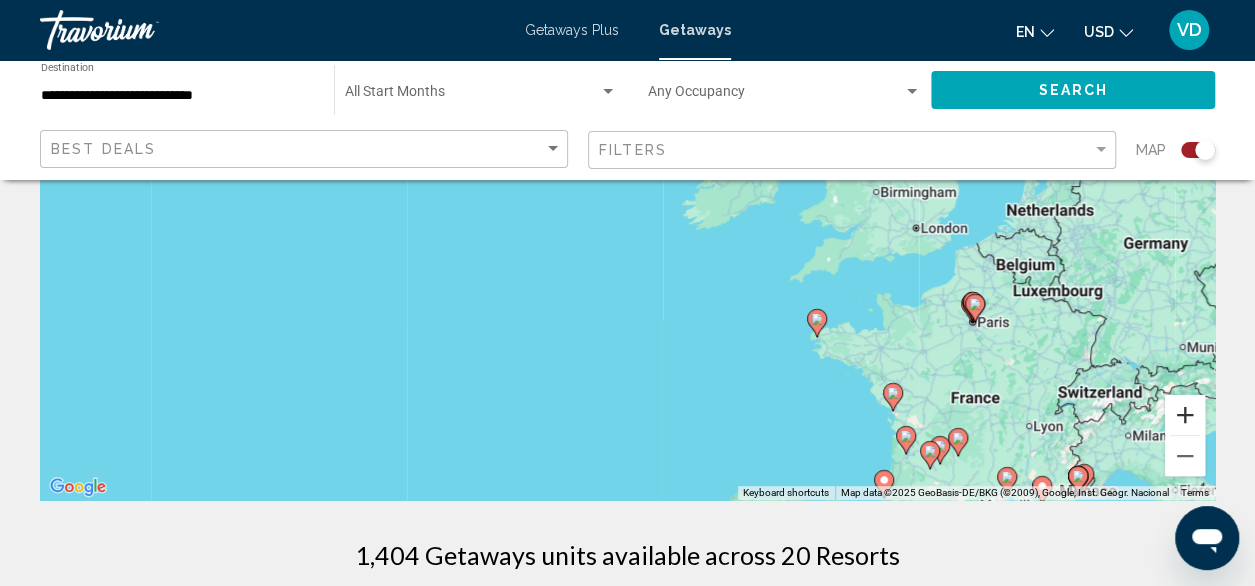click at bounding box center [1185, 415] 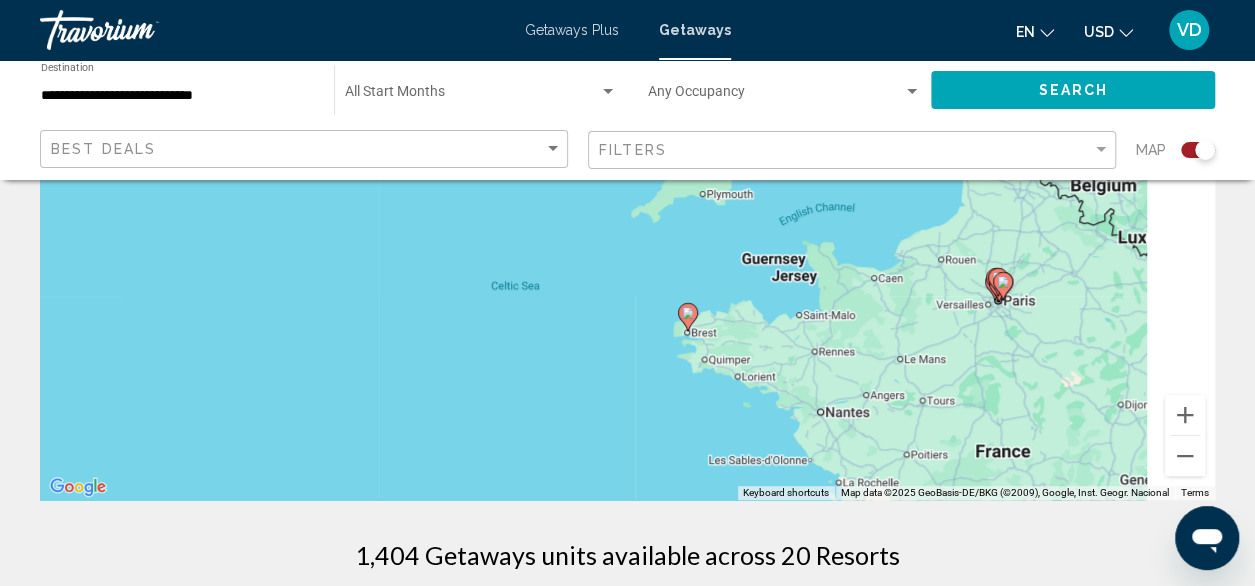 drag, startPoint x: 924, startPoint y: 305, endPoint x: 675, endPoint y: 218, distance: 263.76126 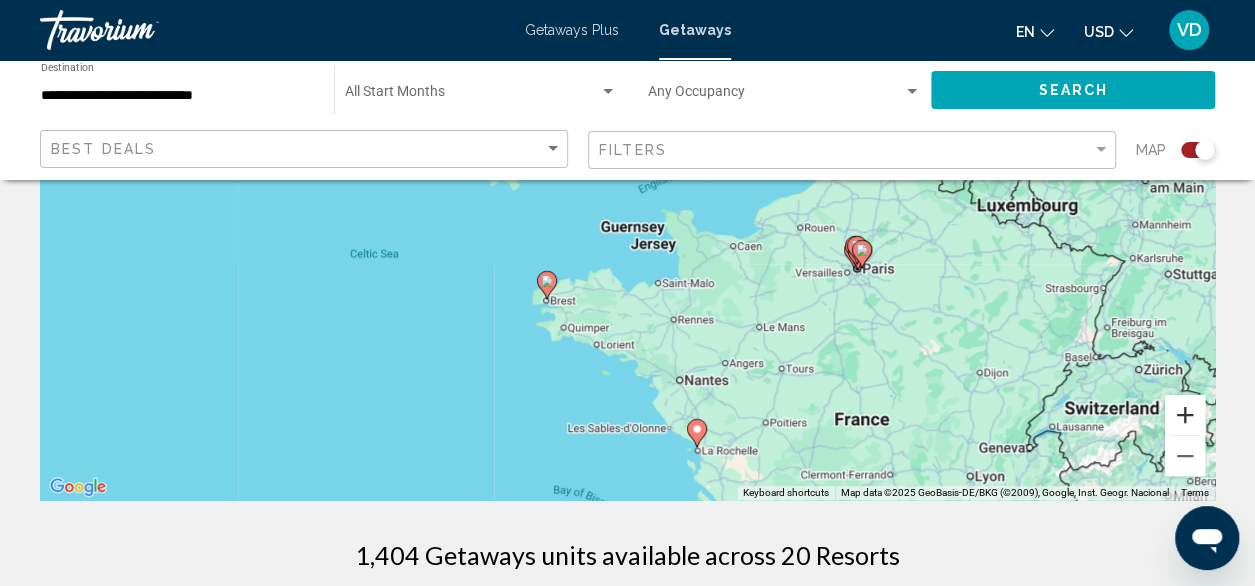 click at bounding box center (1185, 415) 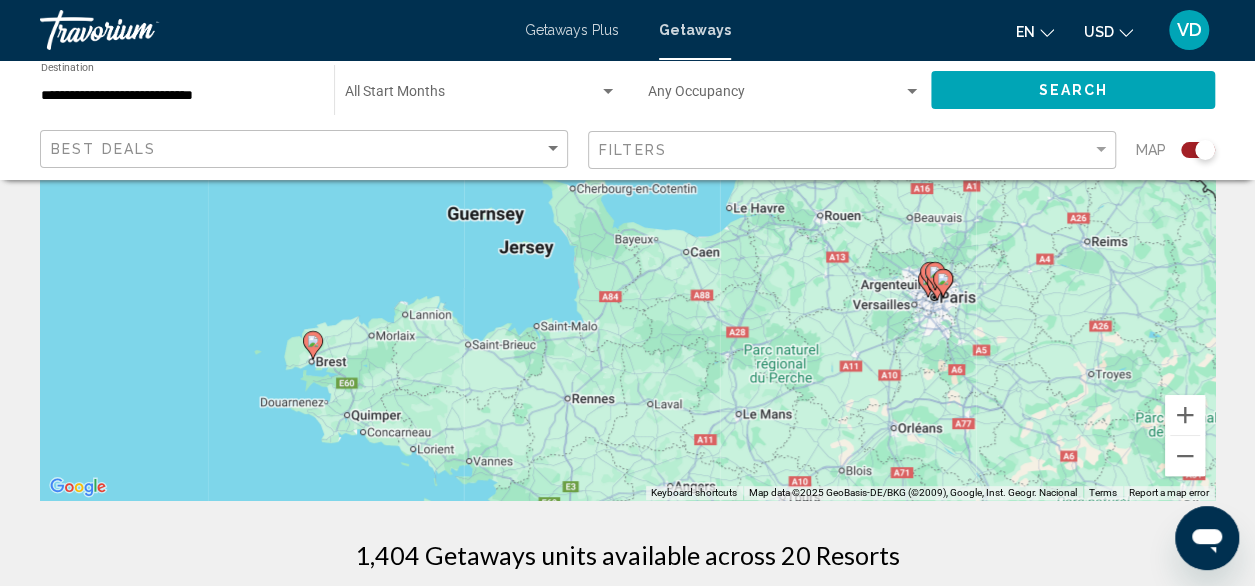 drag, startPoint x: 1002, startPoint y: 381, endPoint x: 796, endPoint y: 341, distance: 209.84756 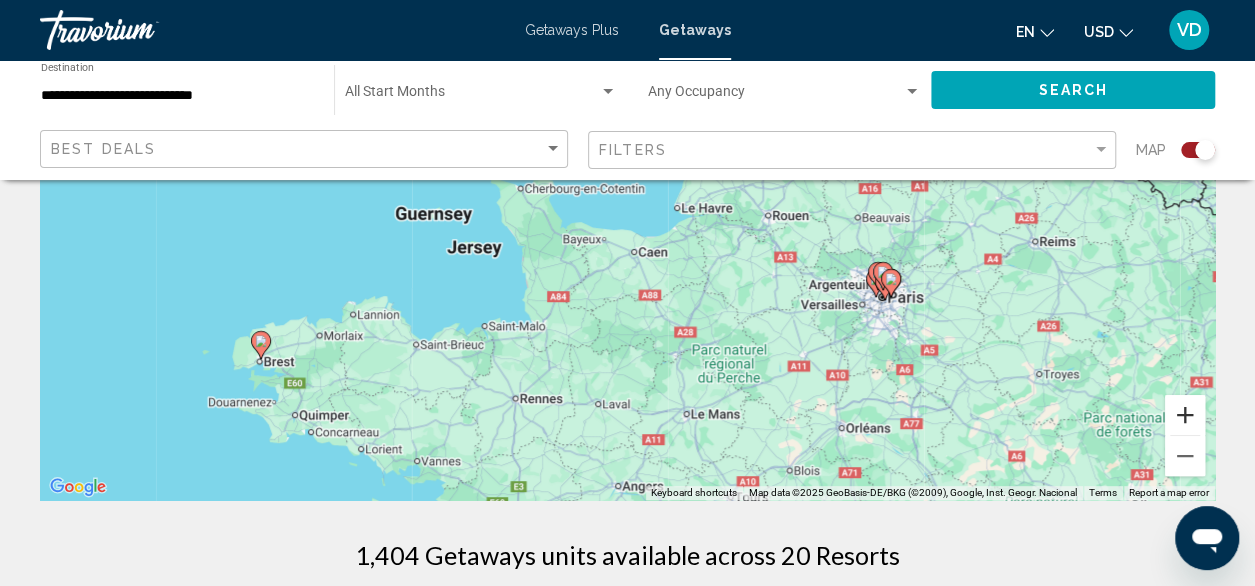 click at bounding box center (1185, 415) 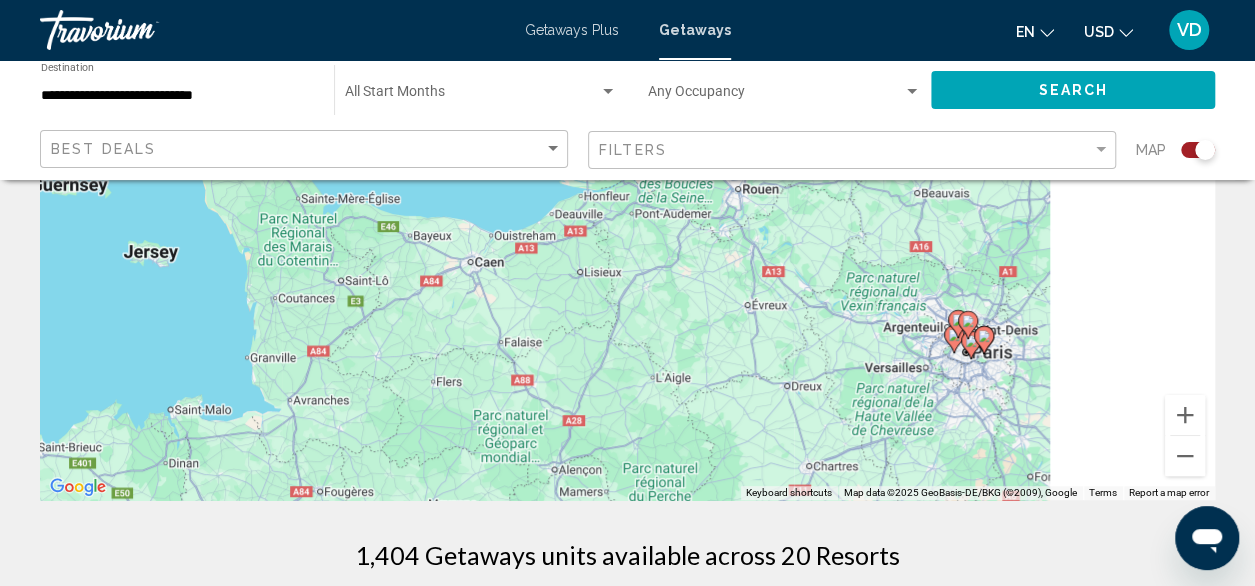 drag, startPoint x: 992, startPoint y: 381, endPoint x: 782, endPoint y: 333, distance: 215.41588 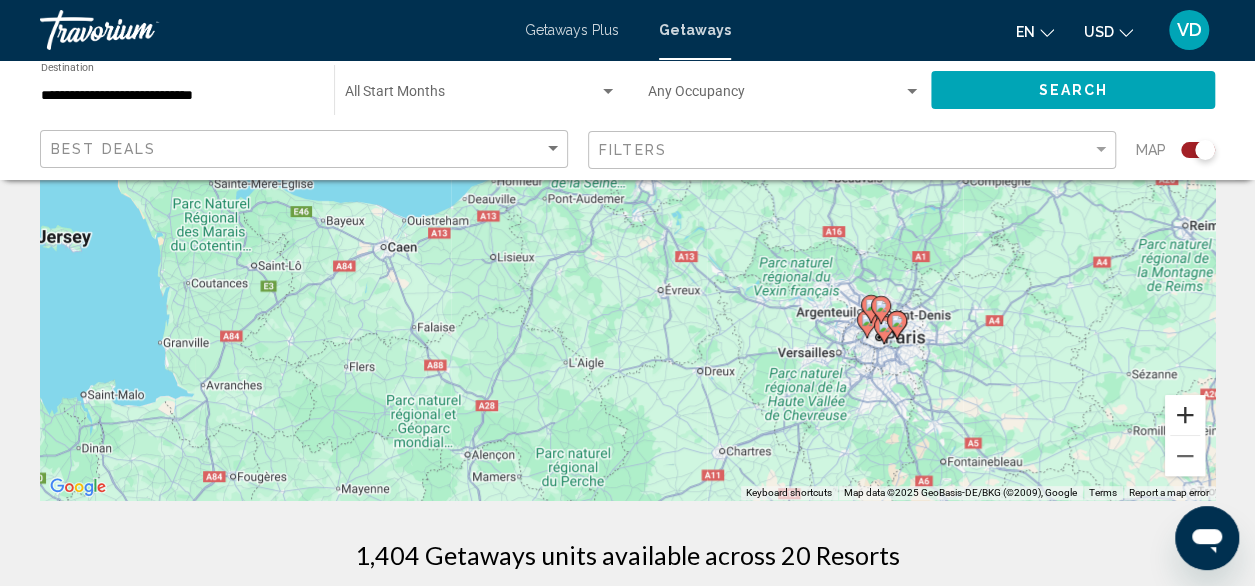 click at bounding box center [1185, 415] 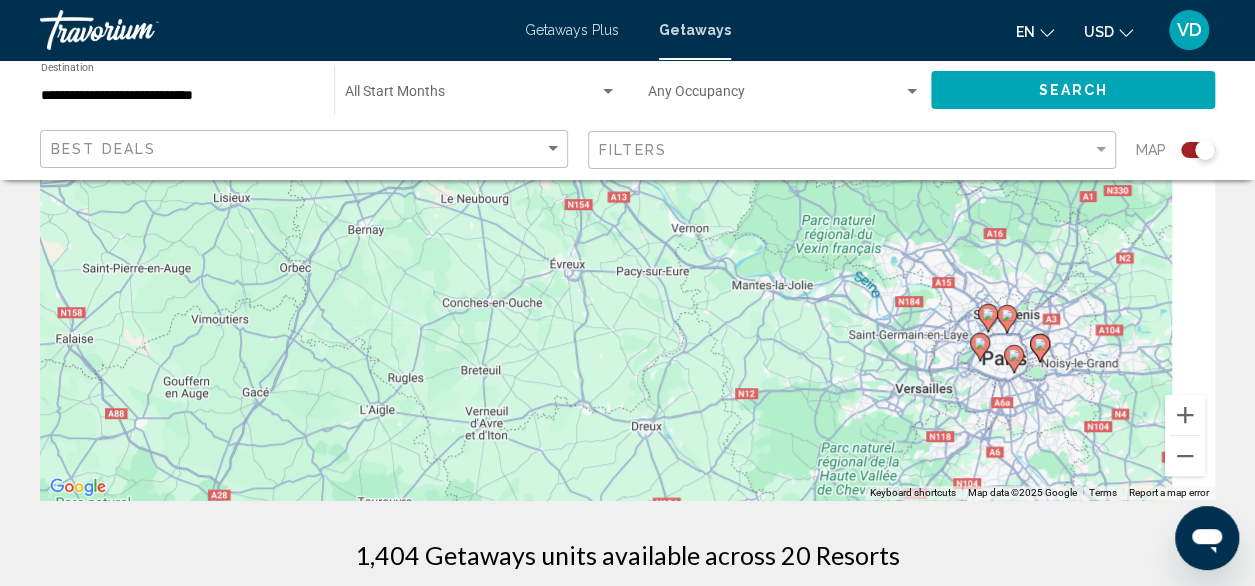 drag, startPoint x: 972, startPoint y: 385, endPoint x: 858, endPoint y: 280, distance: 154.98709 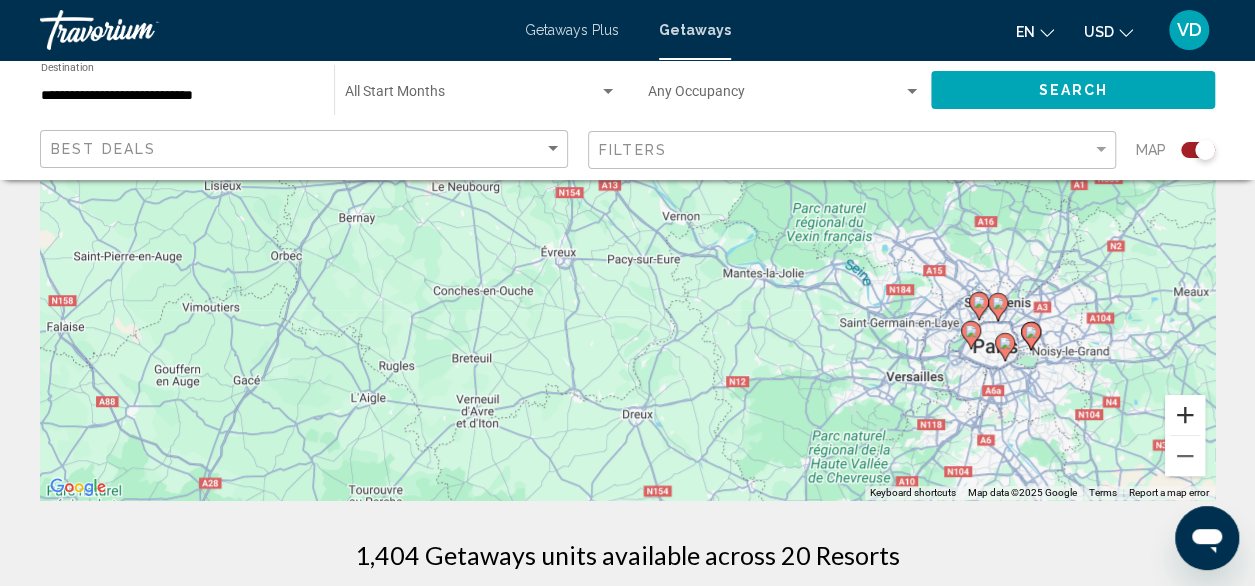 click at bounding box center [1185, 415] 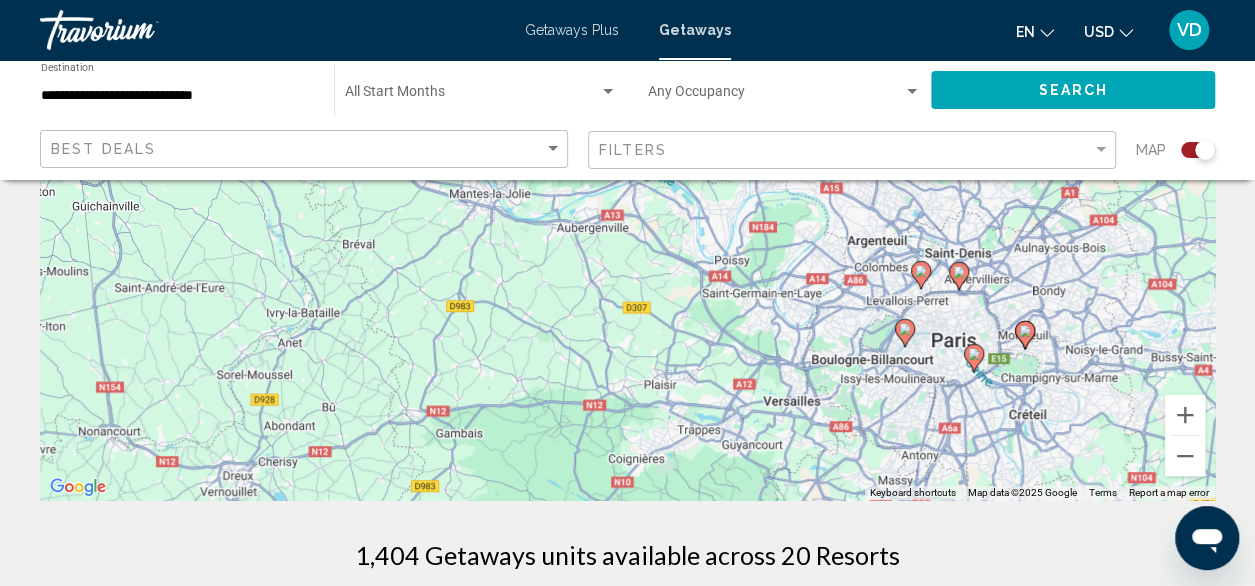 drag, startPoint x: 1025, startPoint y: 365, endPoint x: 608, endPoint y: 212, distance: 444.1824 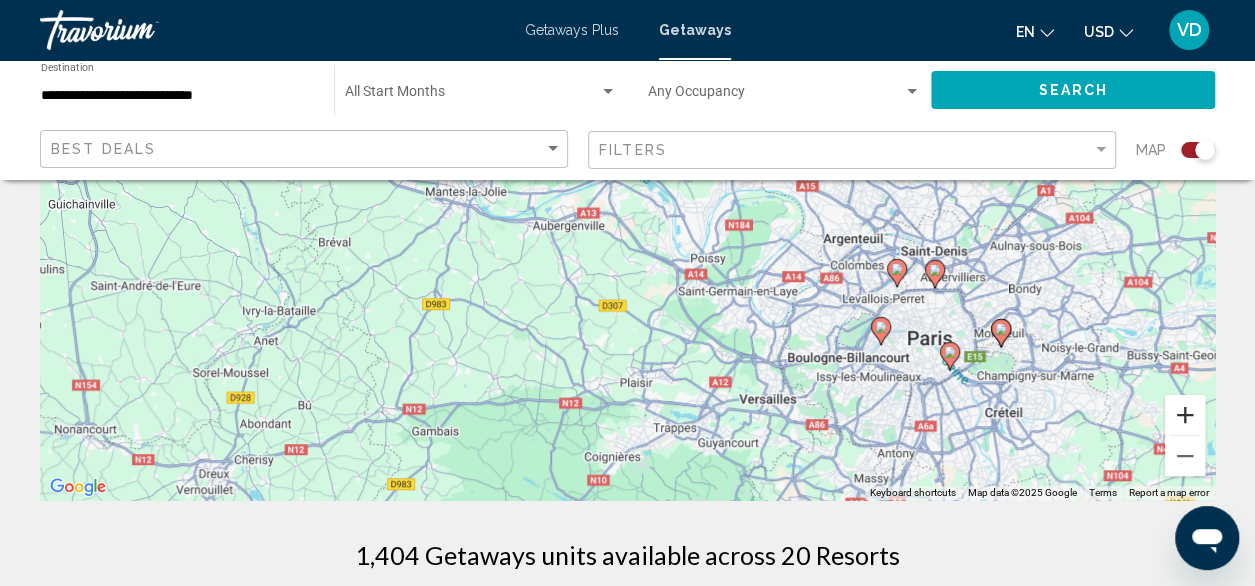 click at bounding box center [1185, 415] 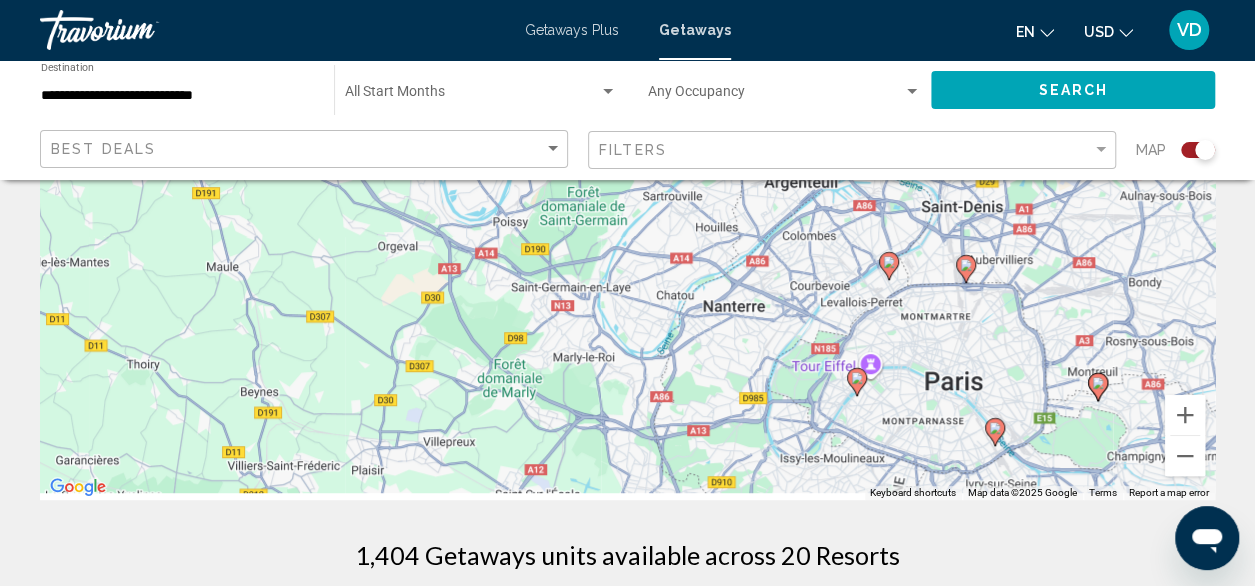 drag, startPoint x: 1030, startPoint y: 299, endPoint x: 750, endPoint y: 205, distance: 295.35742 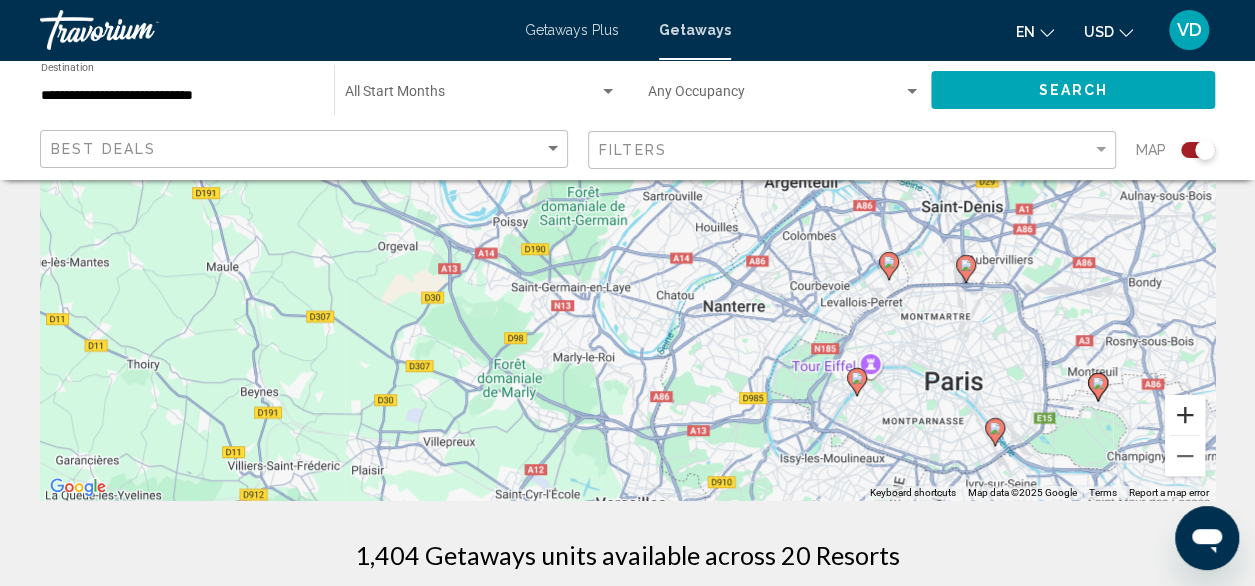 click at bounding box center (1185, 415) 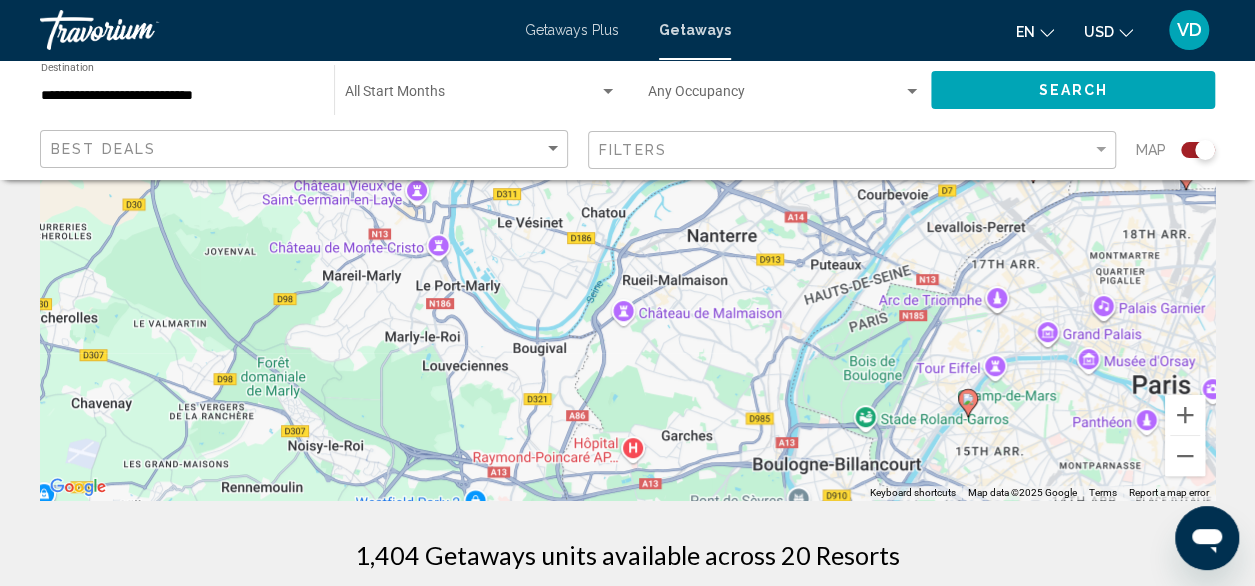 drag, startPoint x: 986, startPoint y: 417, endPoint x: 866, endPoint y: 233, distance: 219.67249 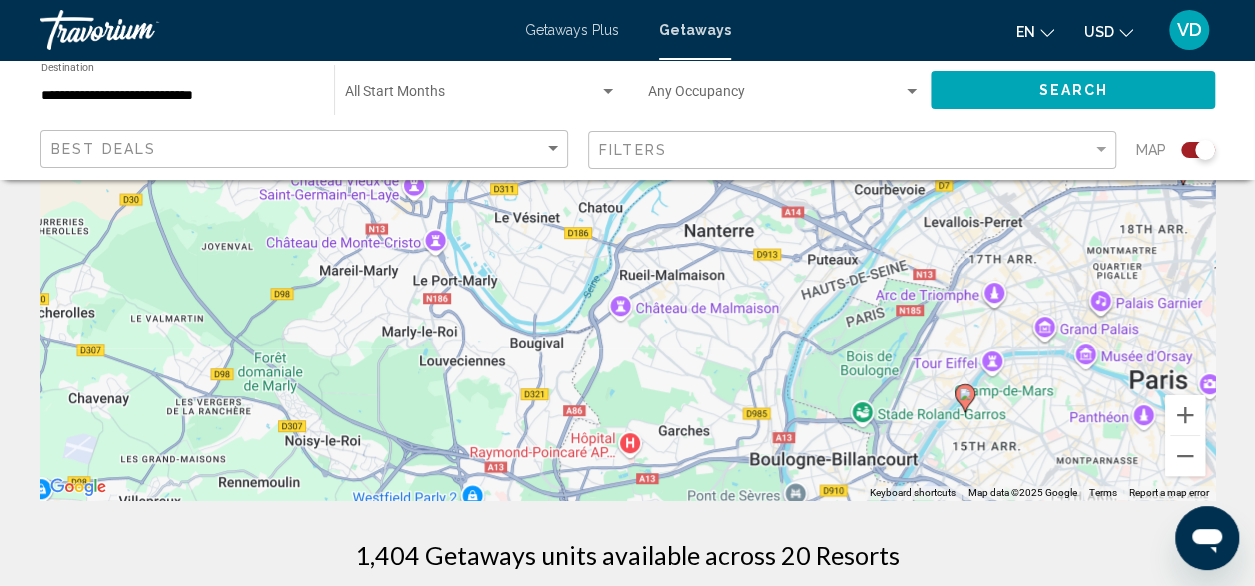 click 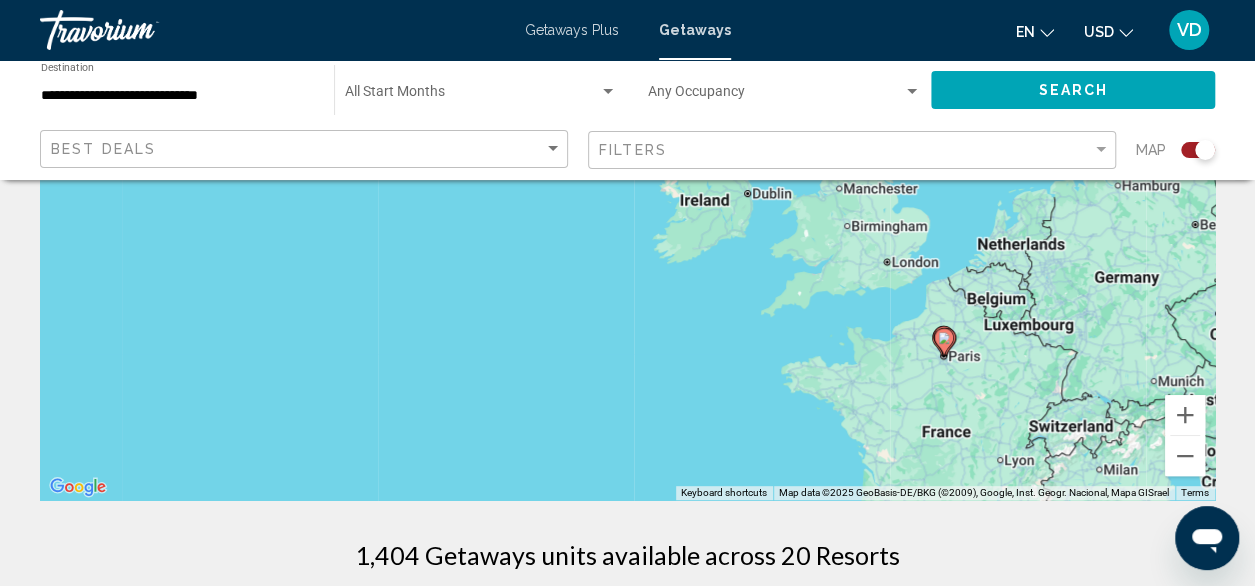 drag, startPoint x: 762, startPoint y: 241, endPoint x: 1087, endPoint y: 411, distance: 366.7765 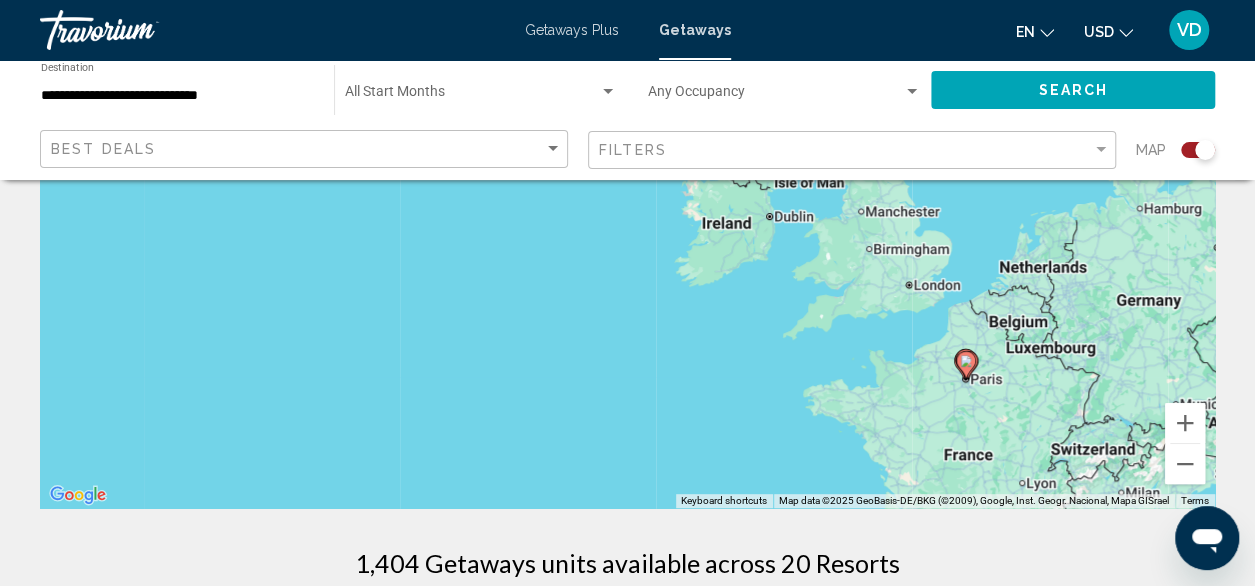 scroll, scrollTop: 300, scrollLeft: 0, axis: vertical 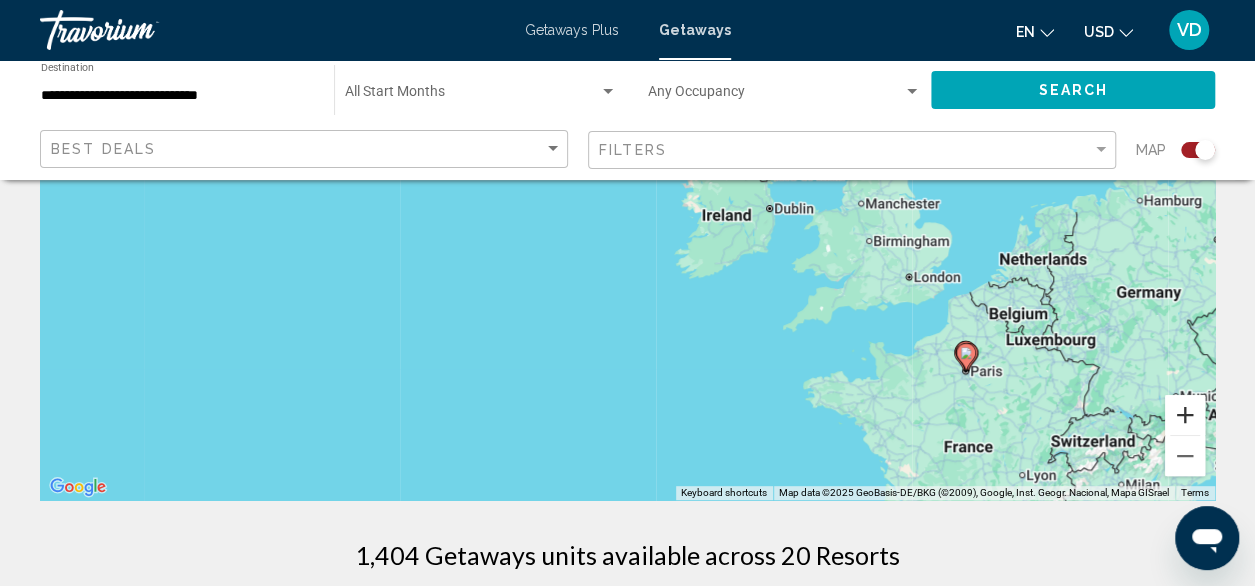 click at bounding box center [1185, 415] 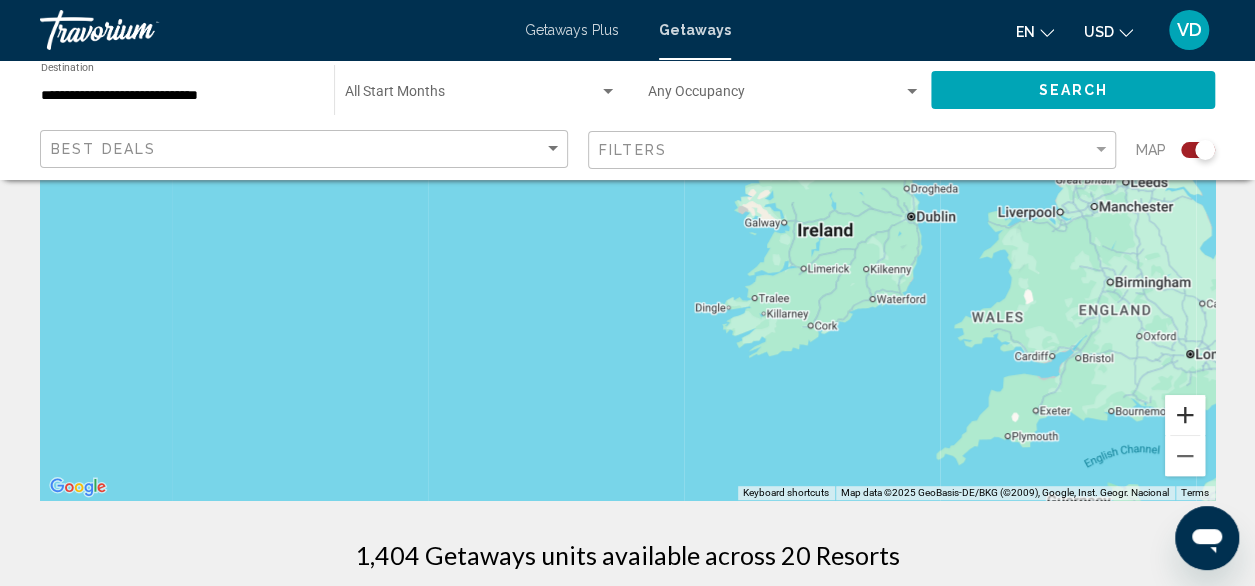 click at bounding box center [1185, 415] 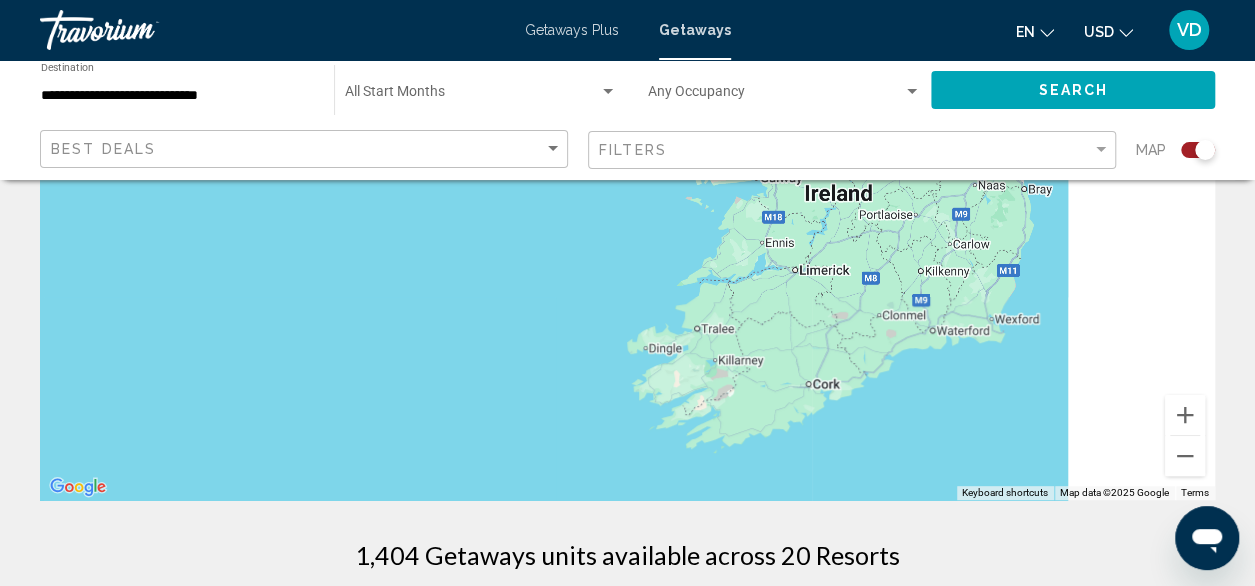 drag, startPoint x: 1064, startPoint y: 387, endPoint x: 702, endPoint y: 208, distance: 403.83783 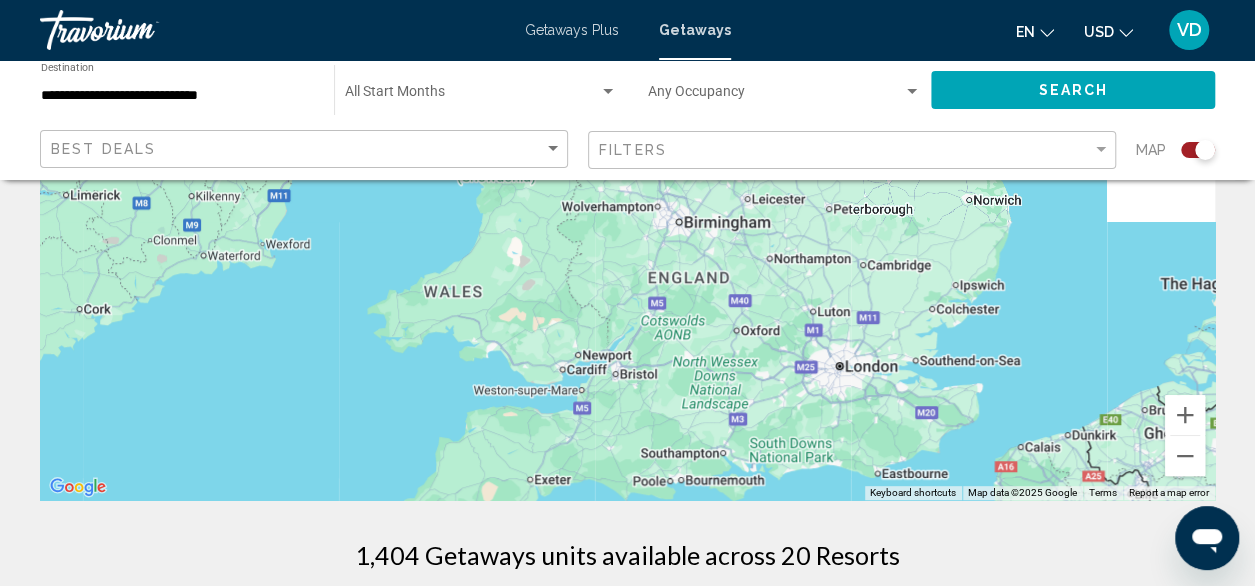 drag, startPoint x: 1086, startPoint y: 301, endPoint x: 776, endPoint y: 509, distance: 373.31488 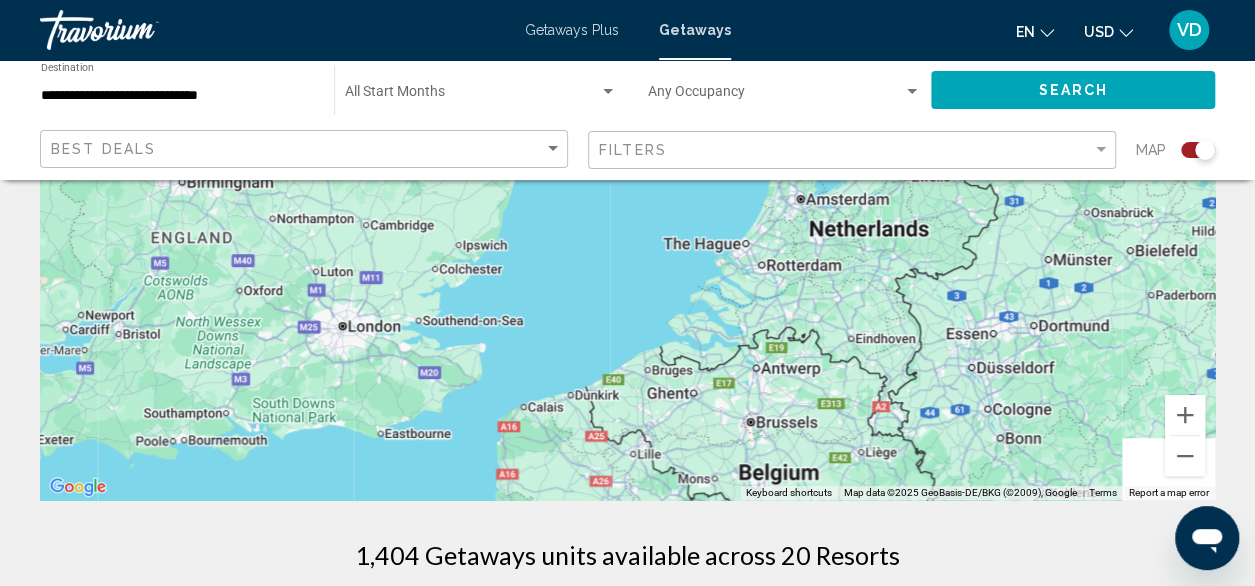 drag, startPoint x: 983, startPoint y: 421, endPoint x: 484, endPoint y: 359, distance: 502.83694 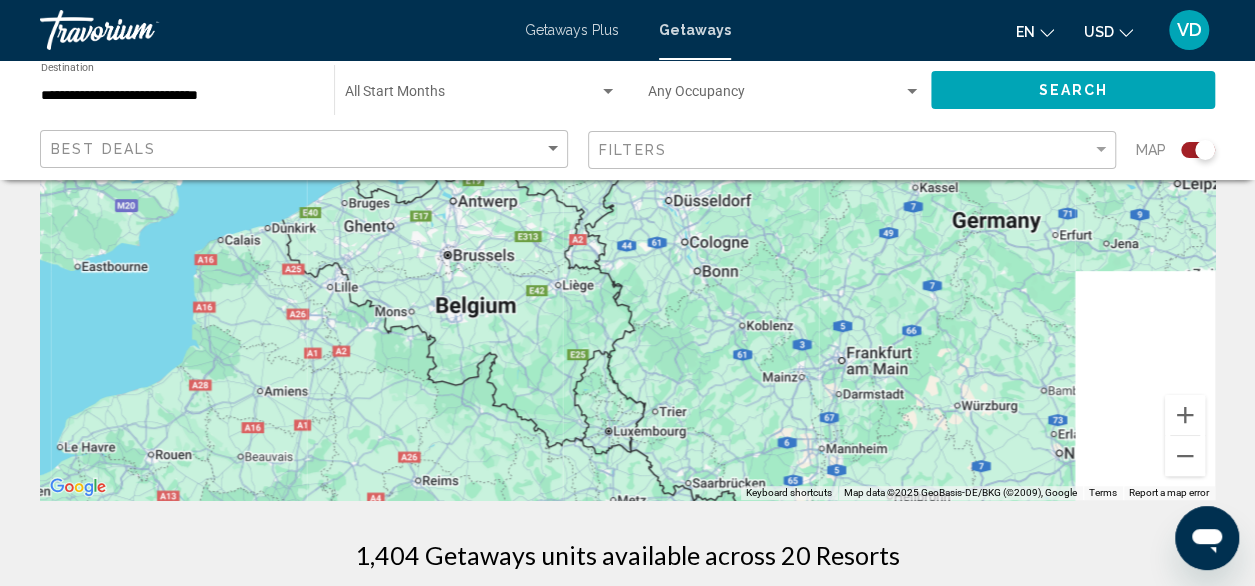 drag, startPoint x: 1030, startPoint y: 281, endPoint x: 736, endPoint y: 118, distance: 336.16217 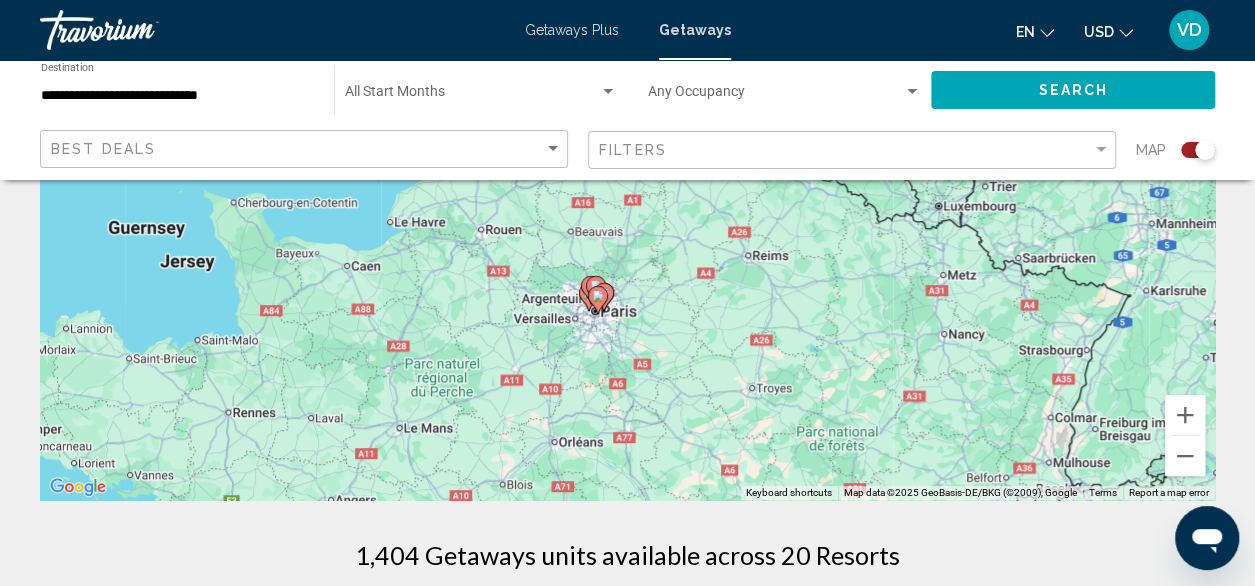 drag, startPoint x: 492, startPoint y: 404, endPoint x: 713, endPoint y: 272, distance: 257.4199 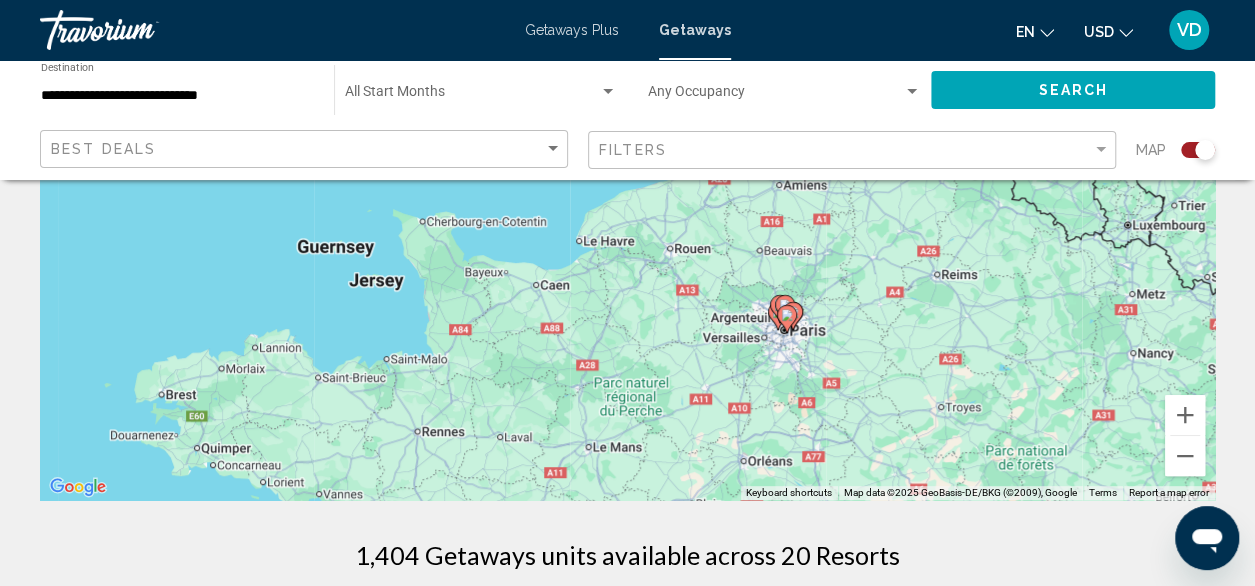 drag, startPoint x: 718, startPoint y: 341, endPoint x: 823, endPoint y: 340, distance: 105.00476 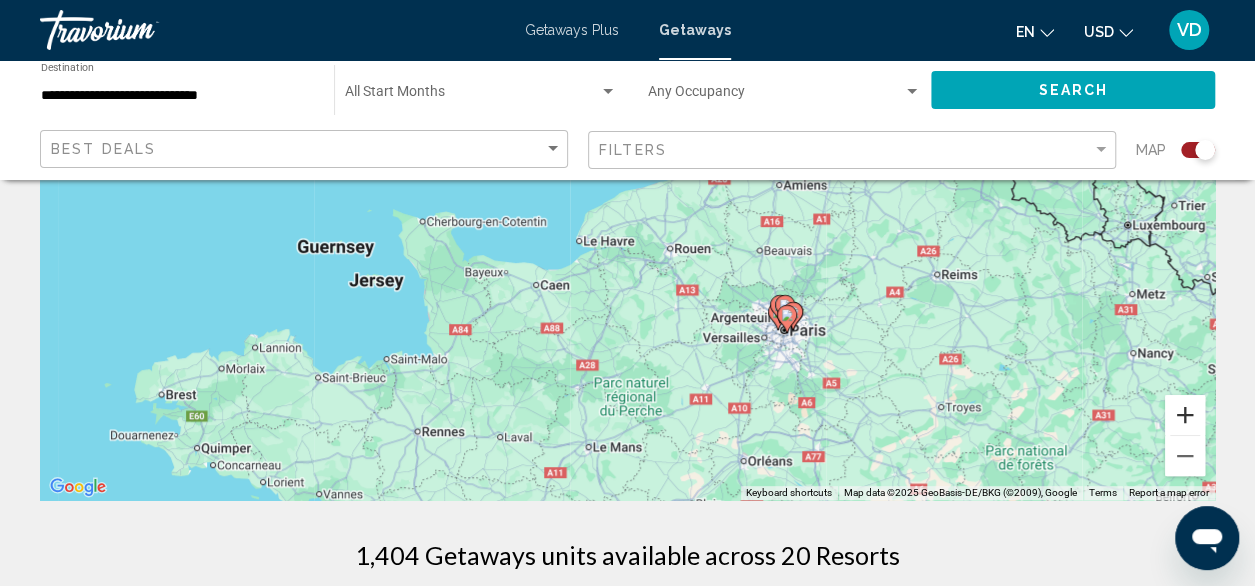 click at bounding box center (1185, 415) 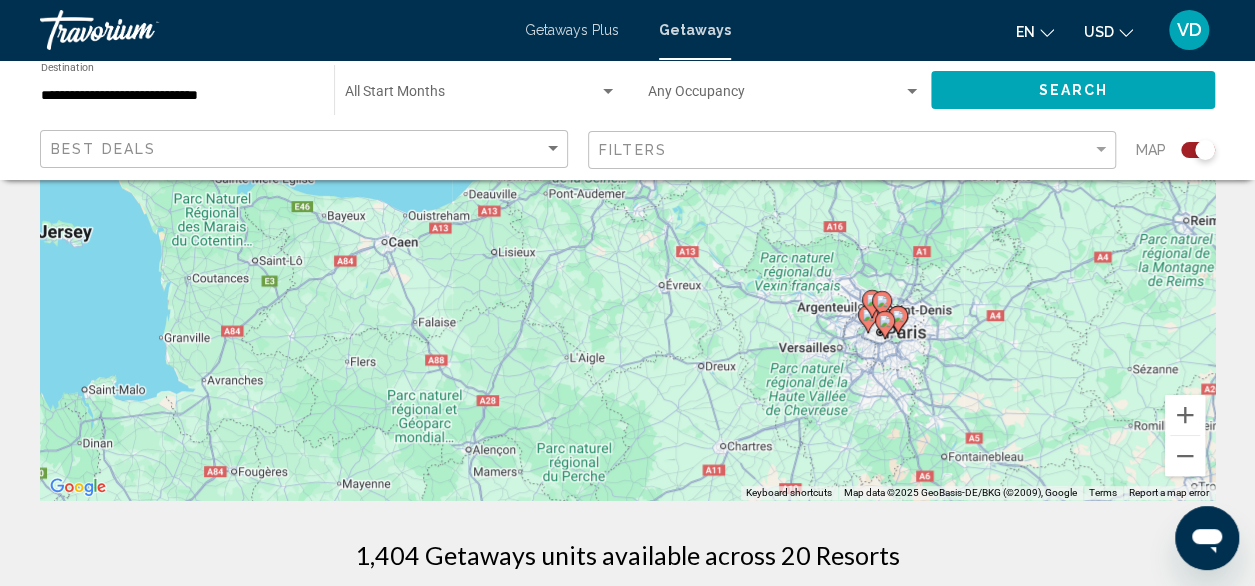 drag, startPoint x: 1056, startPoint y: 417, endPoint x: 991, endPoint y: 263, distance: 167.15561 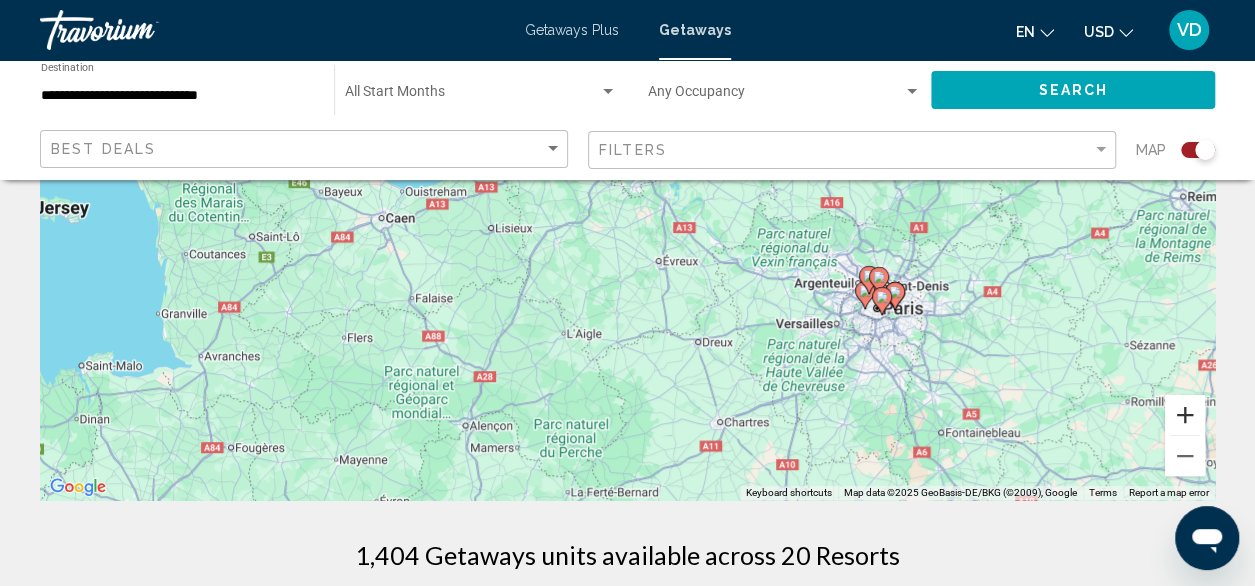 click at bounding box center [1185, 415] 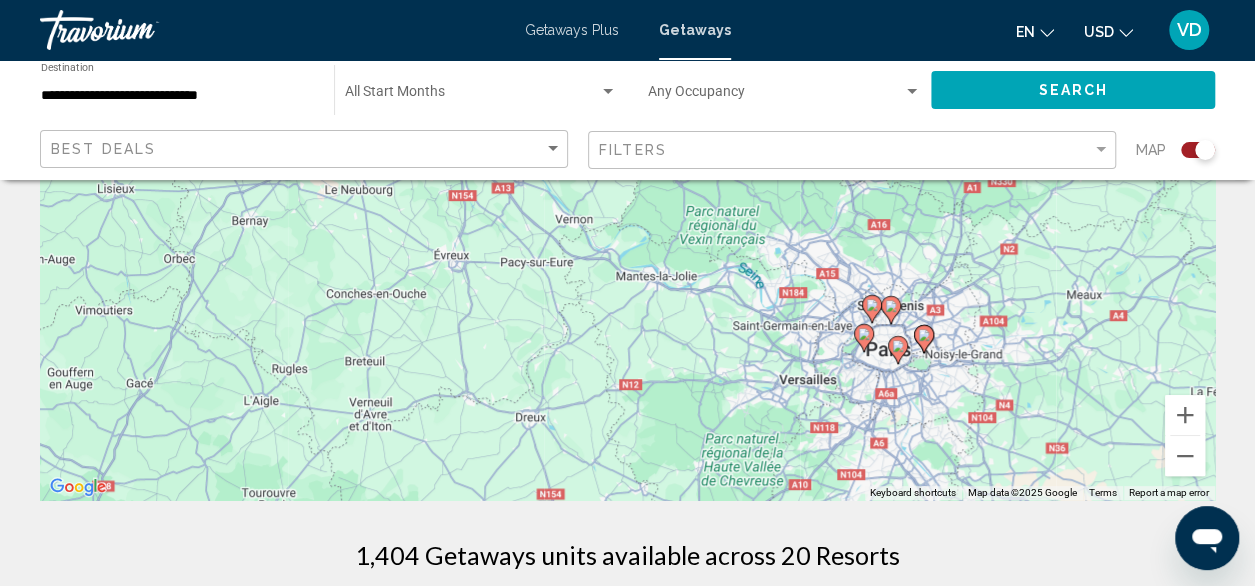 drag, startPoint x: 1050, startPoint y: 414, endPoint x: 799, endPoint y: 343, distance: 260.8486 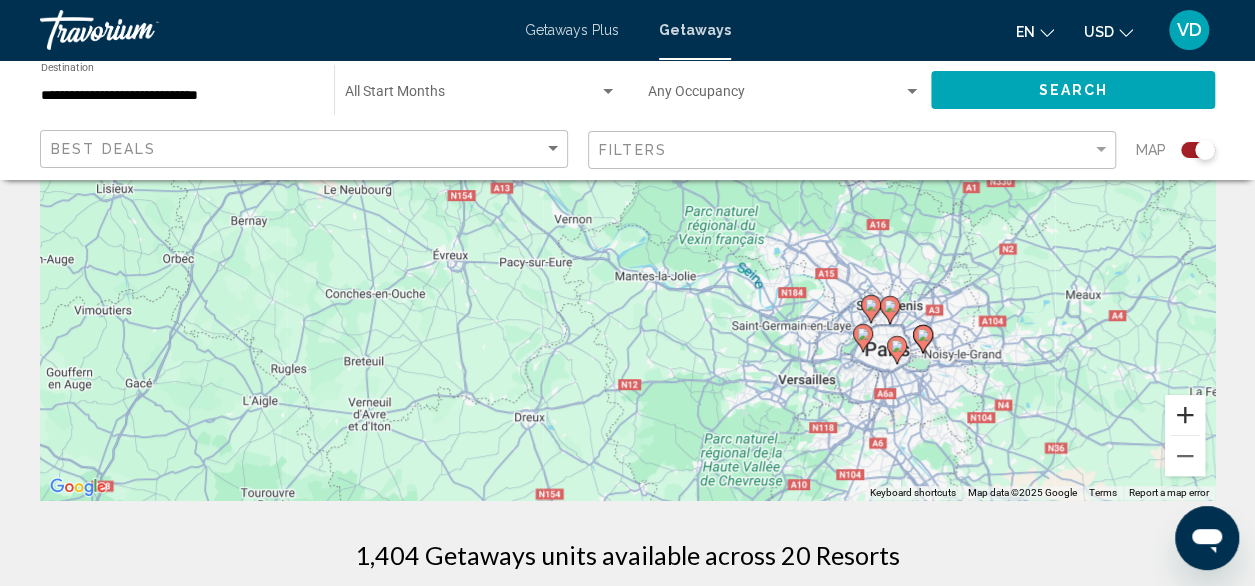 click at bounding box center (1185, 415) 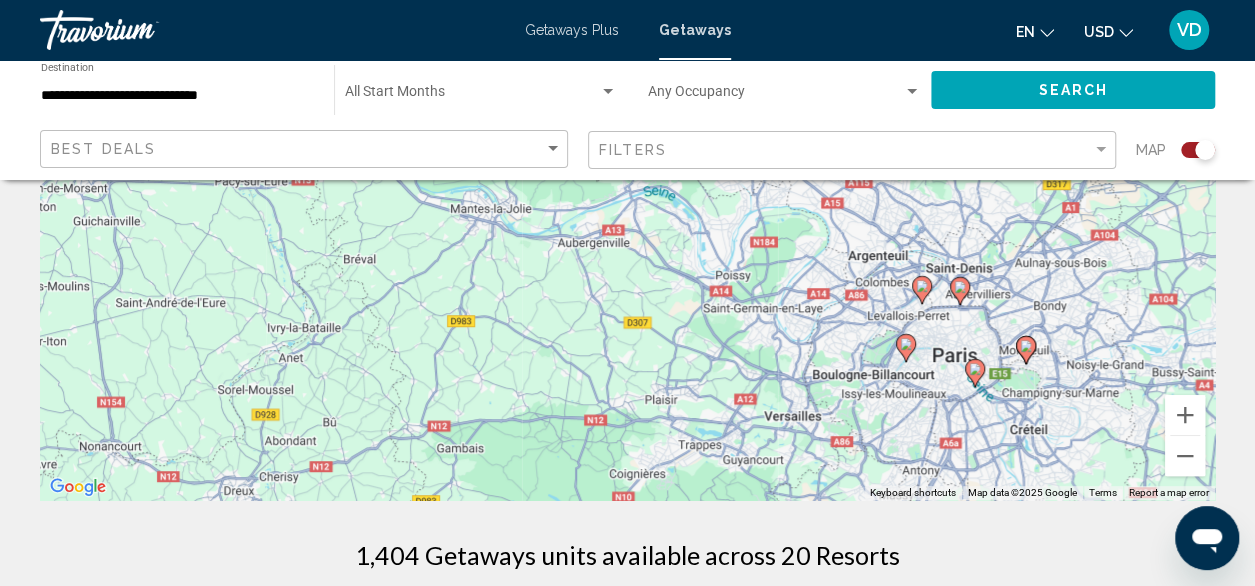 drag, startPoint x: 982, startPoint y: 404, endPoint x: 808, endPoint y: 269, distance: 220.22943 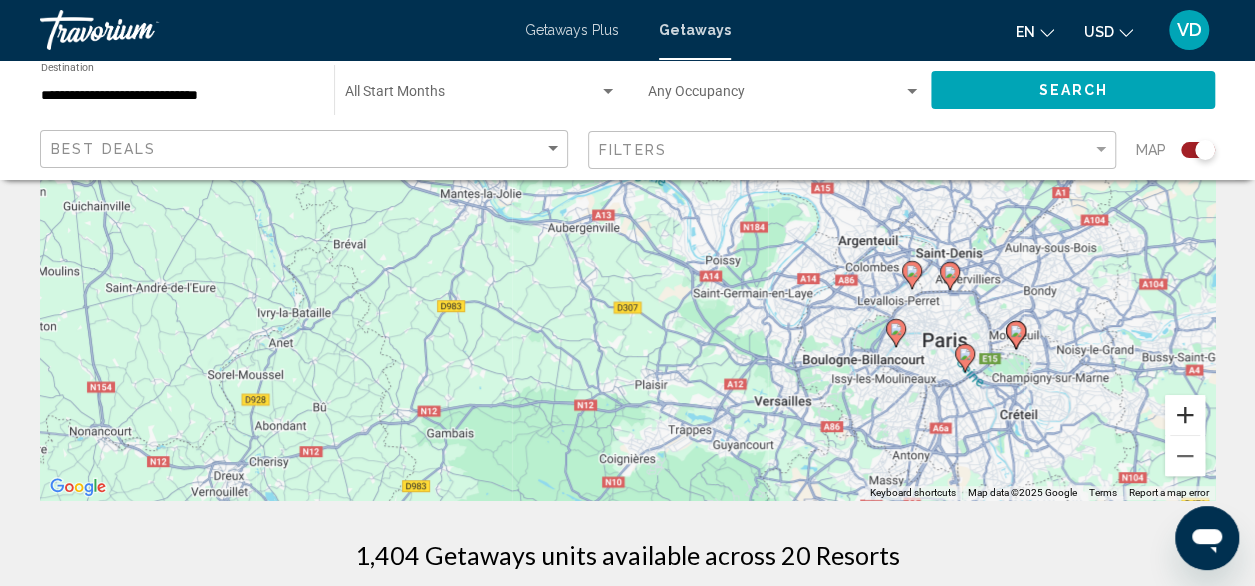 click at bounding box center (1185, 415) 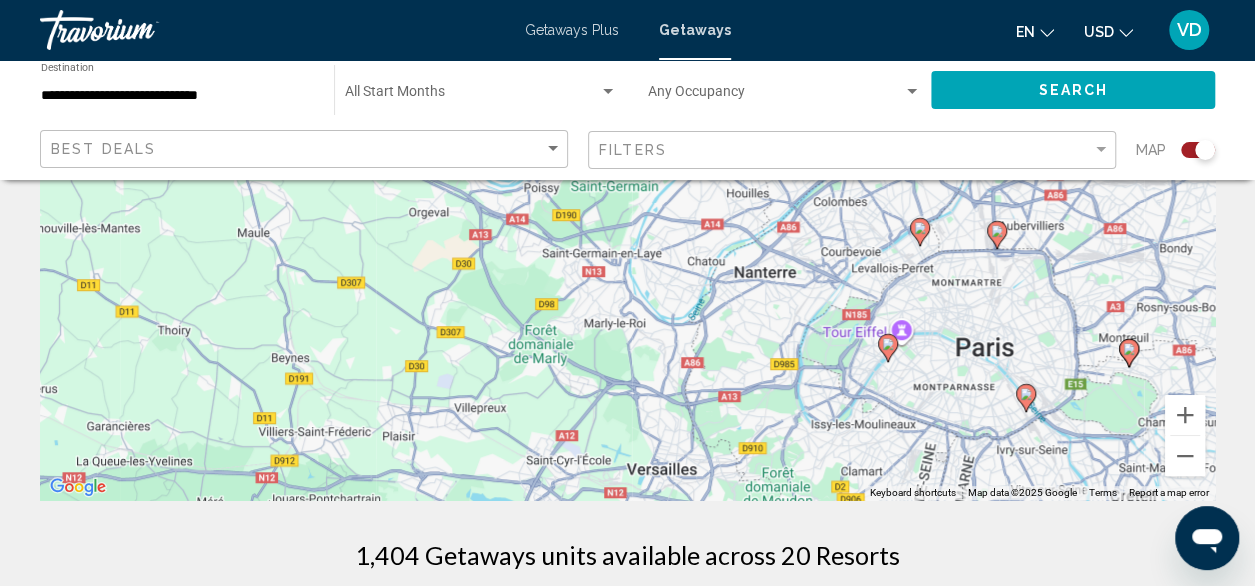 drag, startPoint x: 1008, startPoint y: 387, endPoint x: 721, endPoint y: 242, distance: 321.54938 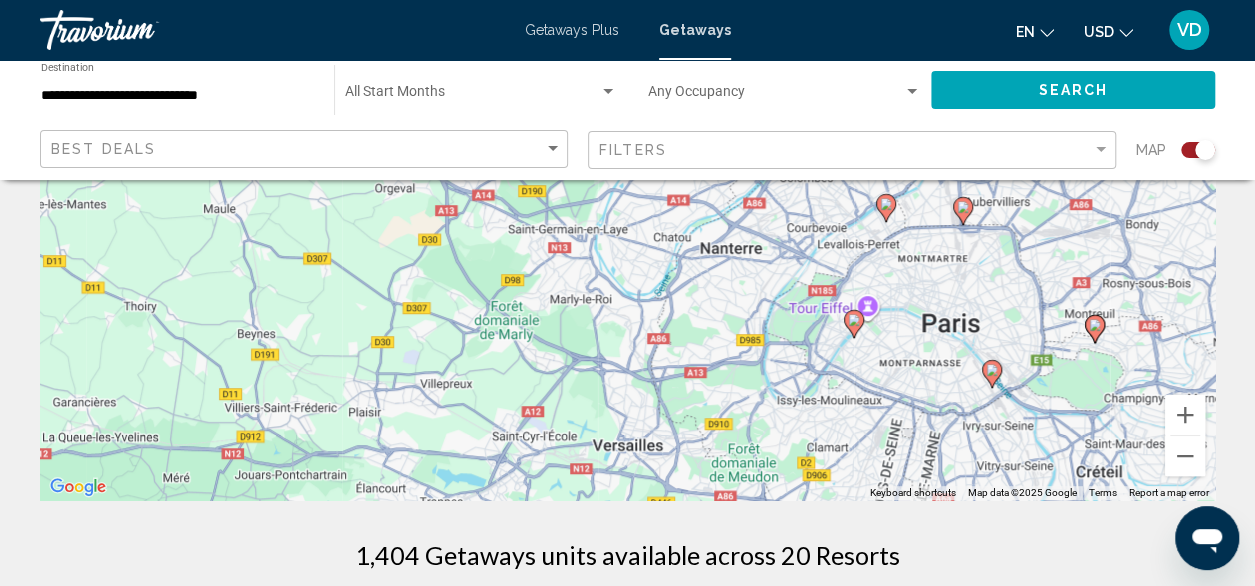 click 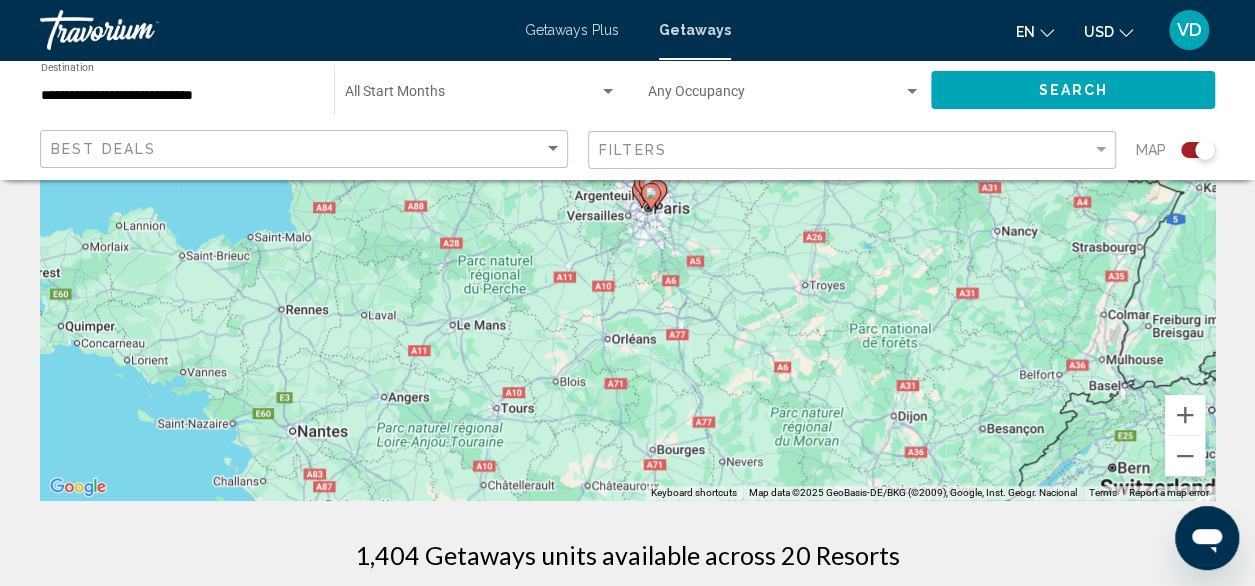click 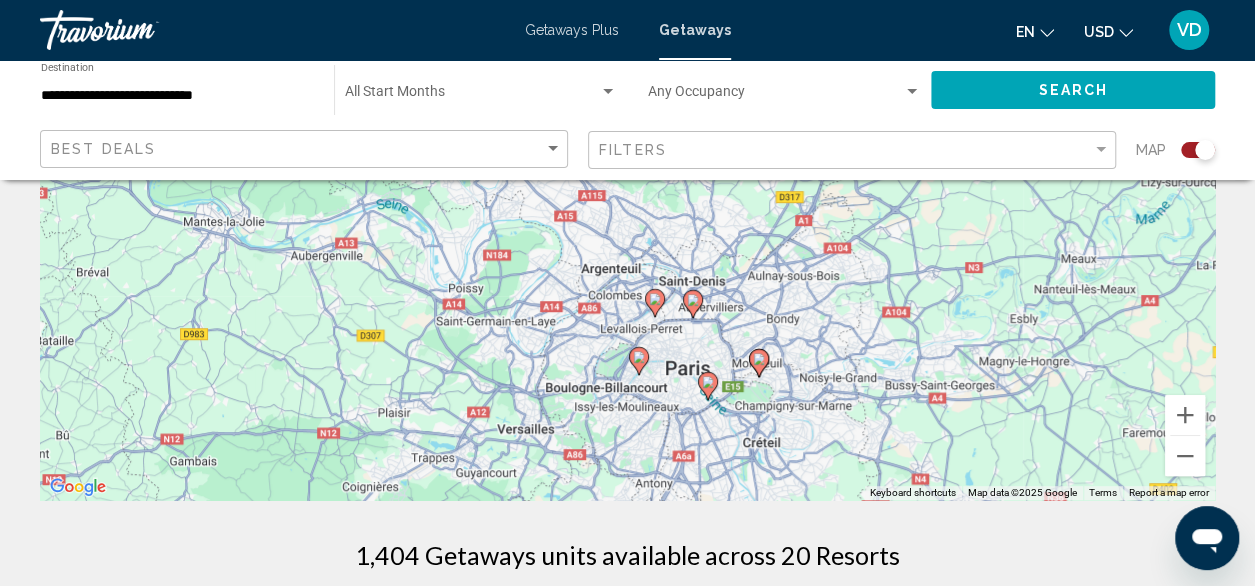 drag, startPoint x: 662, startPoint y: 285, endPoint x: 744, endPoint y: 489, distance: 219.8636 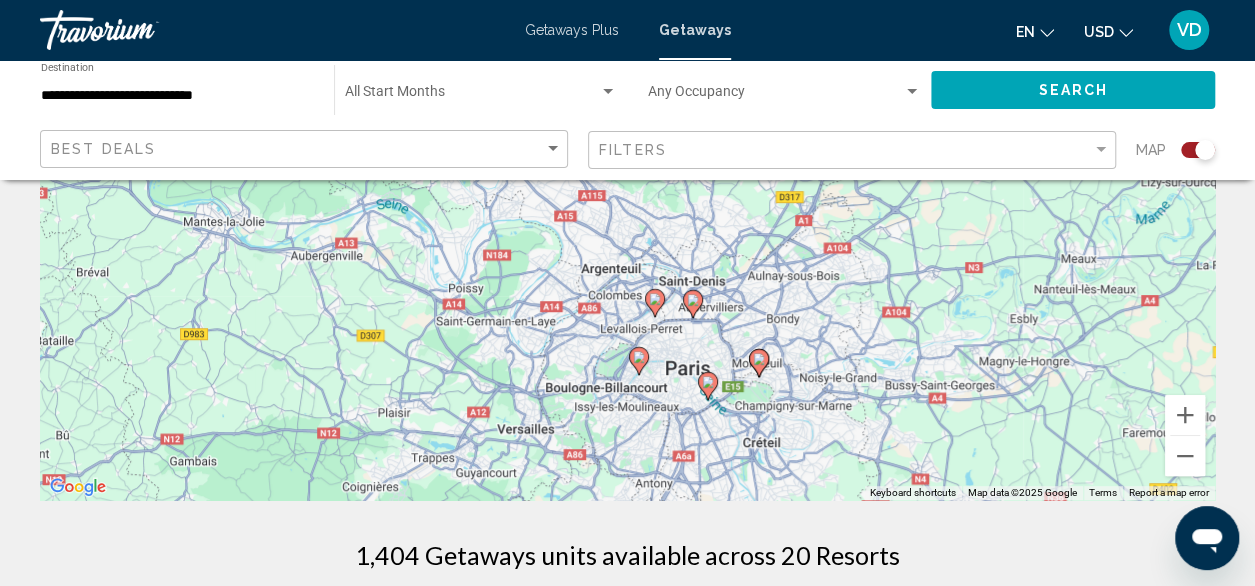 click 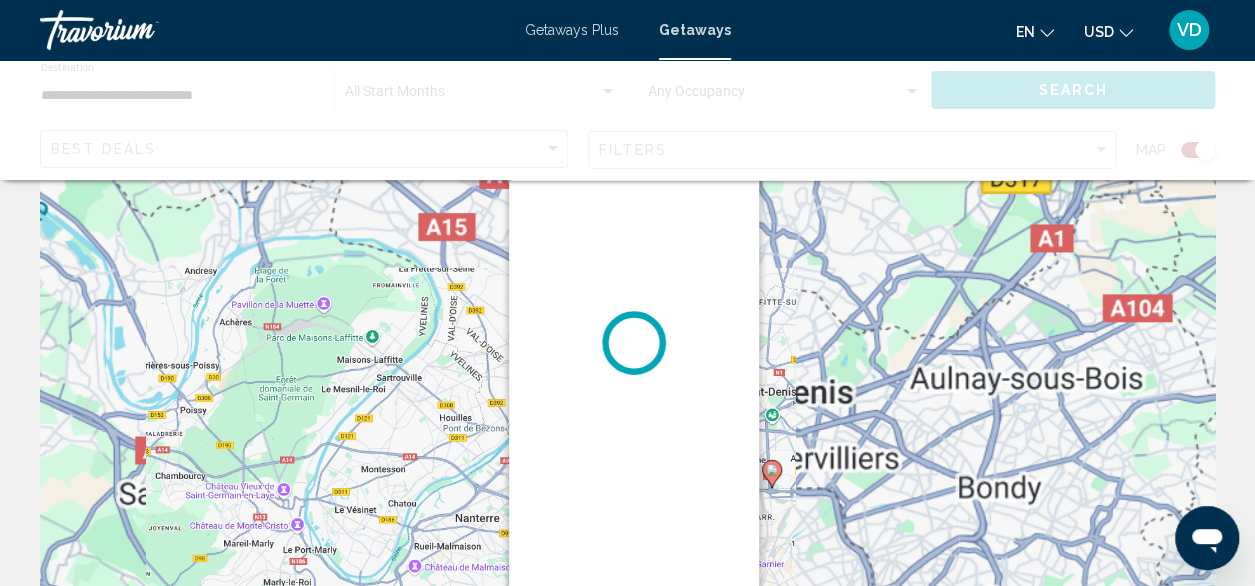 scroll, scrollTop: 0, scrollLeft: 0, axis: both 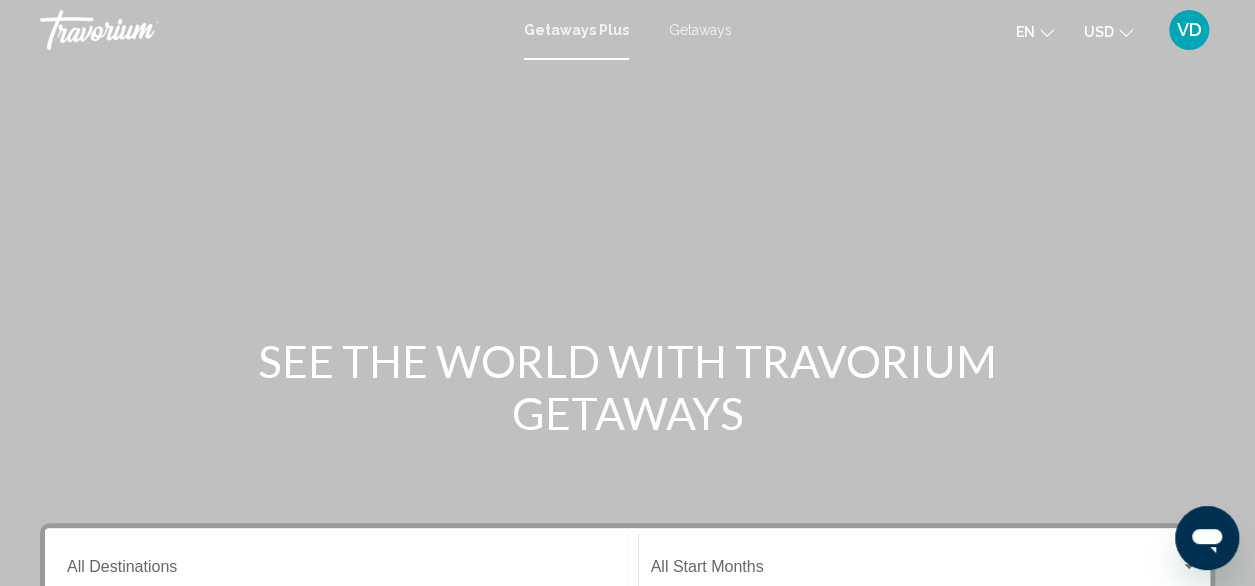 click on "Getaways" at bounding box center (700, 30) 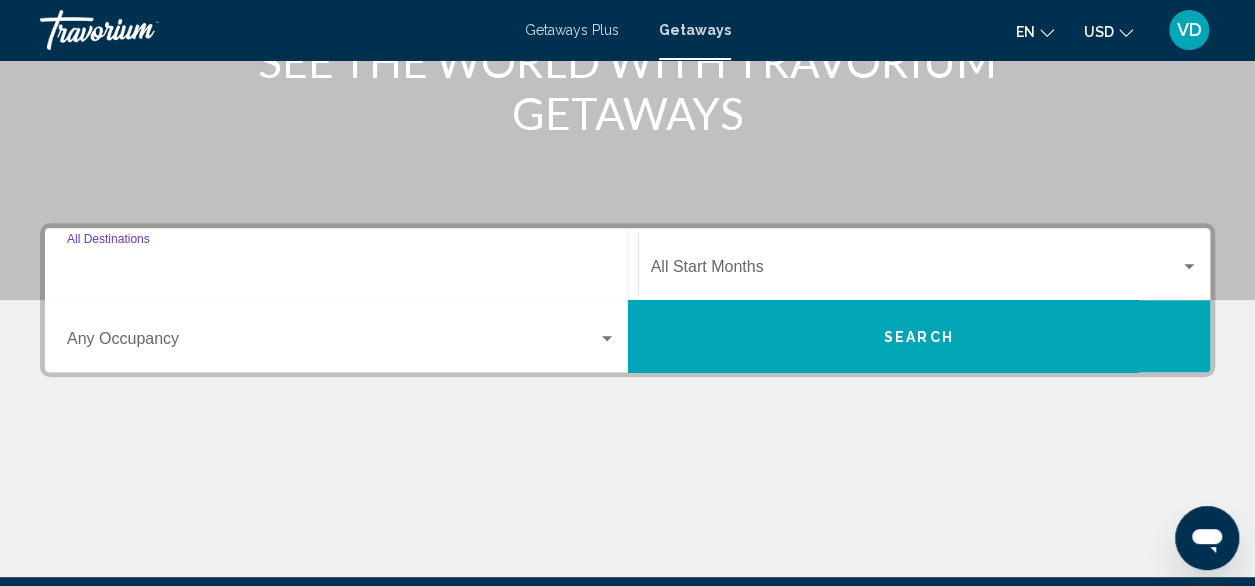 click on "Destination All Destinations" at bounding box center [341, 271] 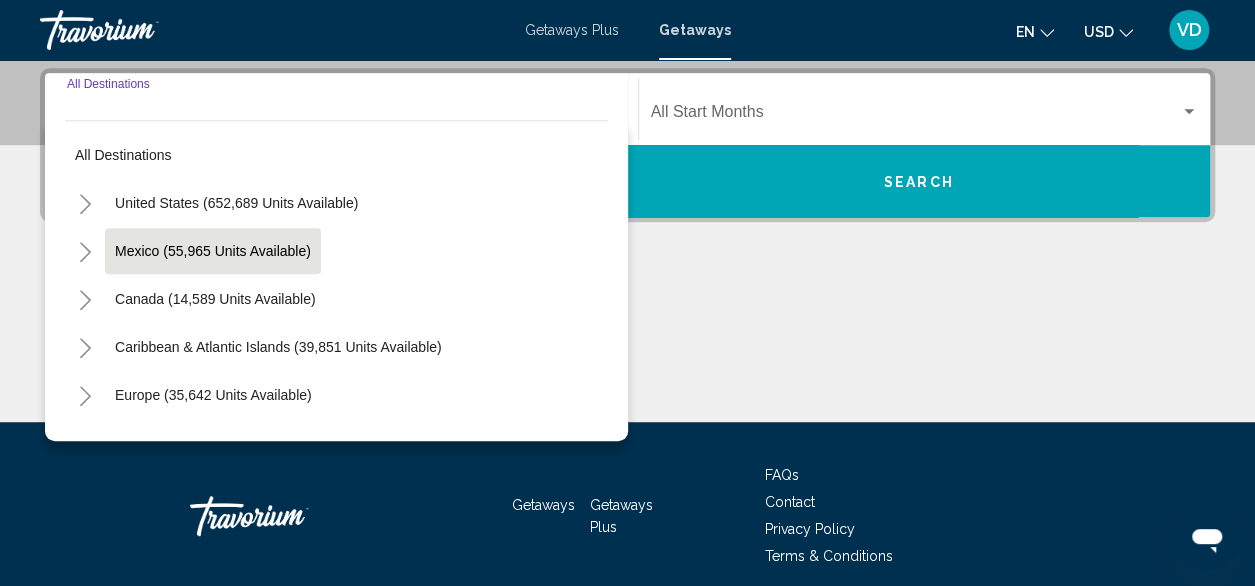 scroll, scrollTop: 458, scrollLeft: 0, axis: vertical 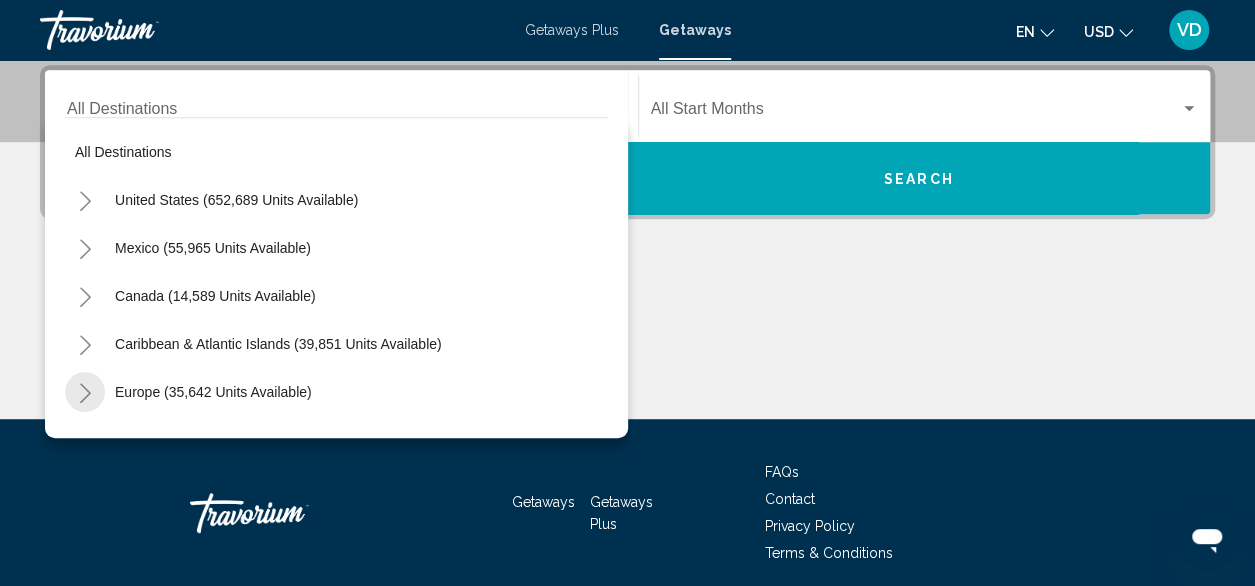 click 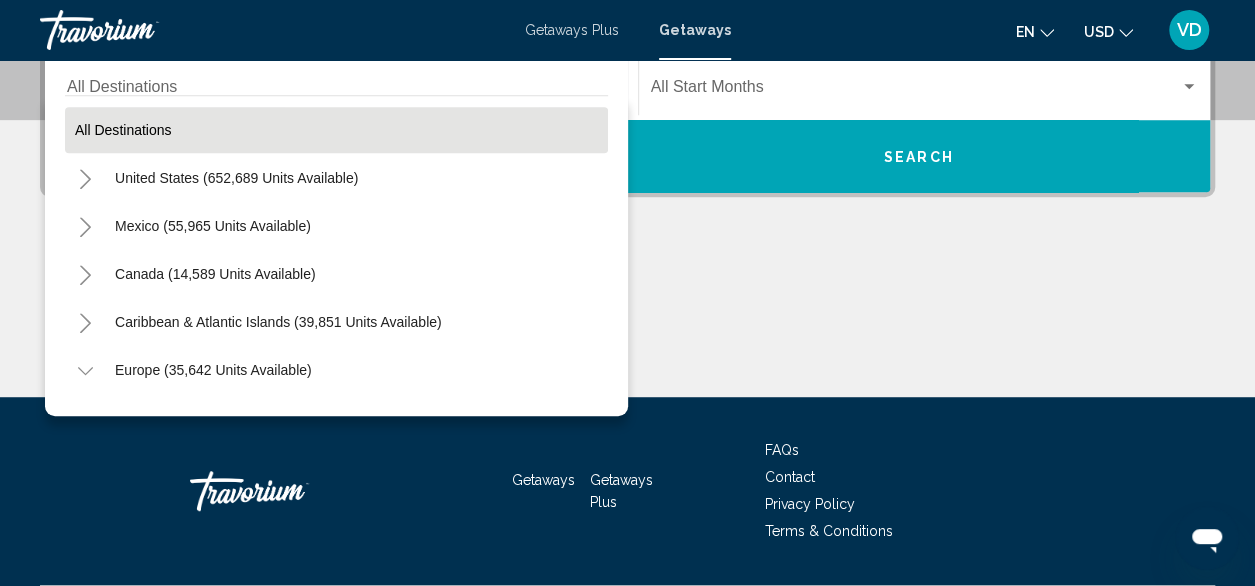 scroll, scrollTop: 435, scrollLeft: 0, axis: vertical 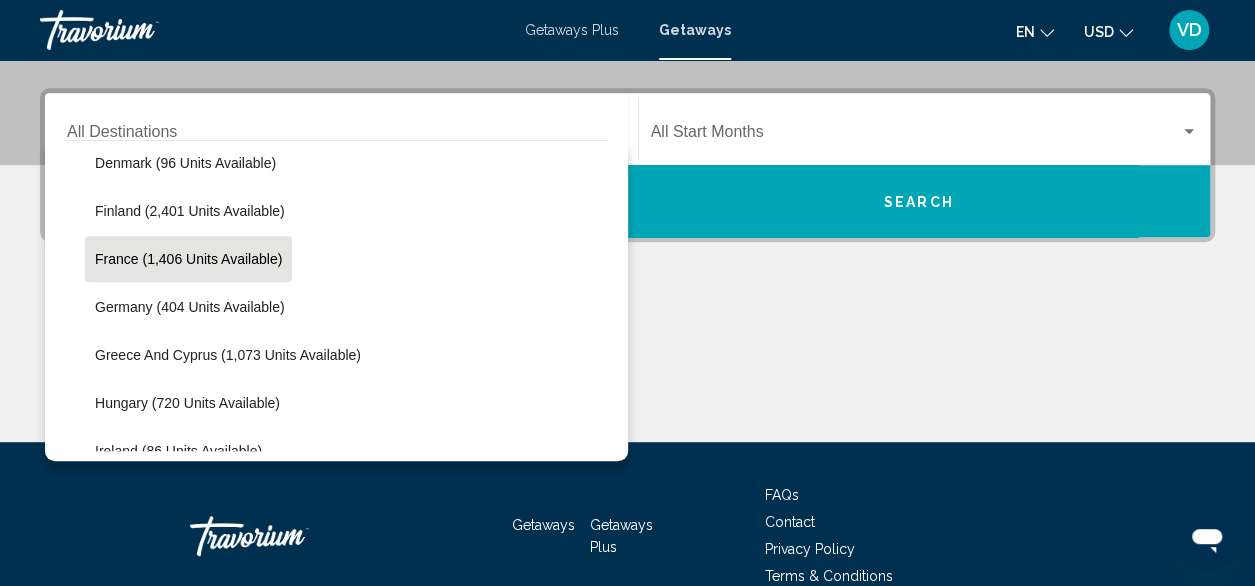 click on "France (1,406 units available)" 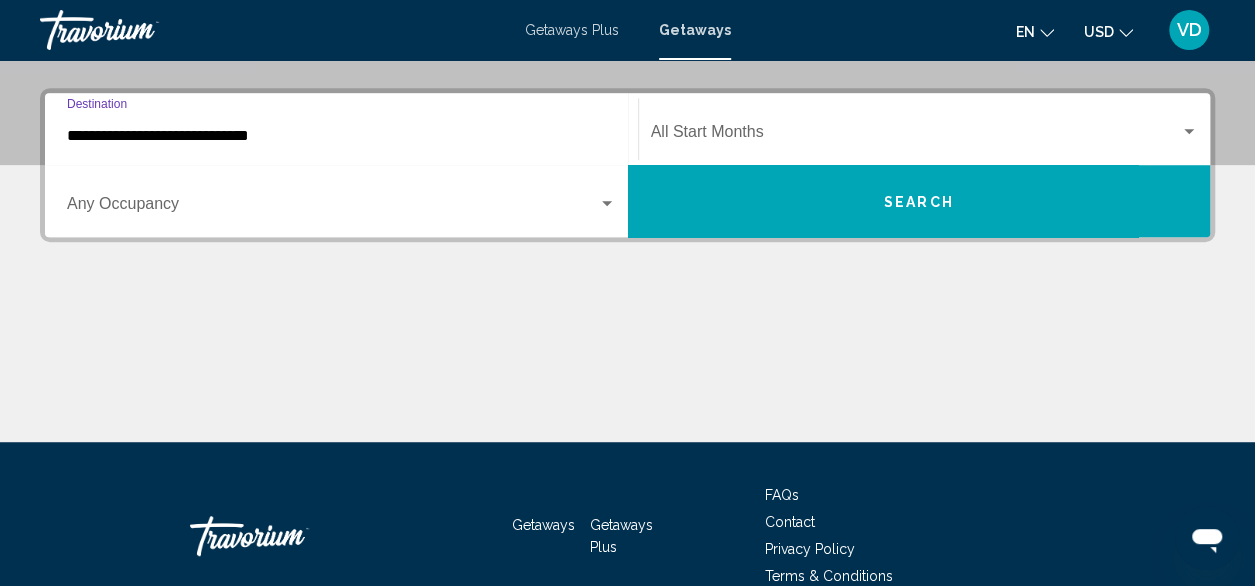 scroll, scrollTop: 458, scrollLeft: 0, axis: vertical 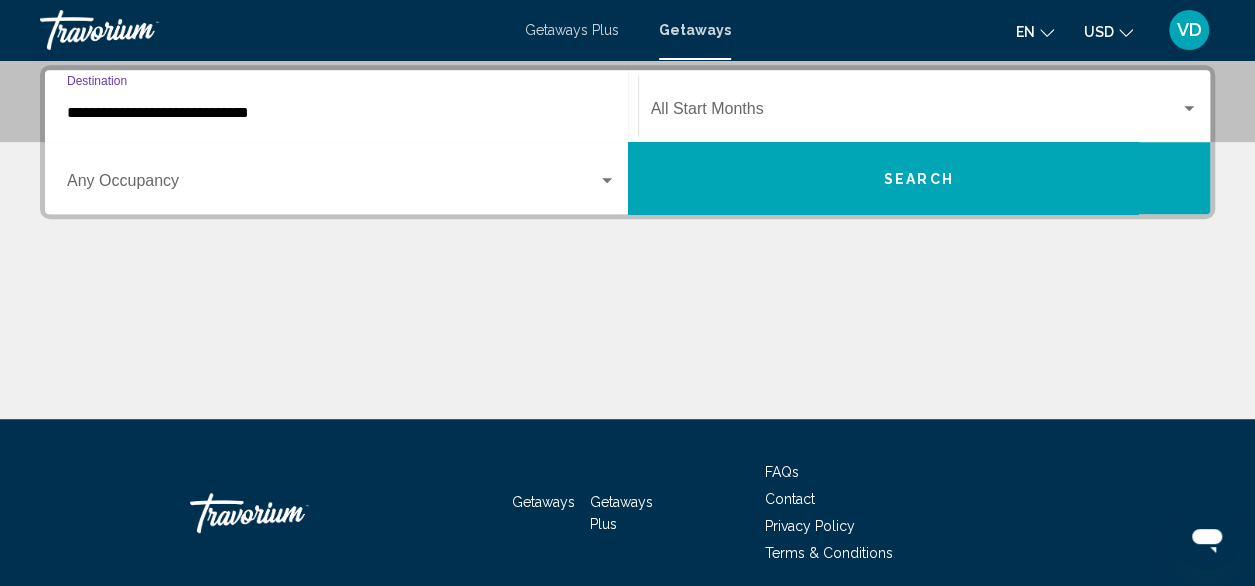 click on "Search" at bounding box center [919, 178] 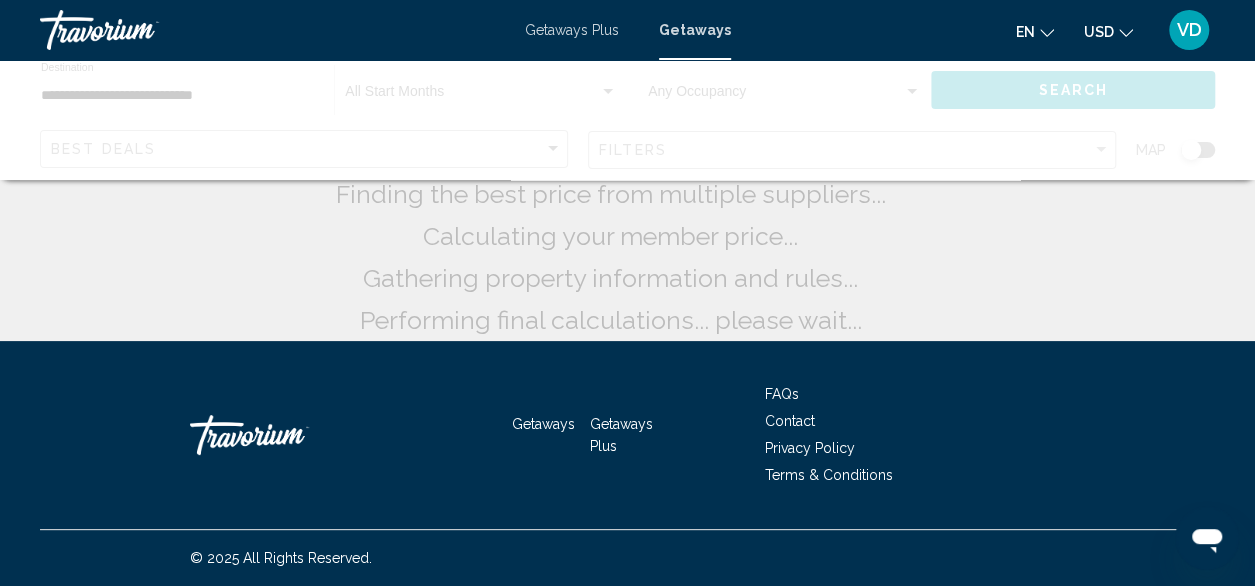 scroll, scrollTop: 0, scrollLeft: 0, axis: both 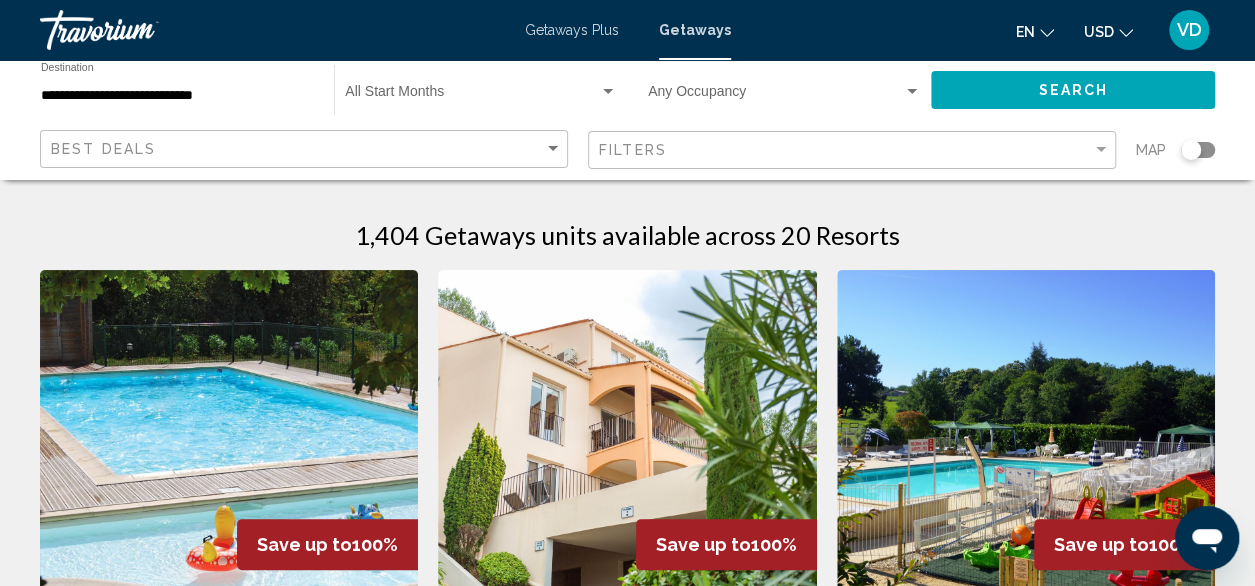 click 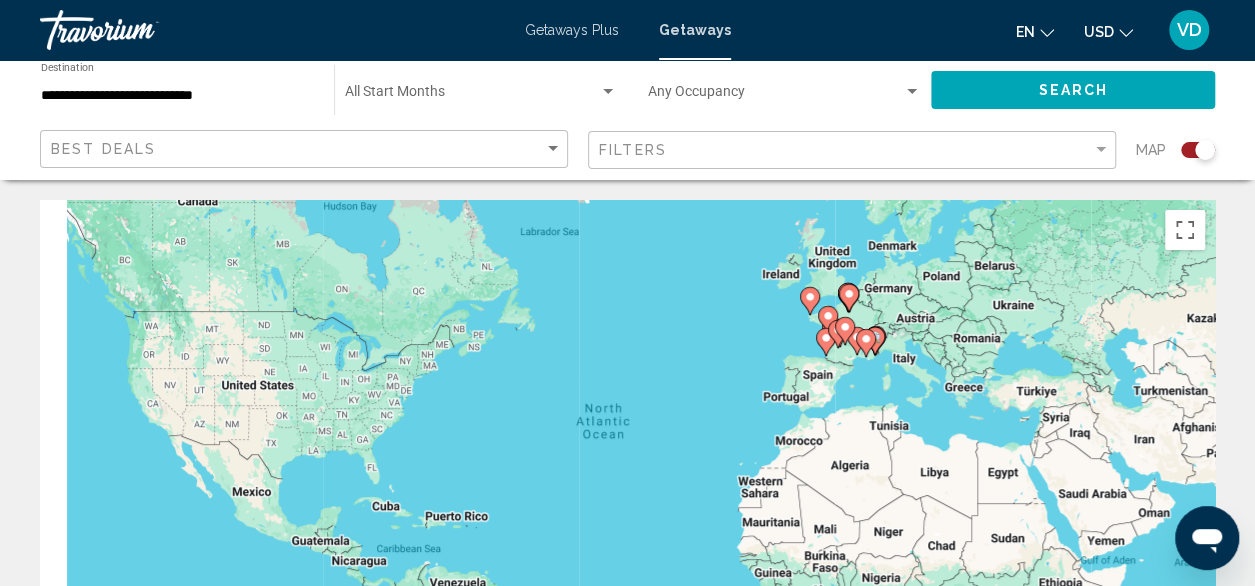 drag, startPoint x: 930, startPoint y: 387, endPoint x: 968, endPoint y: 338, distance: 62.008064 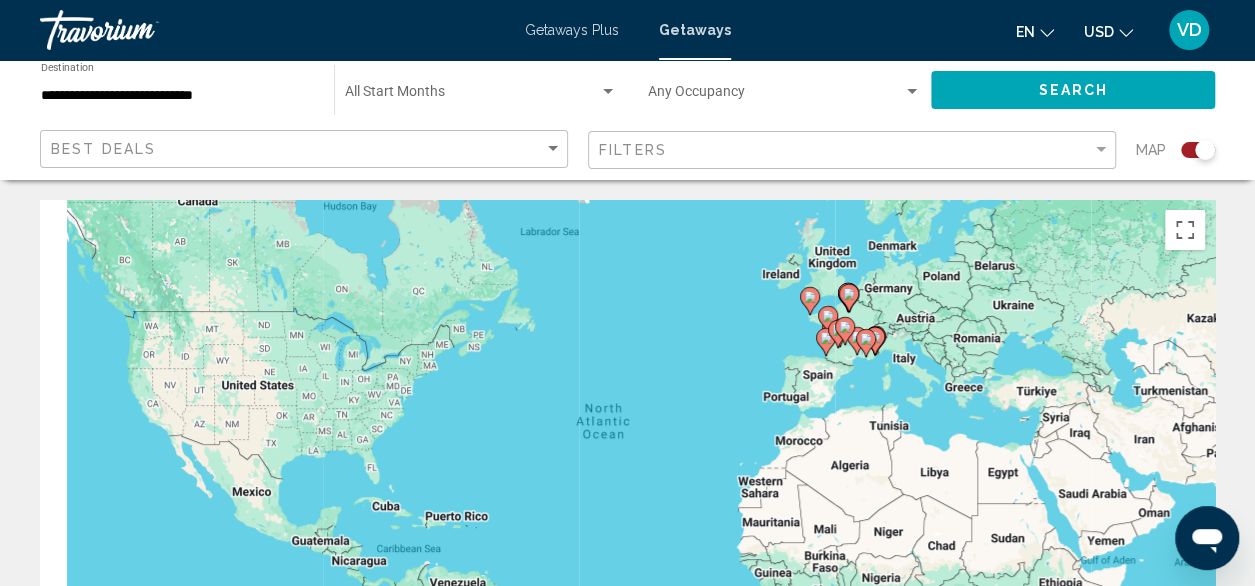 click on "To activate drag with keyboard, press Alt + Enter. Once in keyboard drag state, use the arrow keys to move the marker. To complete the drag, press the Enter key. To cancel, press Escape." at bounding box center (627, 500) 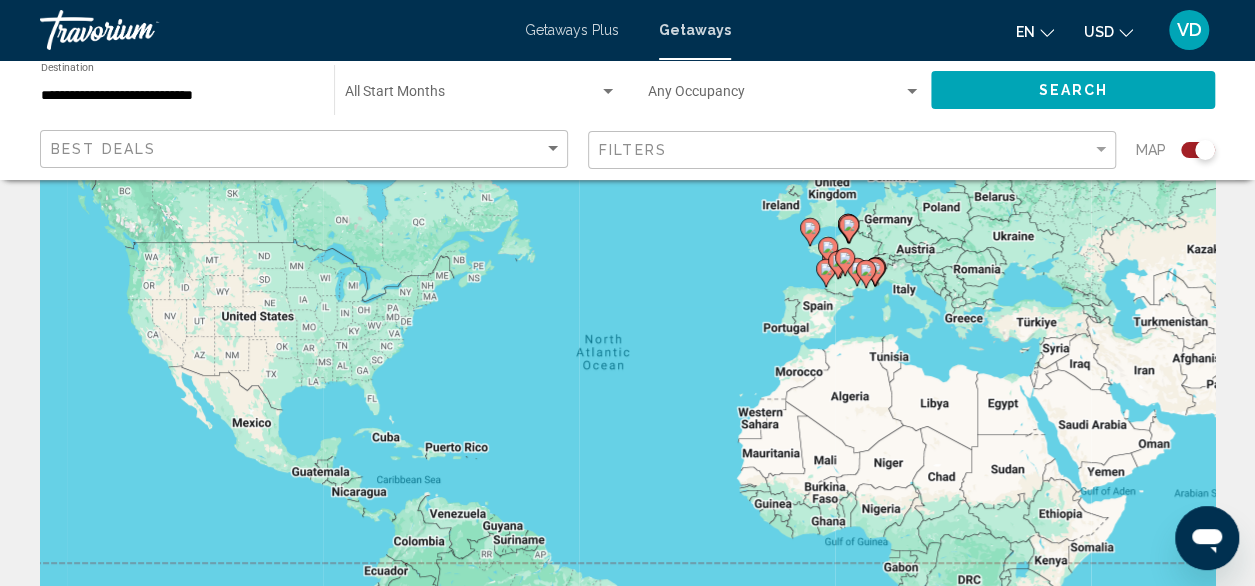 scroll, scrollTop: 0, scrollLeft: 0, axis: both 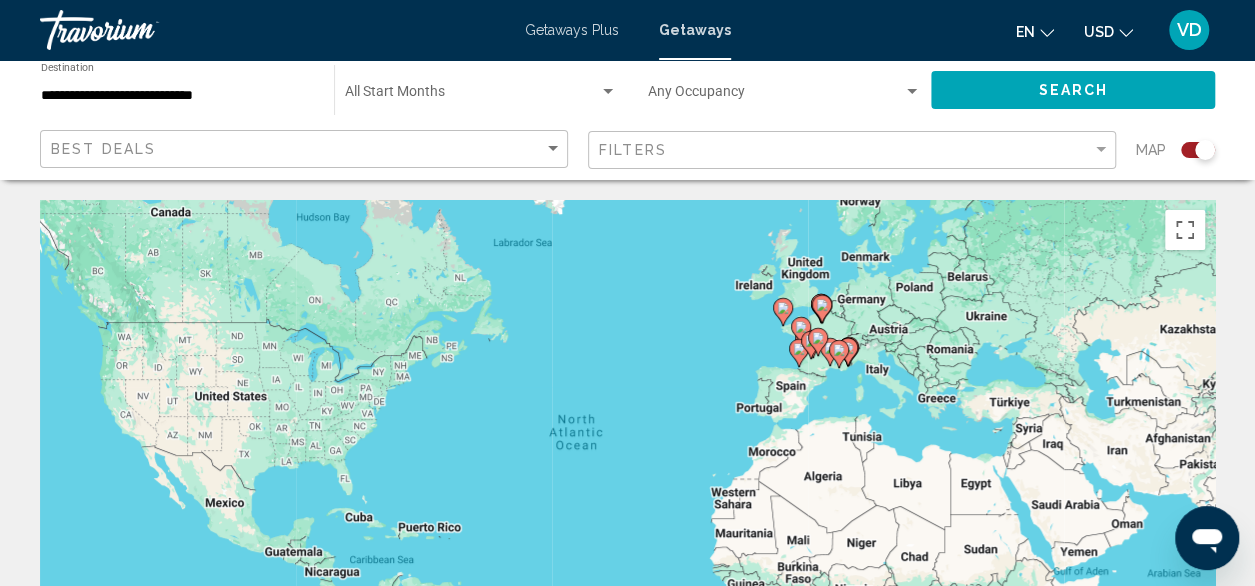drag, startPoint x: 880, startPoint y: 309, endPoint x: 852, endPoint y: 324, distance: 31.764761 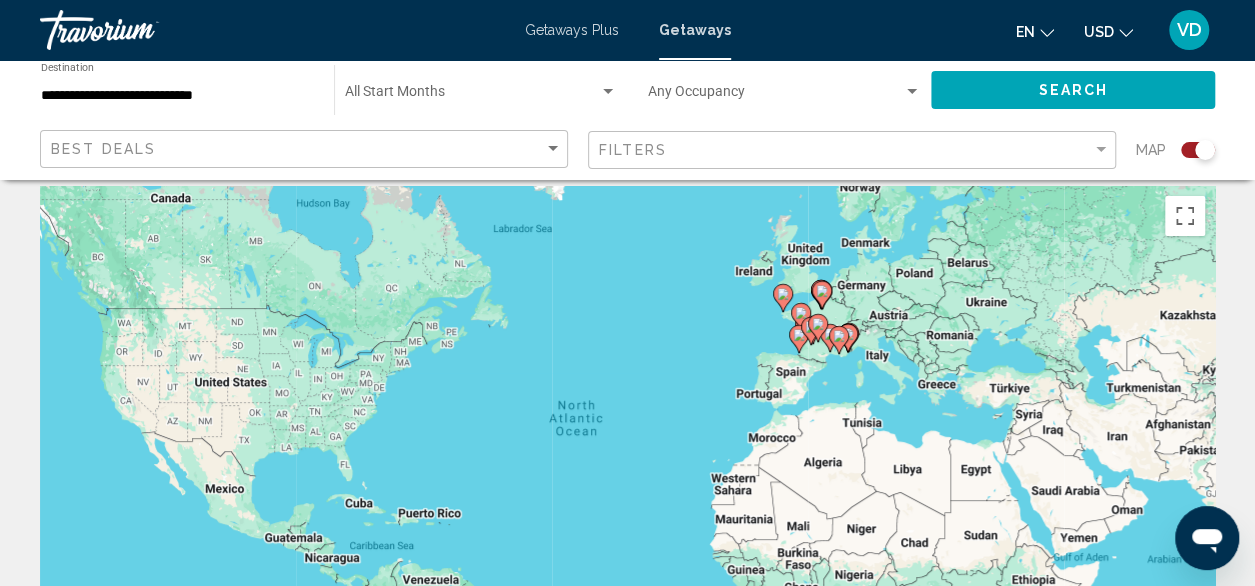 scroll, scrollTop: 0, scrollLeft: 0, axis: both 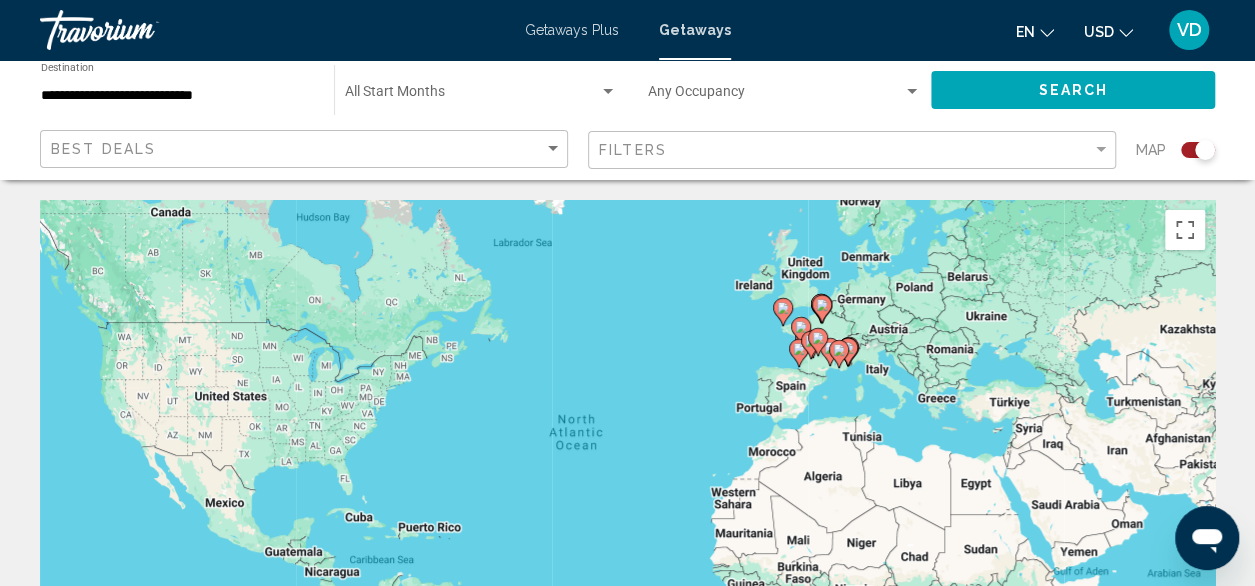 click on "To activate drag with keyboard, press Alt + Enter. Once in keyboard drag state, use the arrow keys to move the marker. To complete the drag, press the Enter key. To cancel, press Escape." at bounding box center [627, 500] 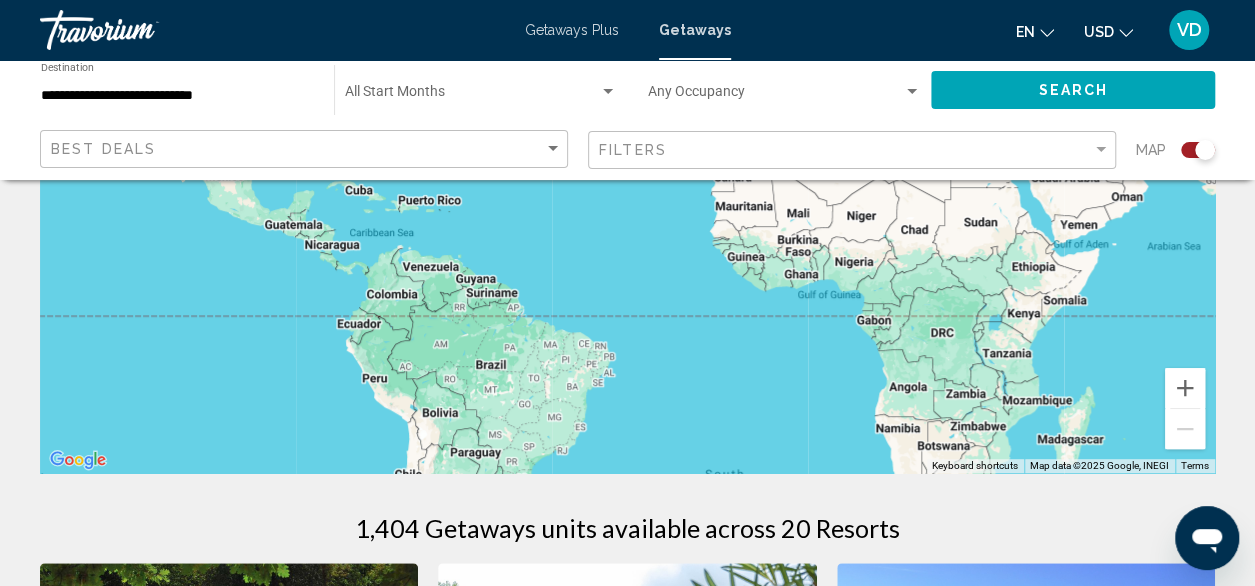 scroll, scrollTop: 300, scrollLeft: 0, axis: vertical 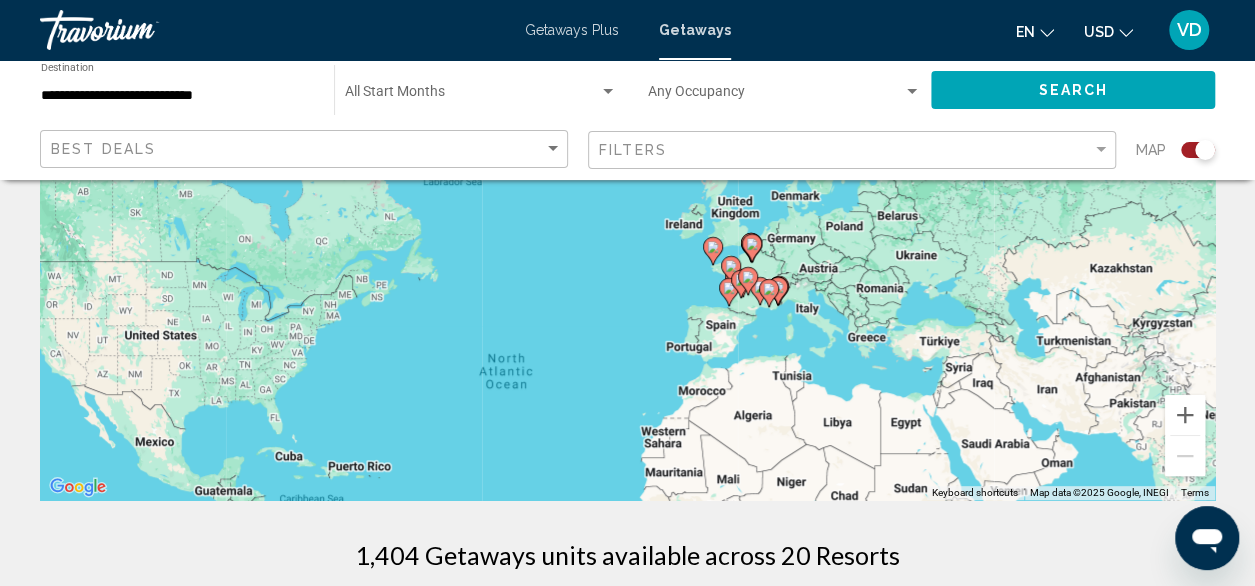 drag, startPoint x: 1098, startPoint y: 267, endPoint x: 1026, endPoint y: 511, distance: 254.40126 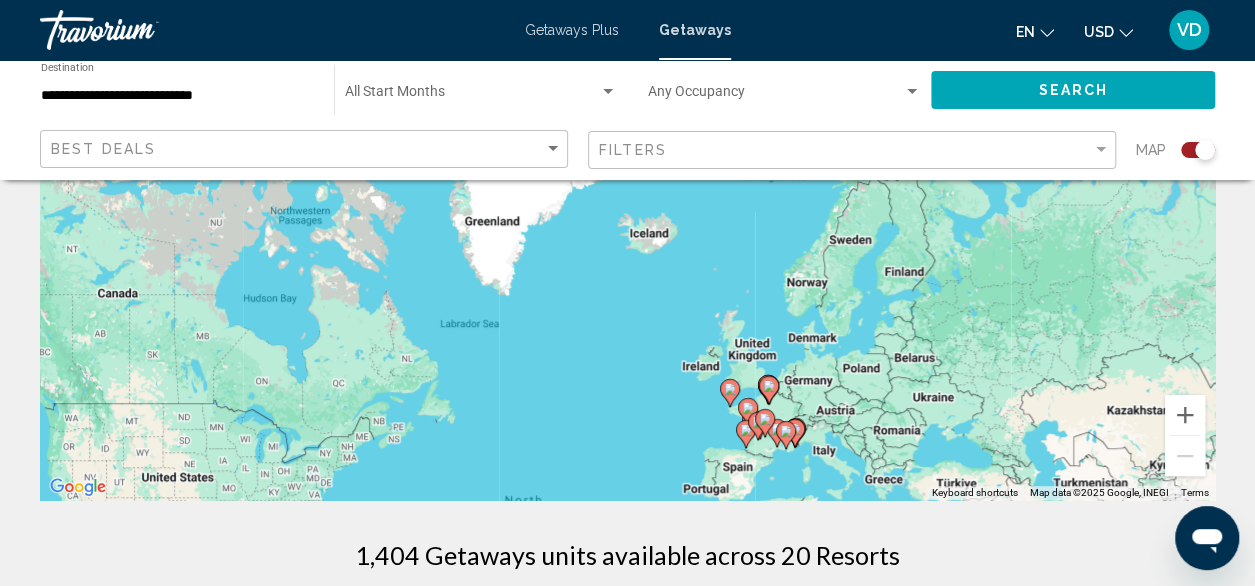 drag, startPoint x: 925, startPoint y: 236, endPoint x: 943, endPoint y: 383, distance: 148.09795 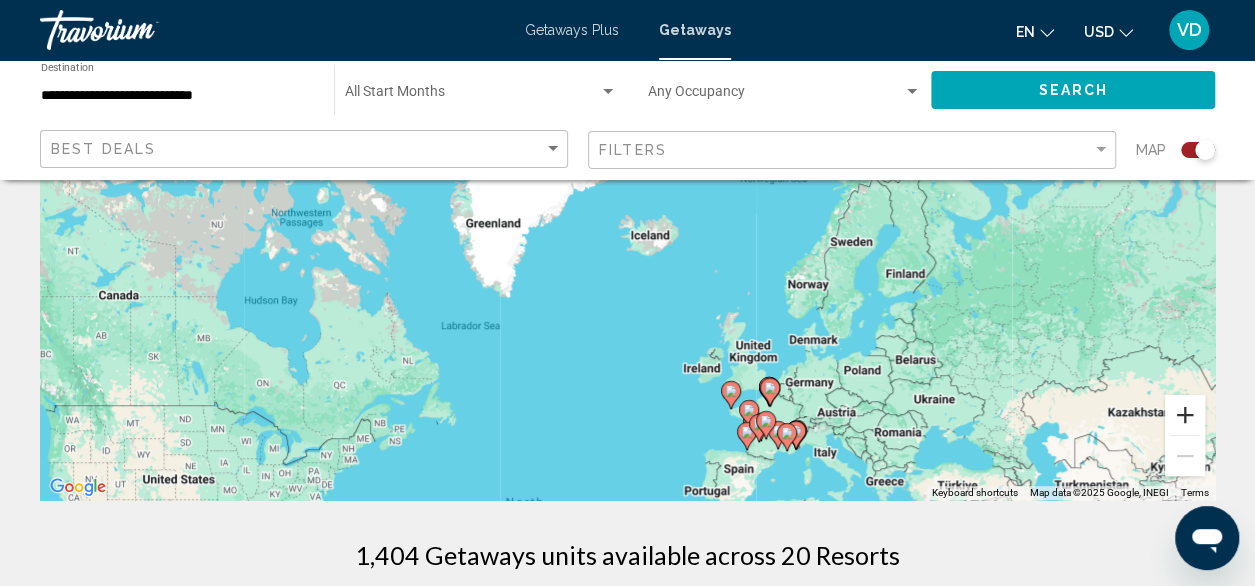 click at bounding box center [1185, 415] 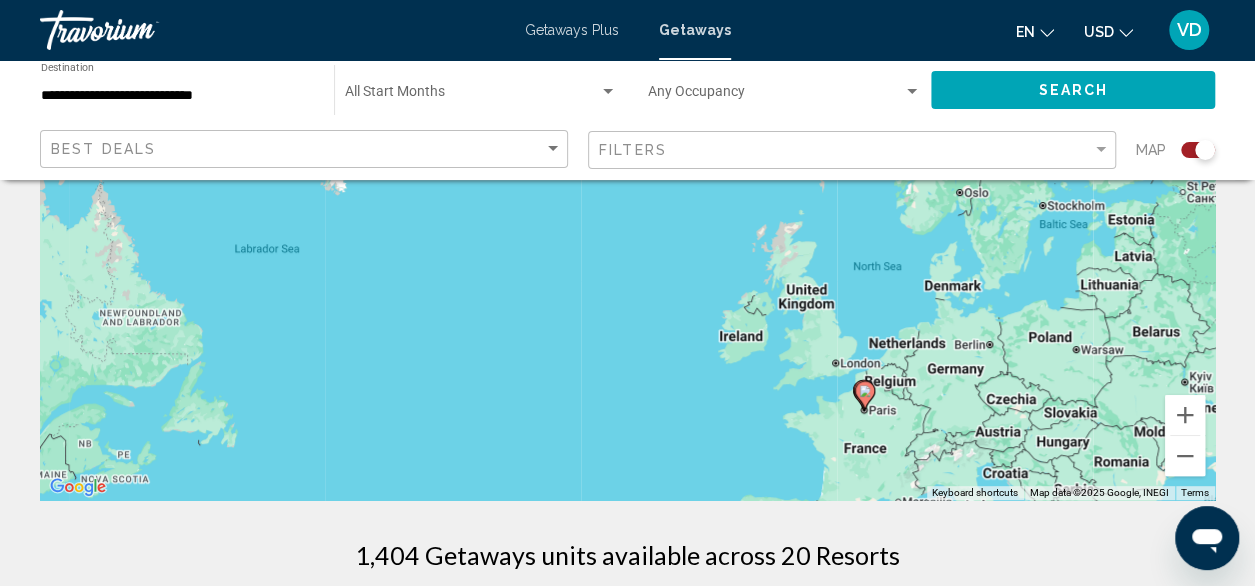 drag, startPoint x: 1031, startPoint y: 380, endPoint x: 984, endPoint y: 173, distance: 212.26869 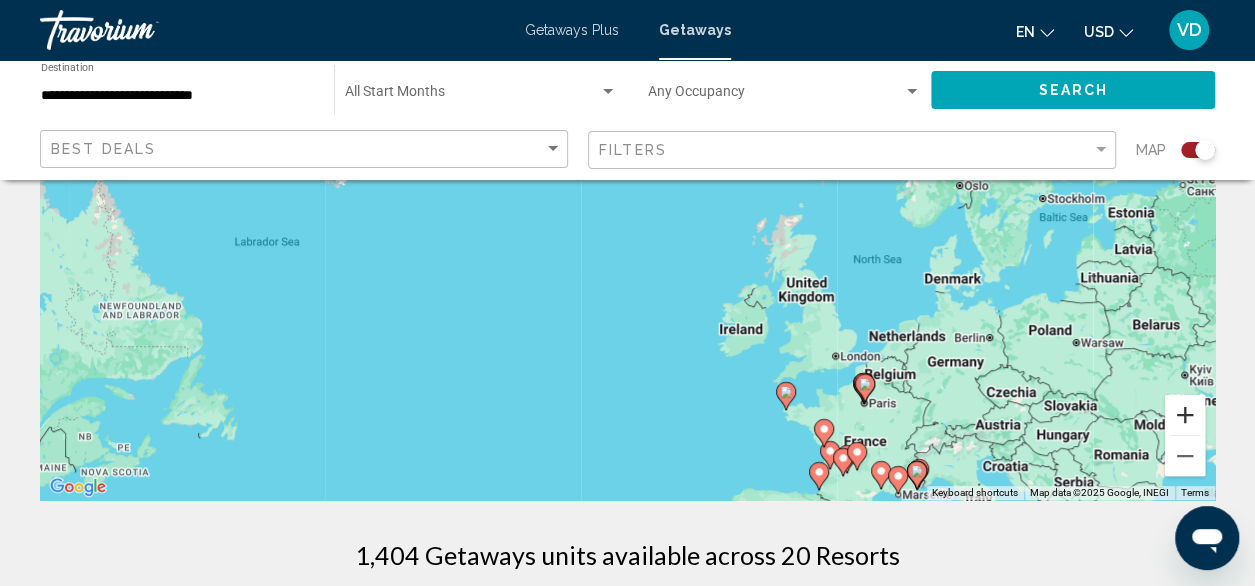 click at bounding box center [1185, 415] 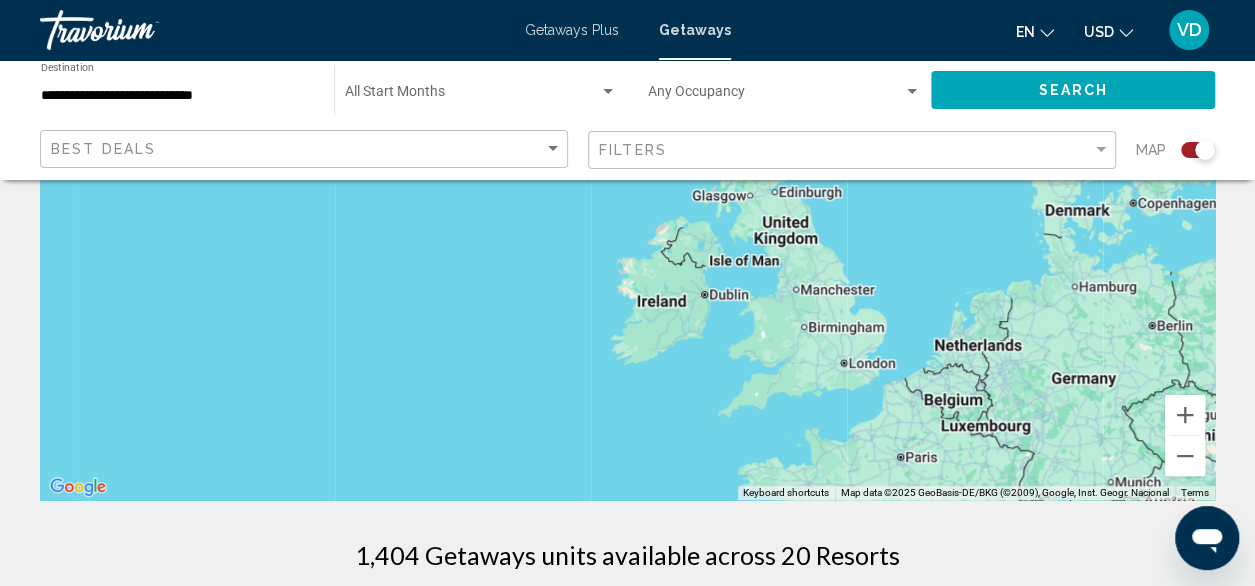 drag, startPoint x: 923, startPoint y: 377, endPoint x: 714, endPoint y: 219, distance: 262.00192 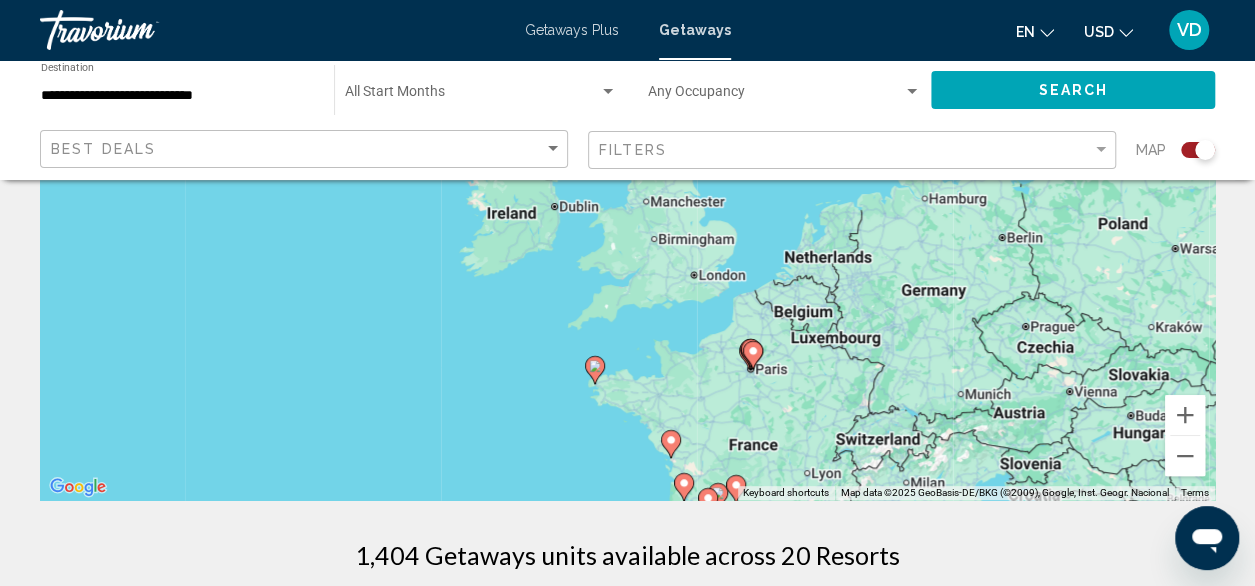 drag, startPoint x: 1040, startPoint y: 402, endPoint x: 921, endPoint y: 337, distance: 135.59499 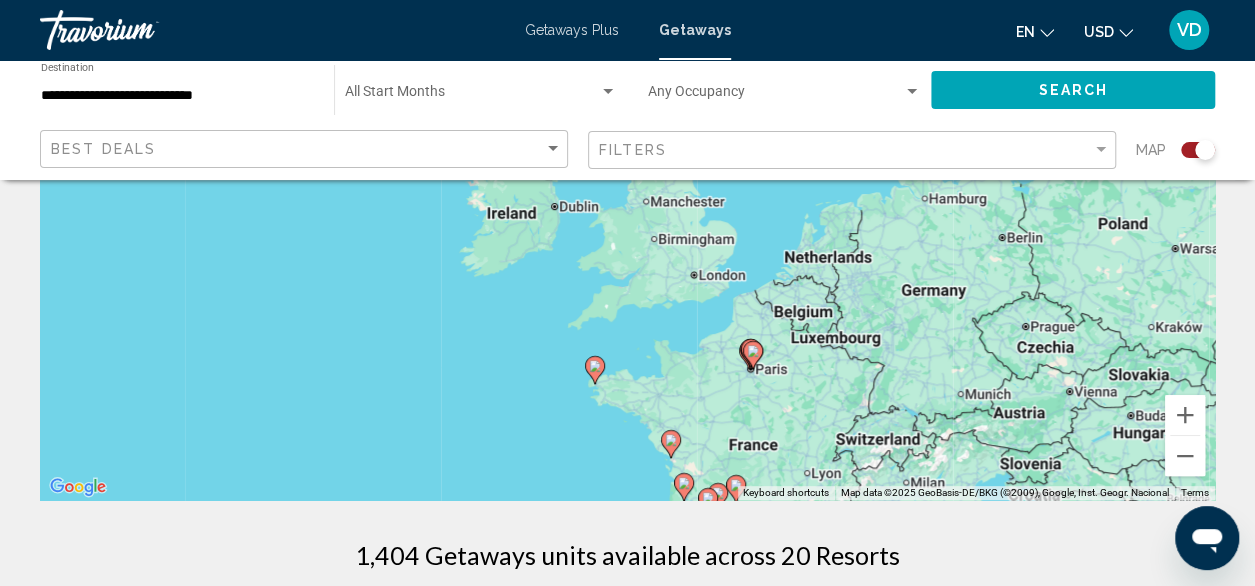 click on "To activate drag with keyboard, press Alt + Enter. Once in keyboard drag state, use the arrow keys to move the marker. To complete the drag, press the Enter key. To cancel, press Escape." at bounding box center [627, 200] 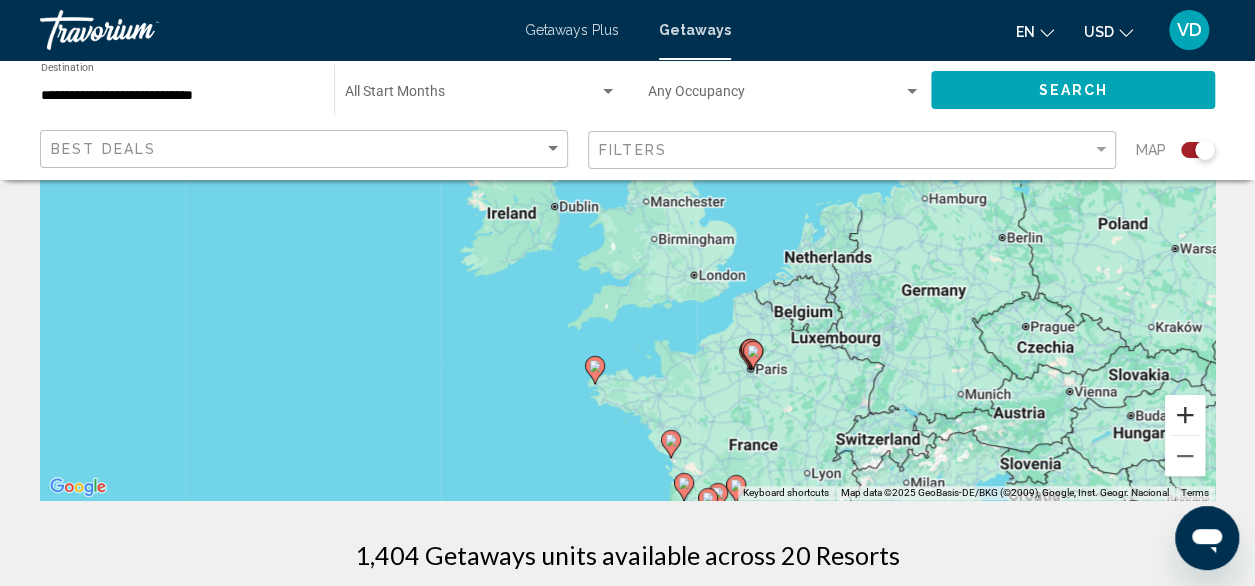 click at bounding box center (1185, 415) 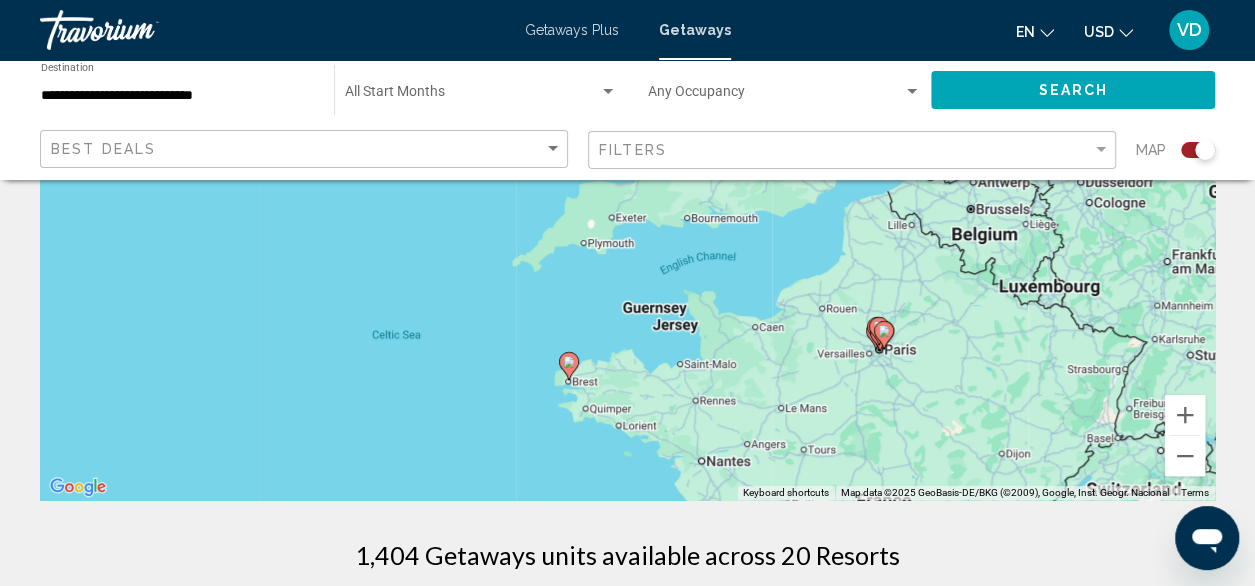 drag, startPoint x: 1008, startPoint y: 428, endPoint x: 1016, endPoint y: 237, distance: 191.16747 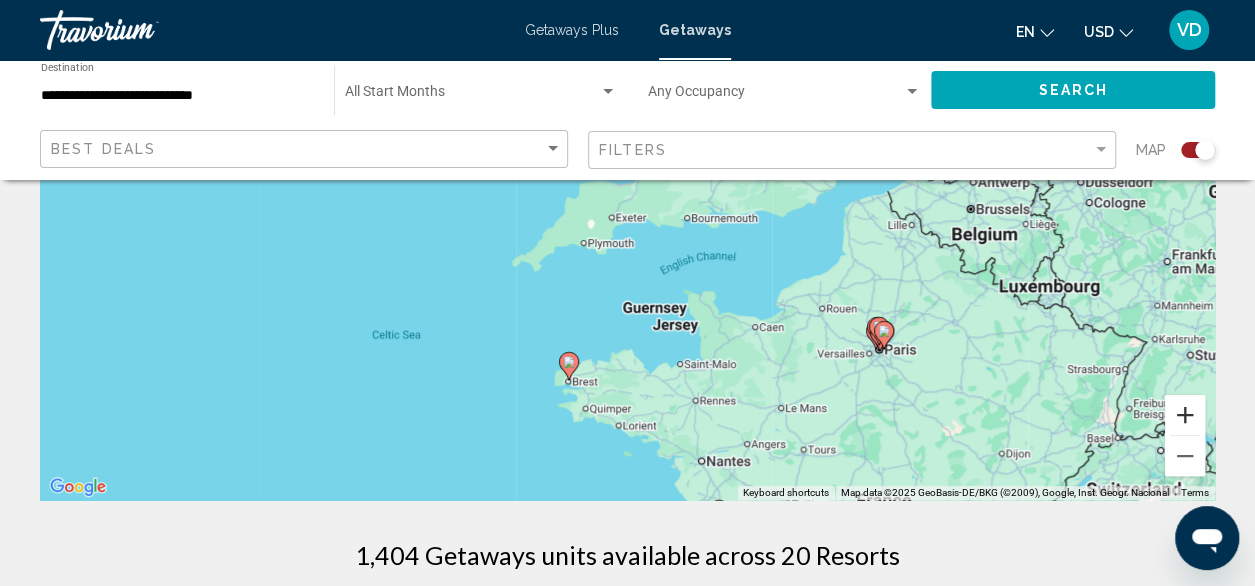 click at bounding box center (1185, 415) 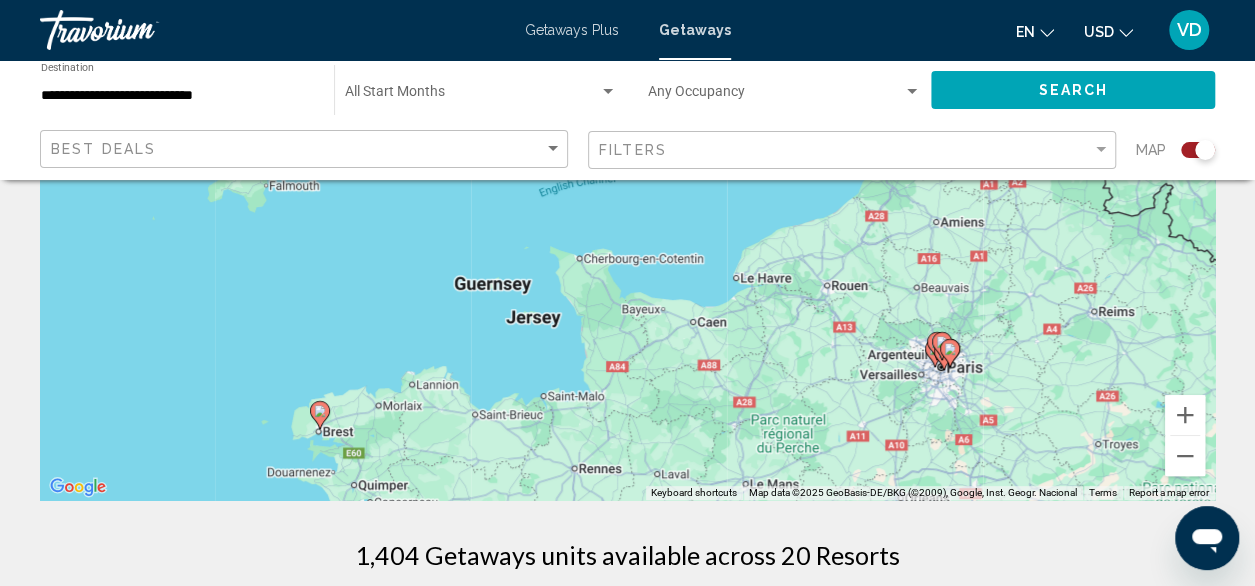 drag, startPoint x: 1062, startPoint y: 356, endPoint x: 880, endPoint y: 229, distance: 221.93018 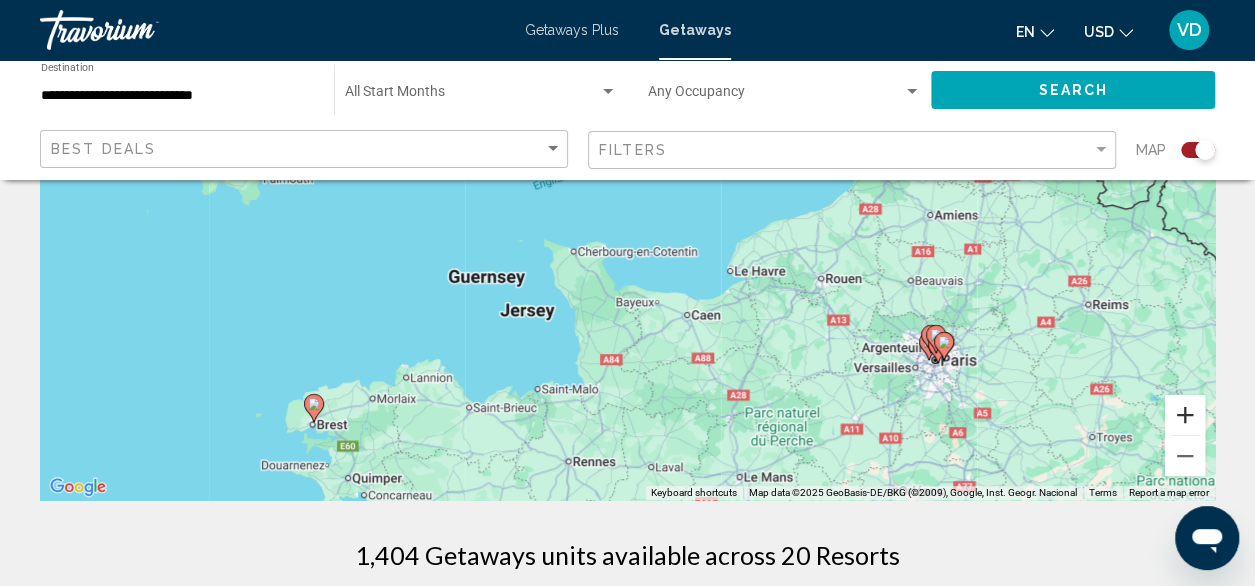 click at bounding box center (1185, 415) 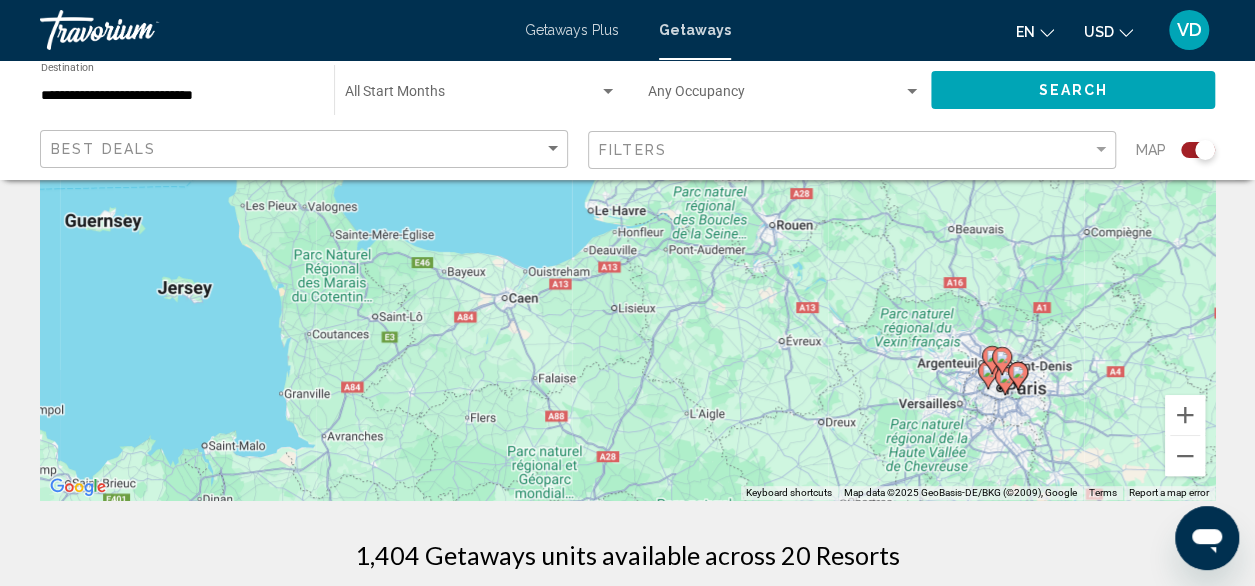 drag, startPoint x: 992, startPoint y: 361, endPoint x: 734, endPoint y: 223, distance: 292.58844 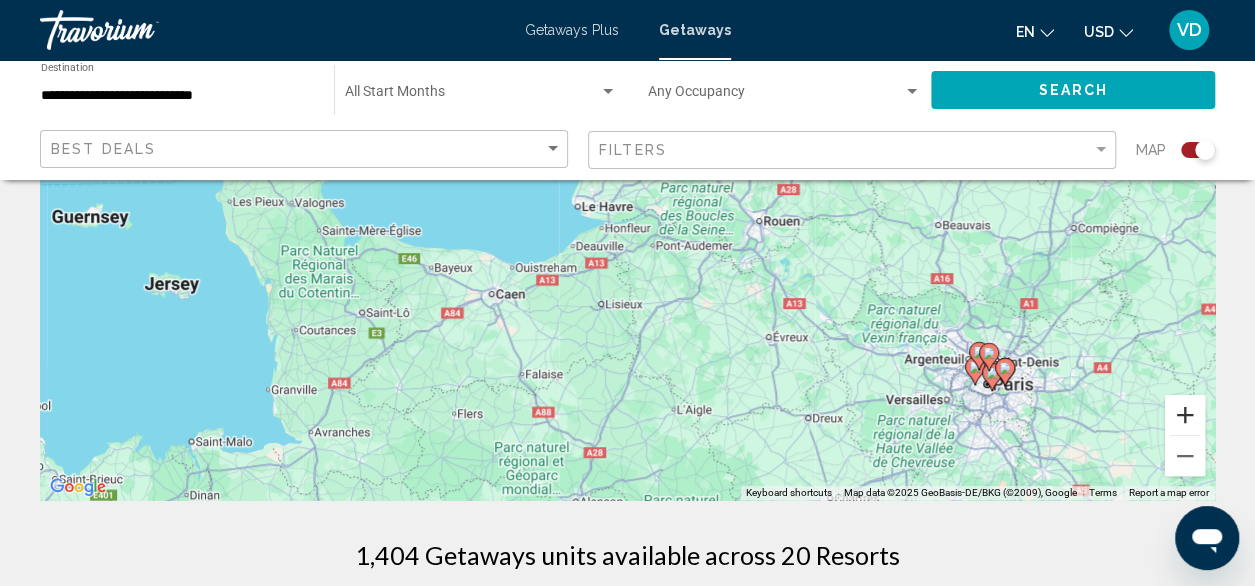 click at bounding box center (1185, 415) 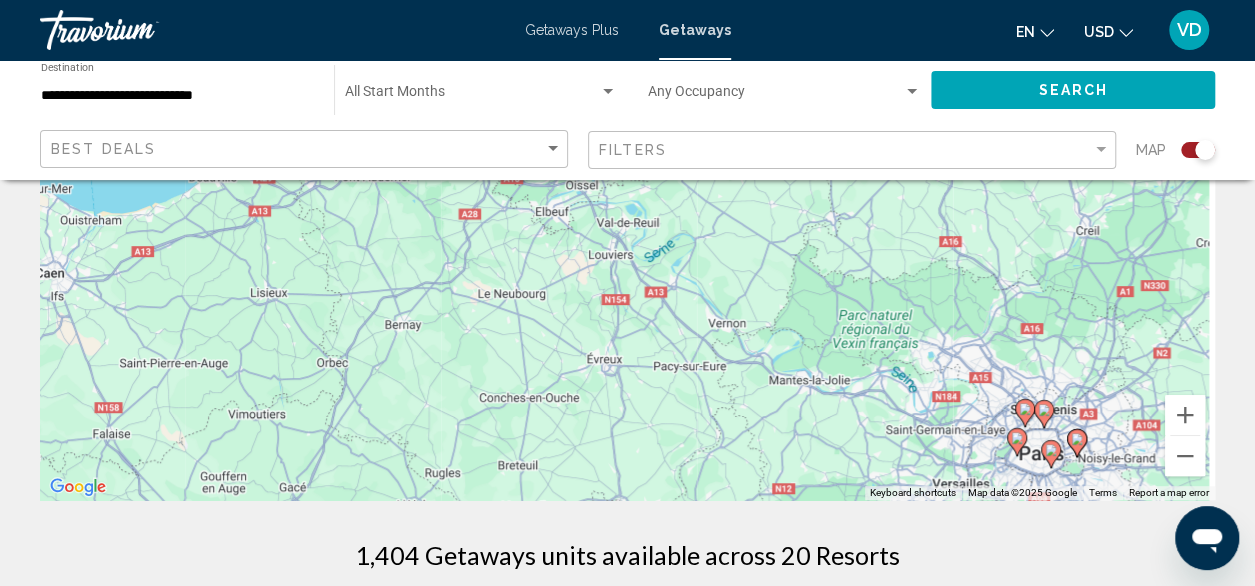 drag, startPoint x: 1050, startPoint y: 357, endPoint x: 706, endPoint y: 238, distance: 364.00137 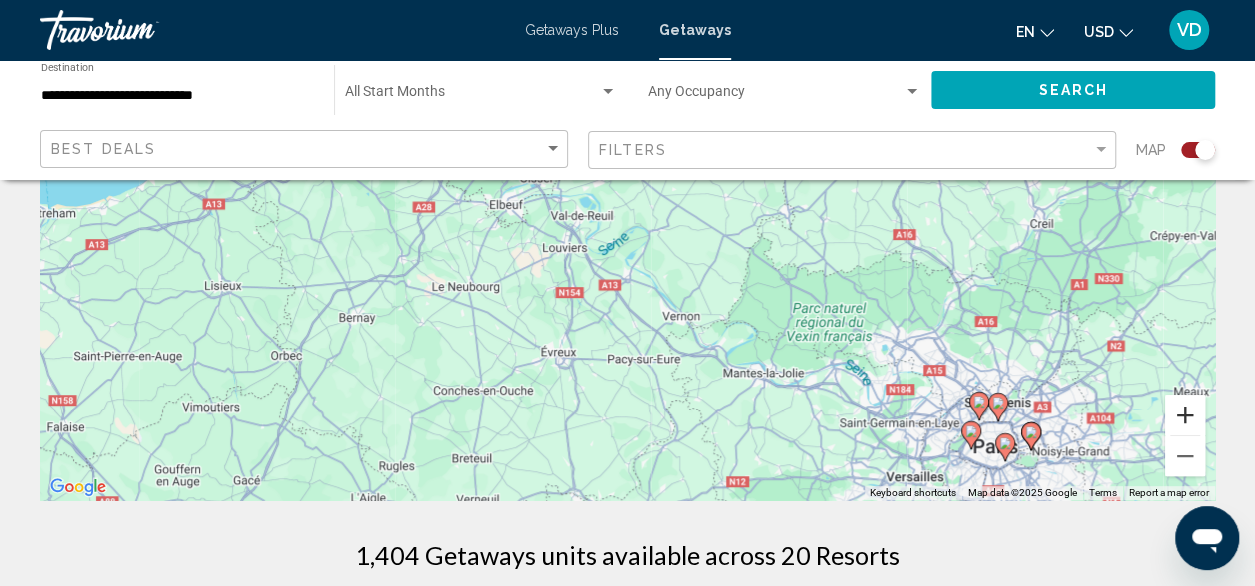 click at bounding box center (1185, 415) 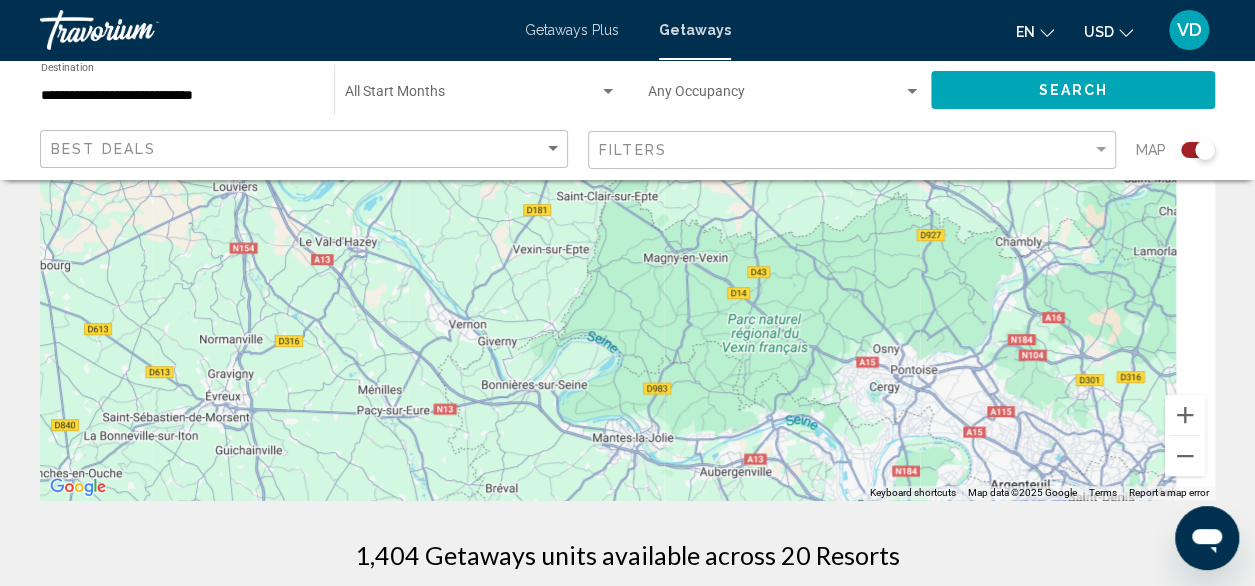 drag, startPoint x: 1044, startPoint y: 364, endPoint x: 678, endPoint y: 227, distance: 390.80045 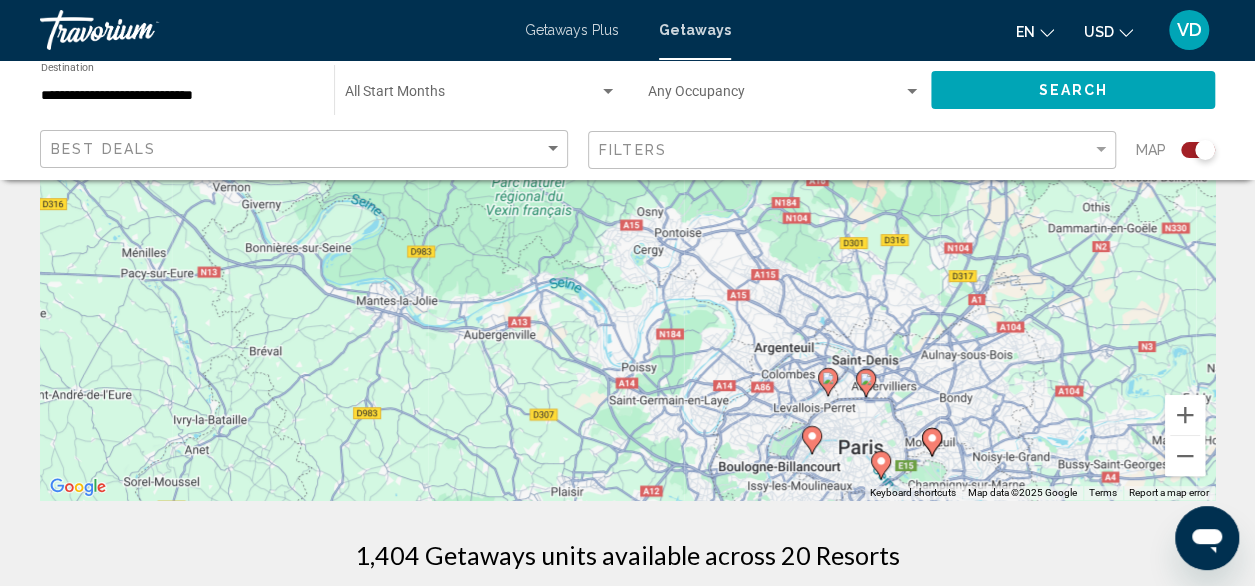 drag, startPoint x: 1101, startPoint y: 354, endPoint x: 1014, endPoint y: 234, distance: 148.21944 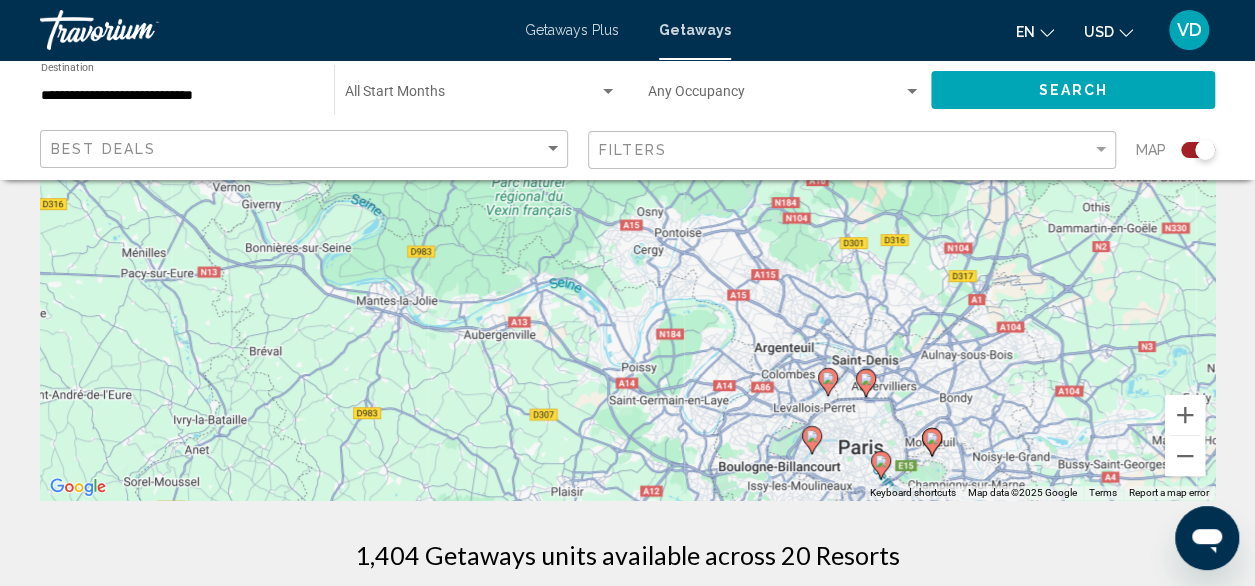 click on "To activate drag with keyboard, press Alt + Enter. Once in keyboard drag state, use the arrow keys to move the marker. To complete the drag, press the Enter key. To cancel, press Escape." at bounding box center [627, 200] 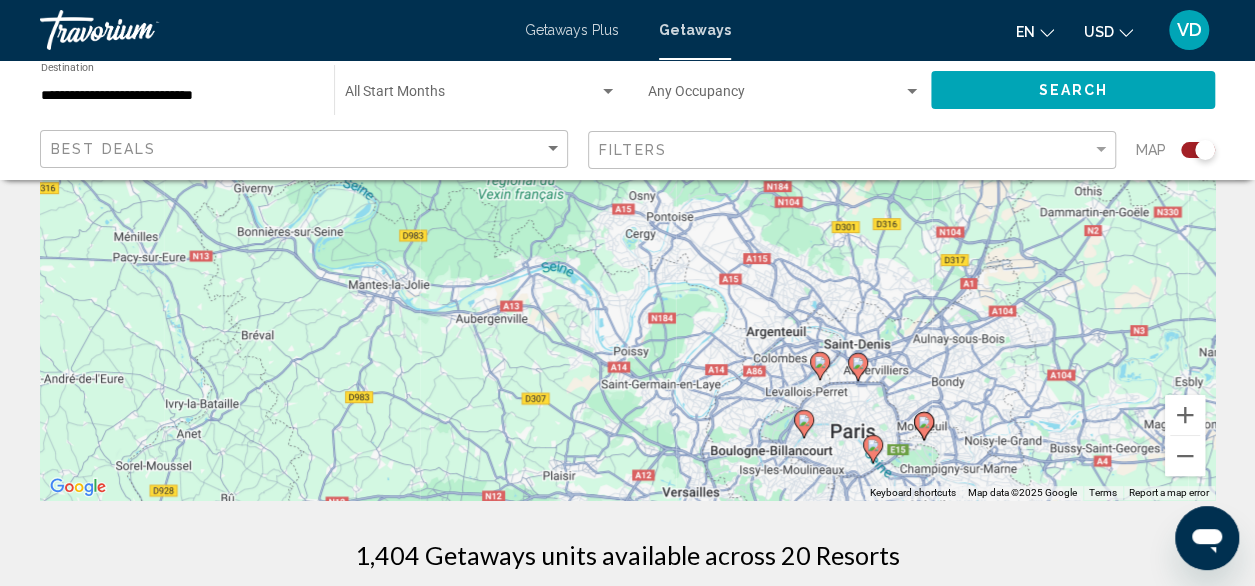 click 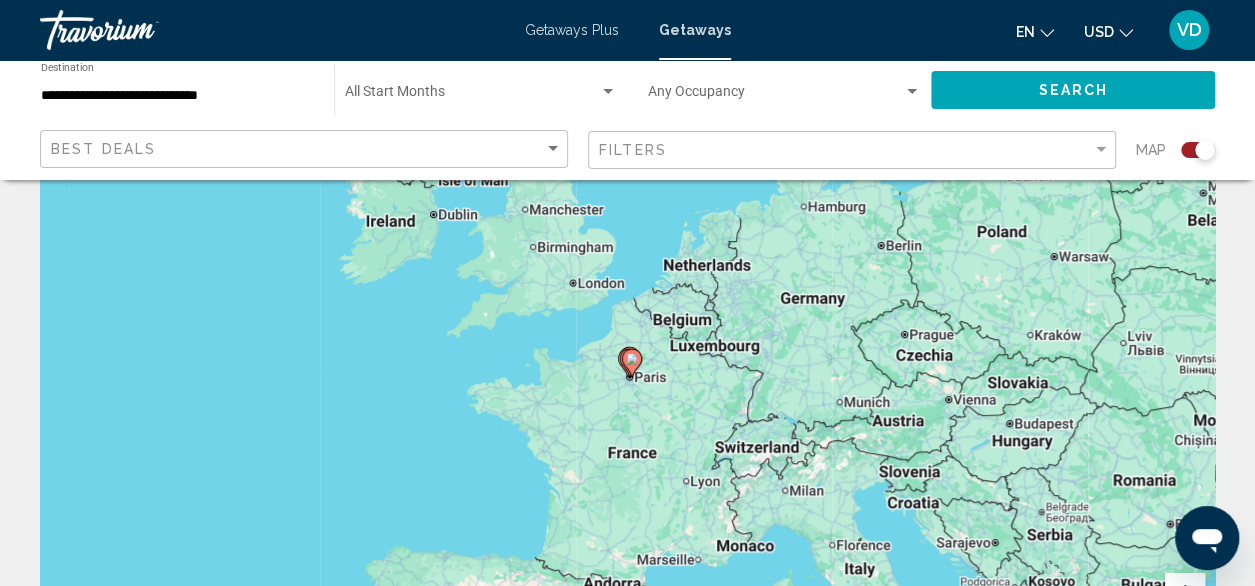 scroll, scrollTop: 0, scrollLeft: 0, axis: both 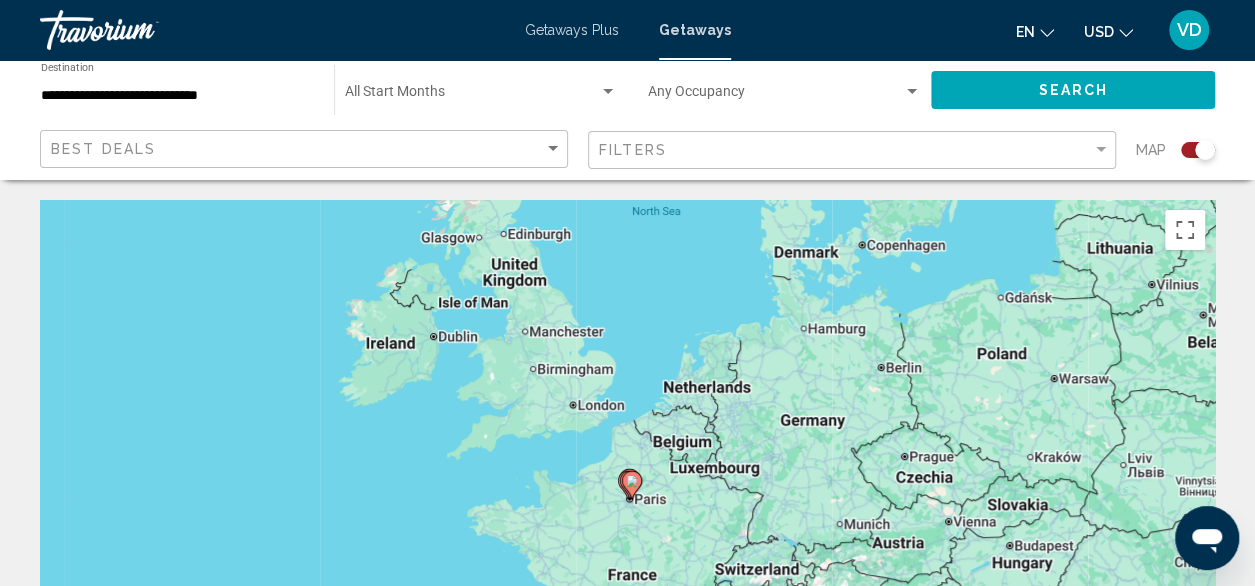 click 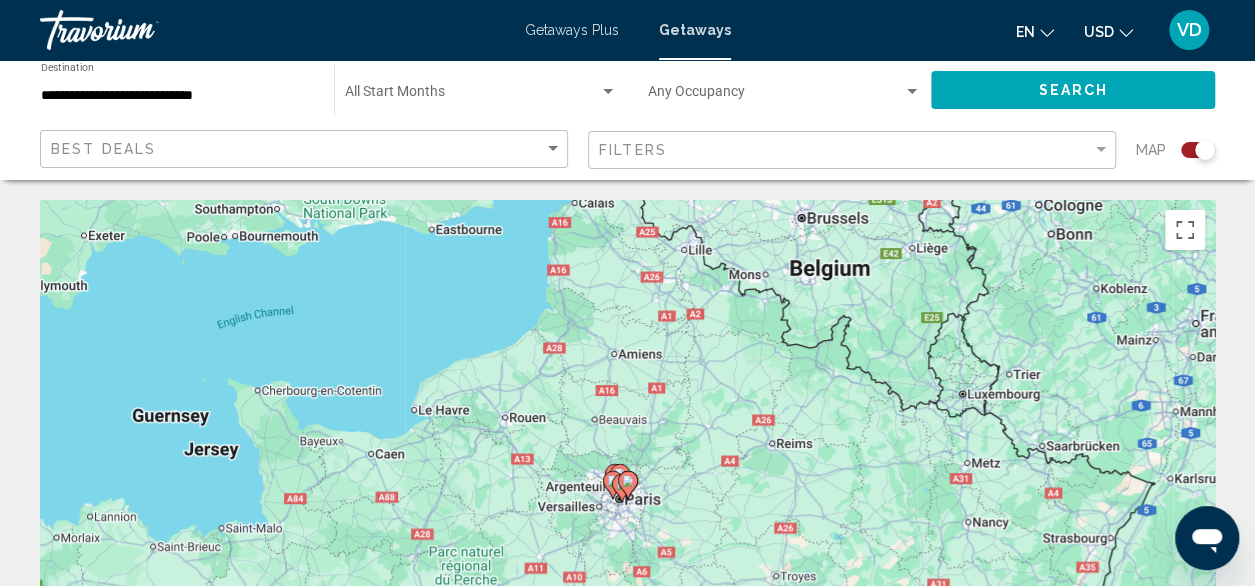 drag, startPoint x: 1218, startPoint y: 416, endPoint x: 1228, endPoint y: 367, distance: 50.01 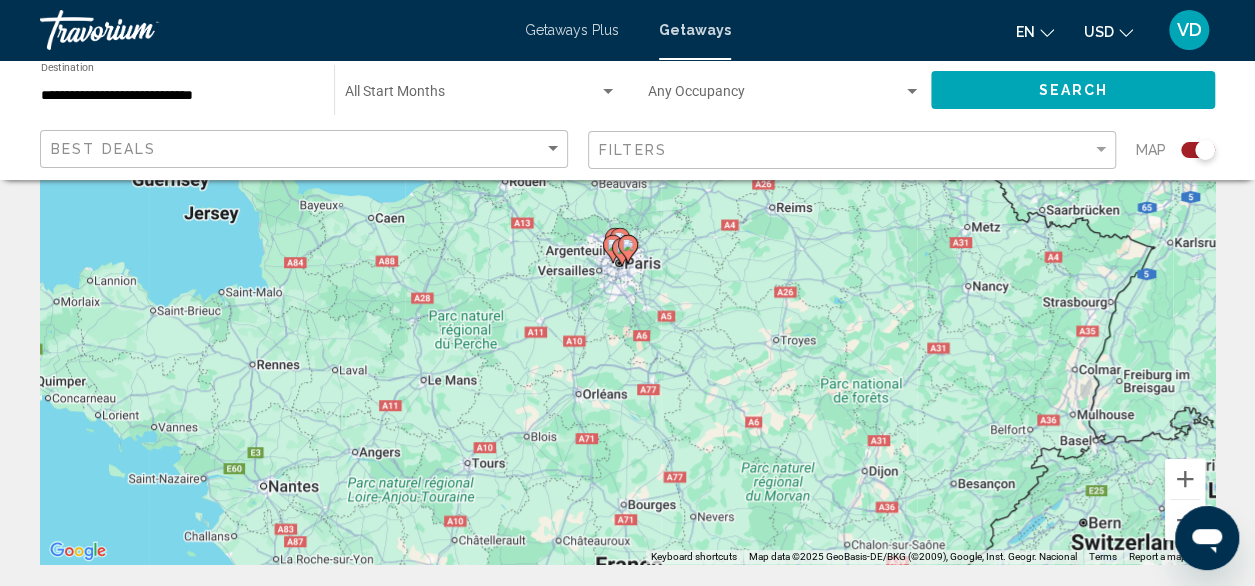 scroll, scrollTop: 211, scrollLeft: 0, axis: vertical 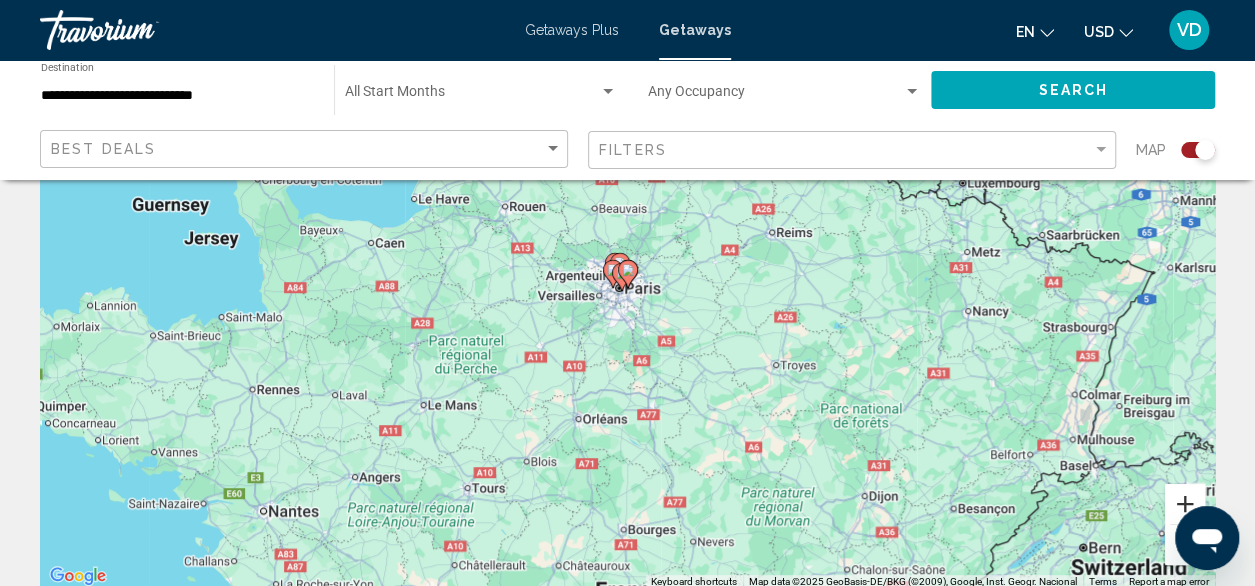 click at bounding box center [1185, 504] 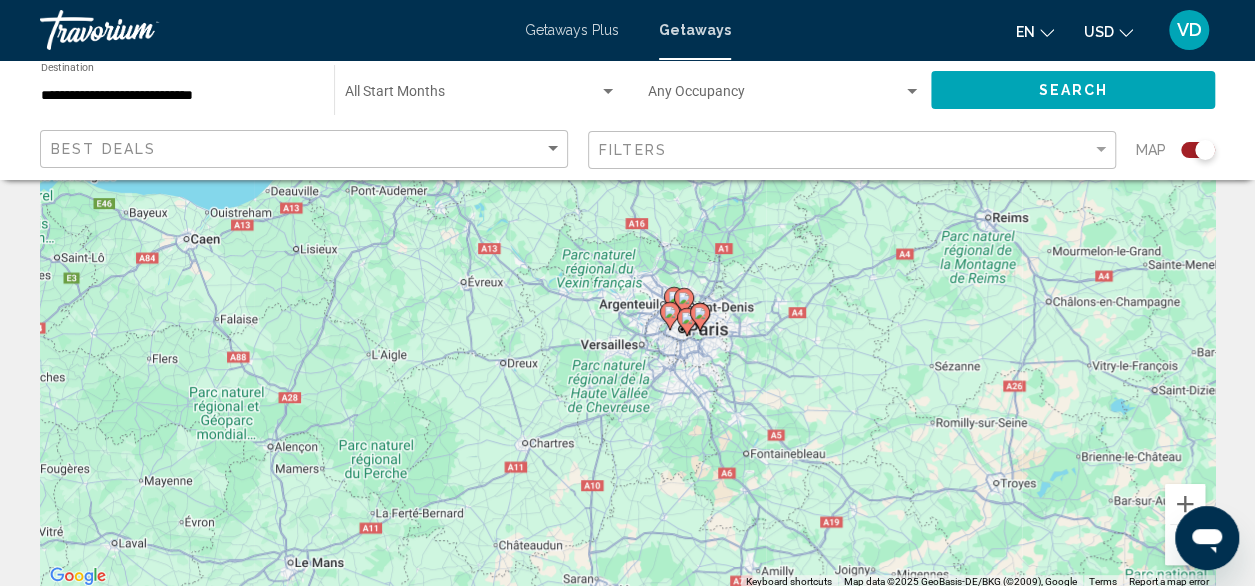 drag, startPoint x: 702, startPoint y: 339, endPoint x: 835, endPoint y: 402, distance: 147.16656 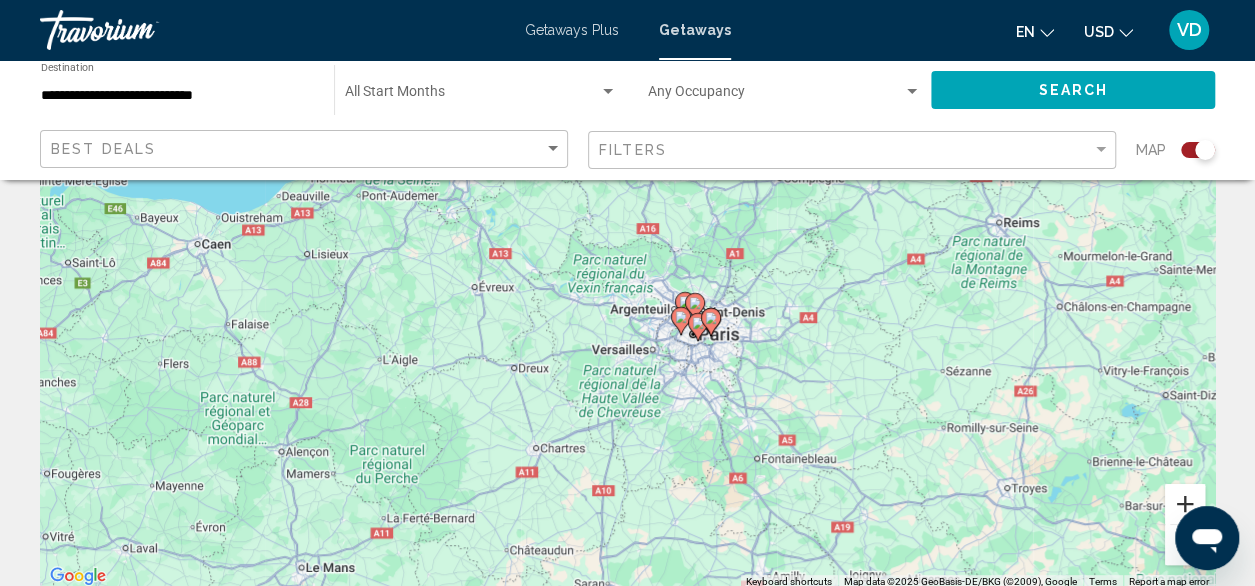 click at bounding box center (1185, 504) 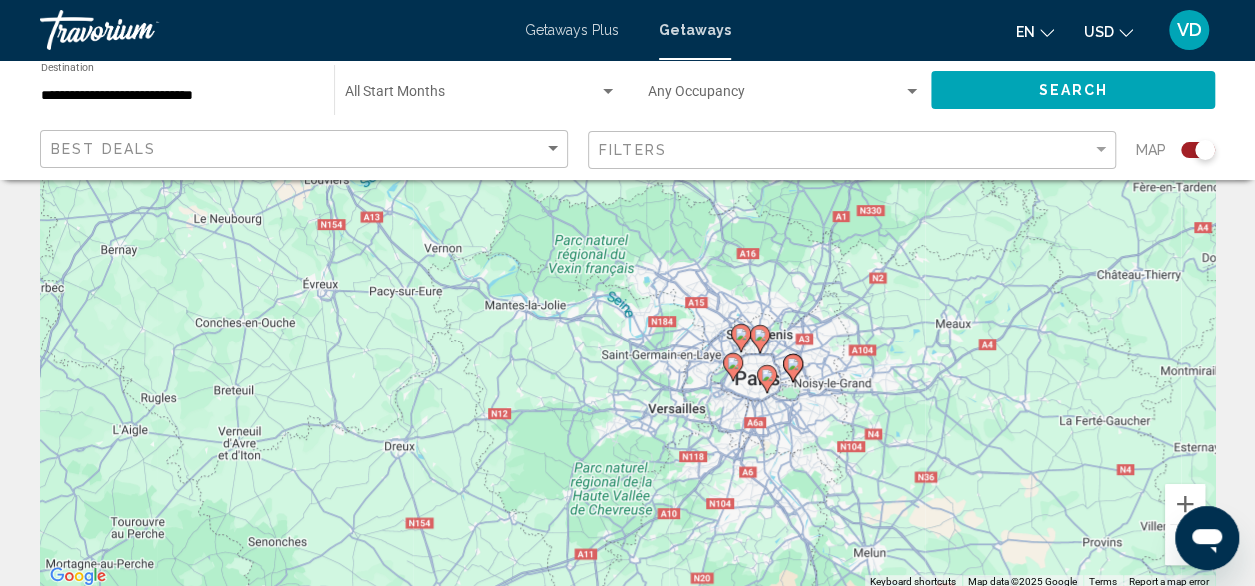 click 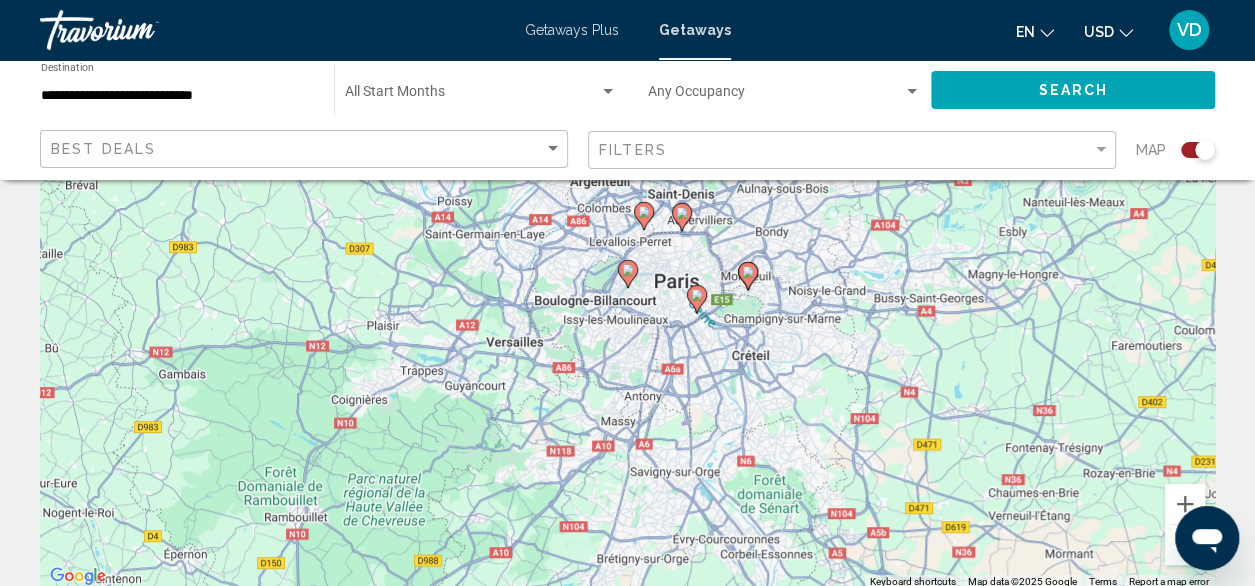 click 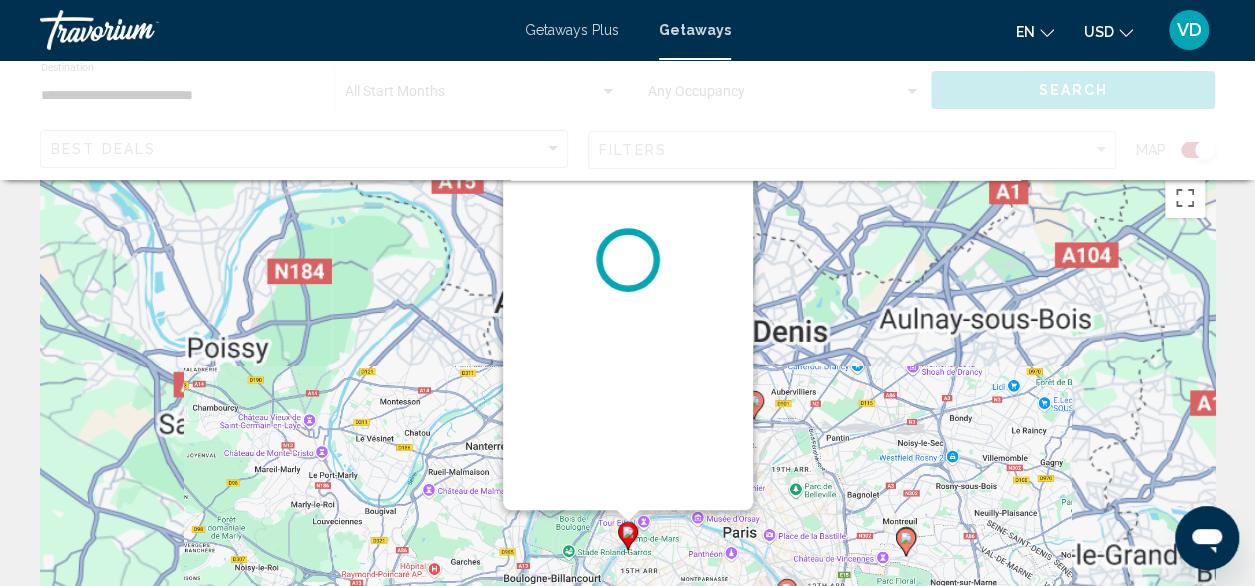 scroll, scrollTop: 0, scrollLeft: 0, axis: both 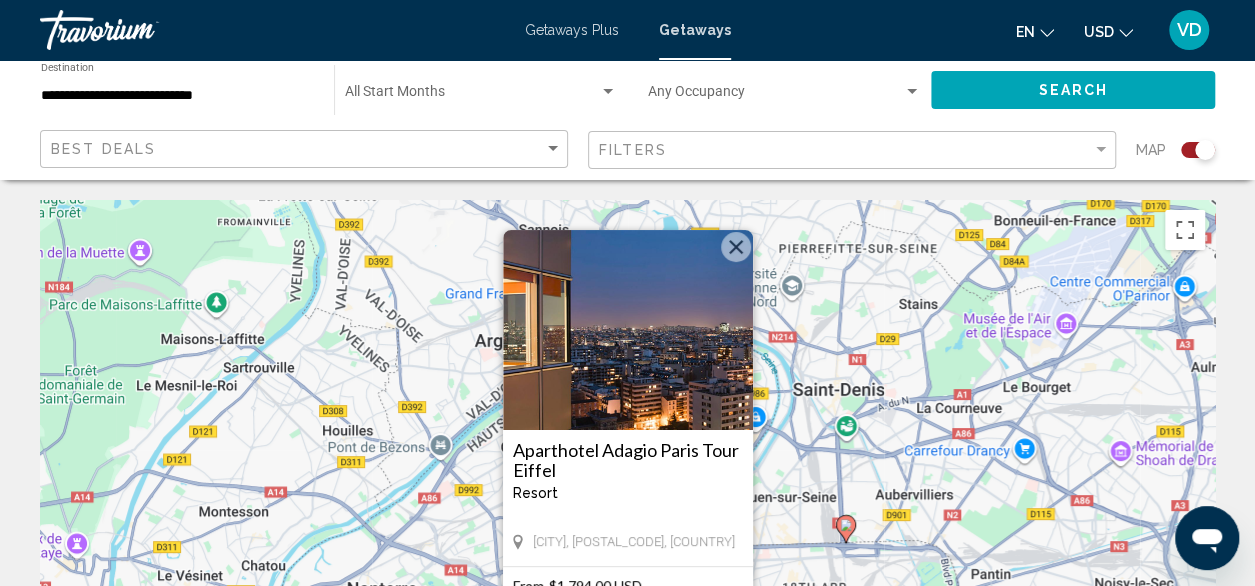 click at bounding box center [628, 330] 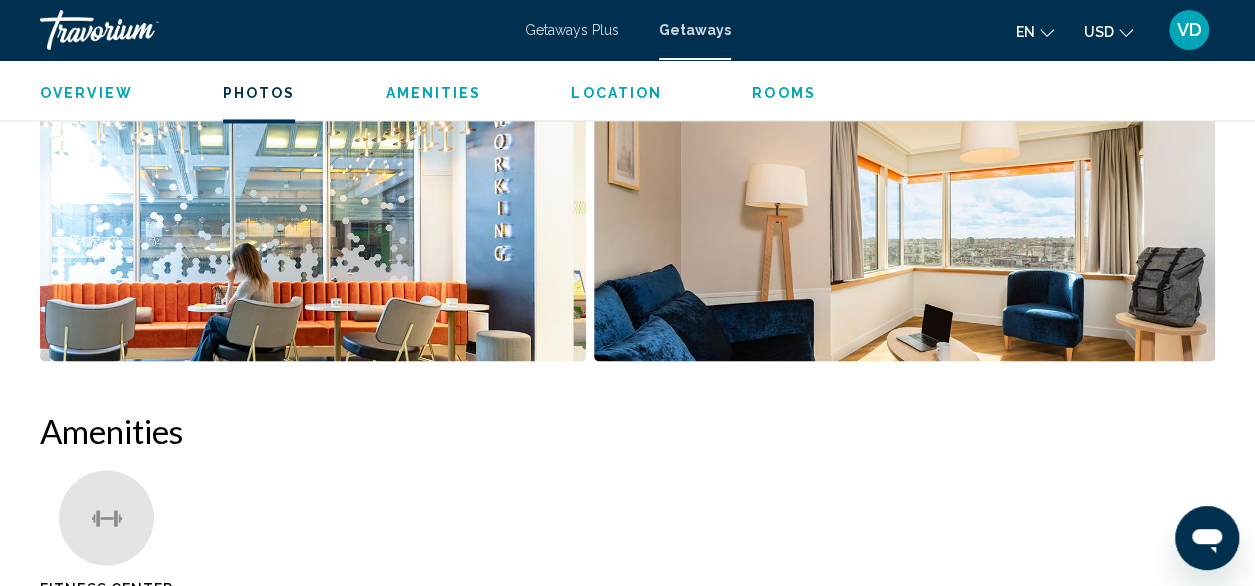 scroll, scrollTop: 1642, scrollLeft: 0, axis: vertical 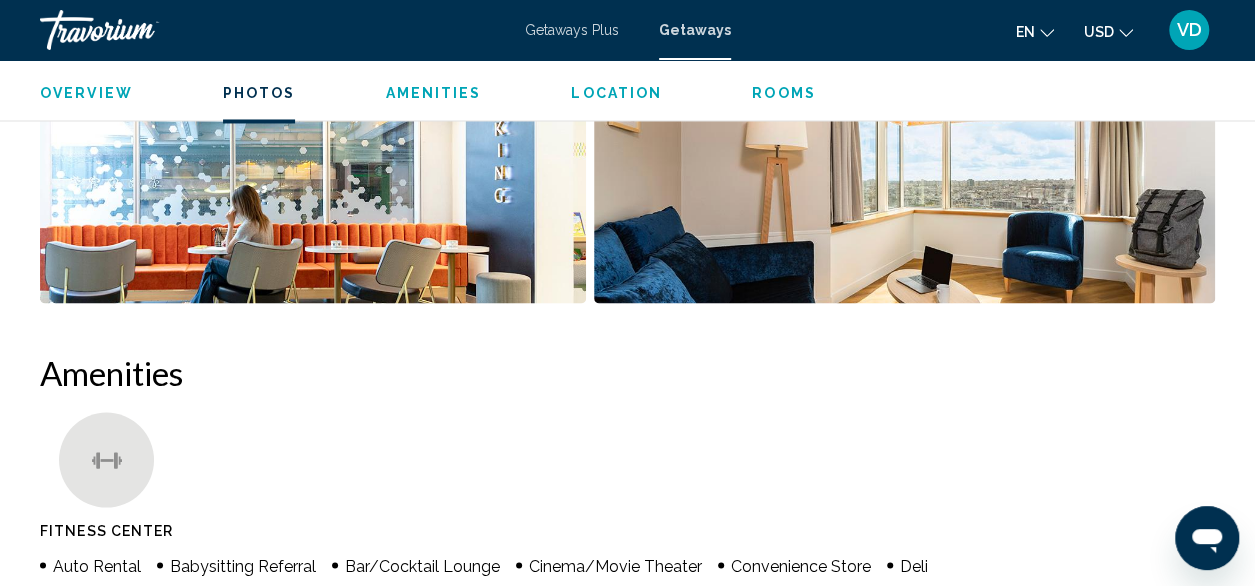 click at bounding box center (904, 179) 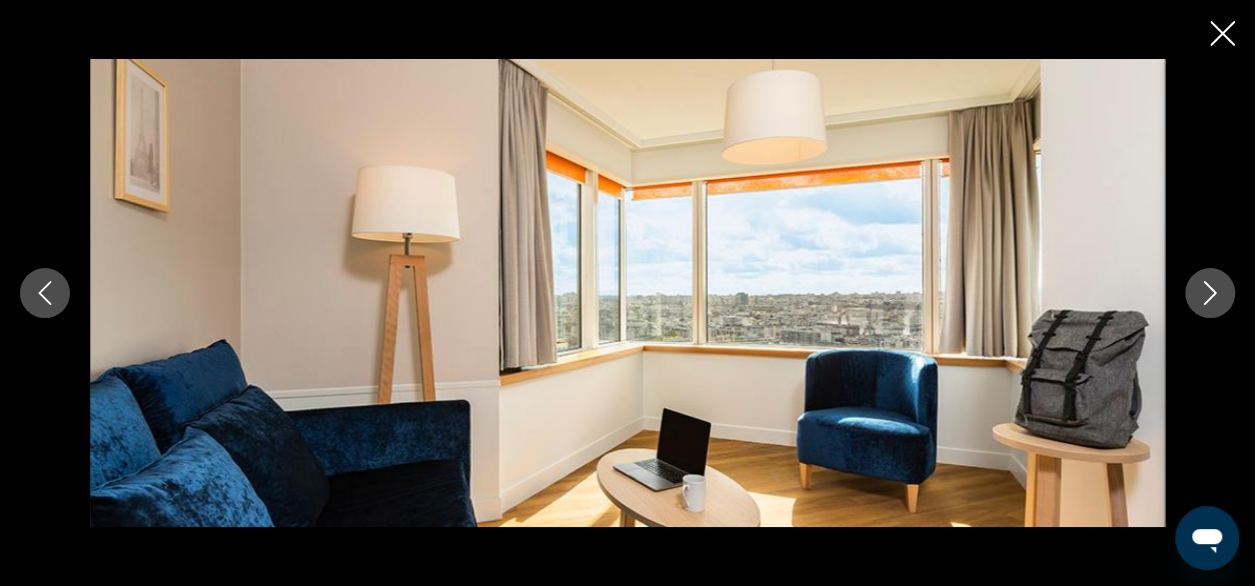 click 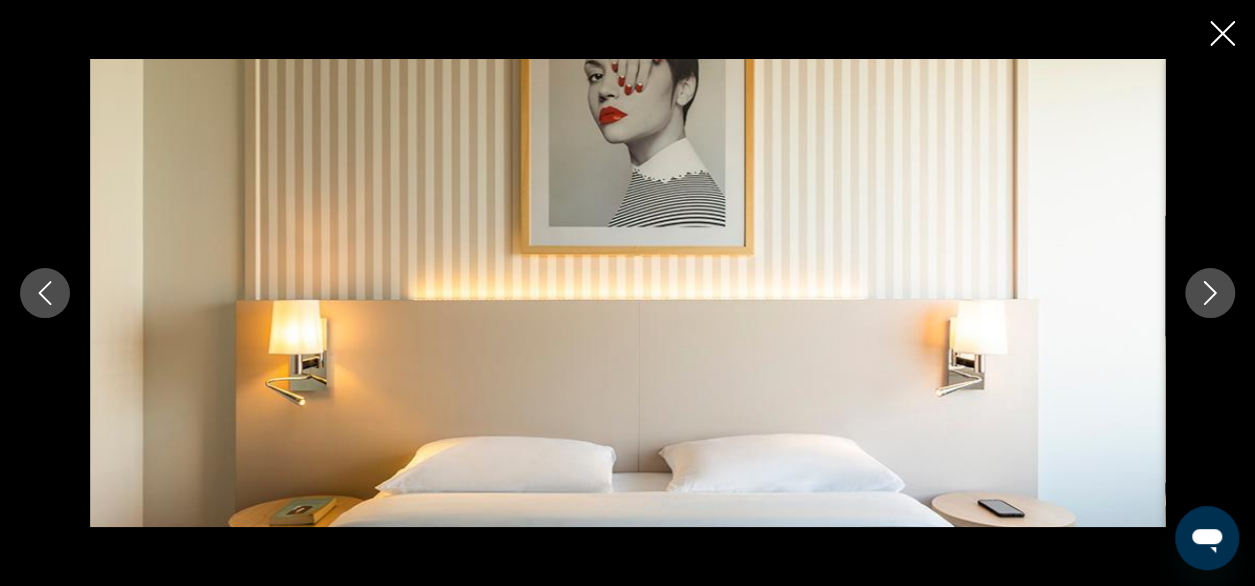 click 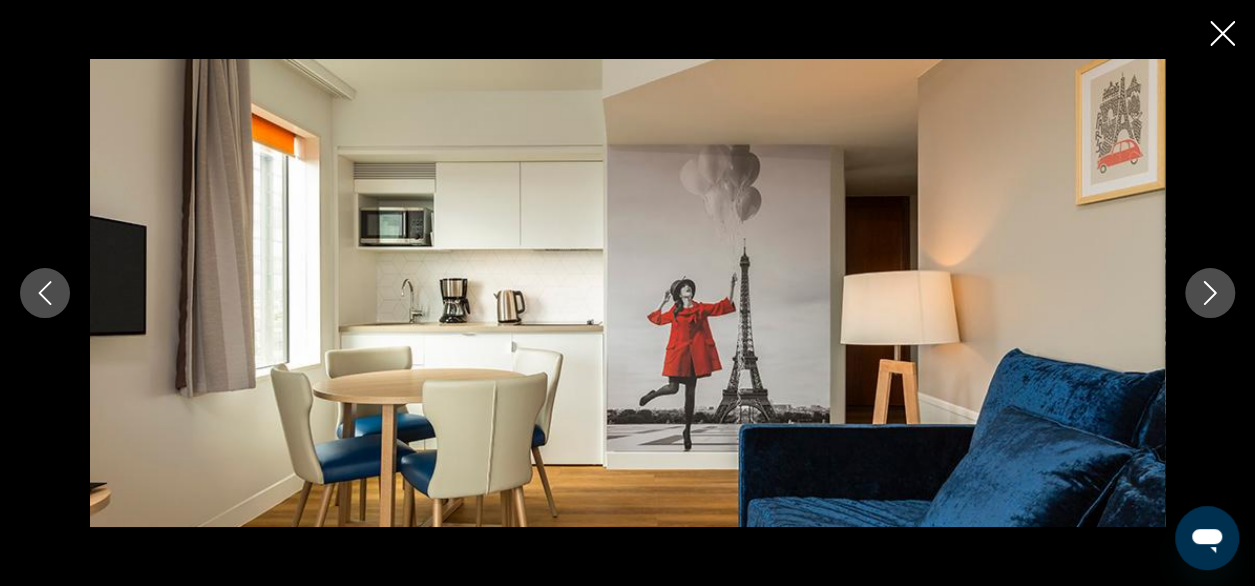 click 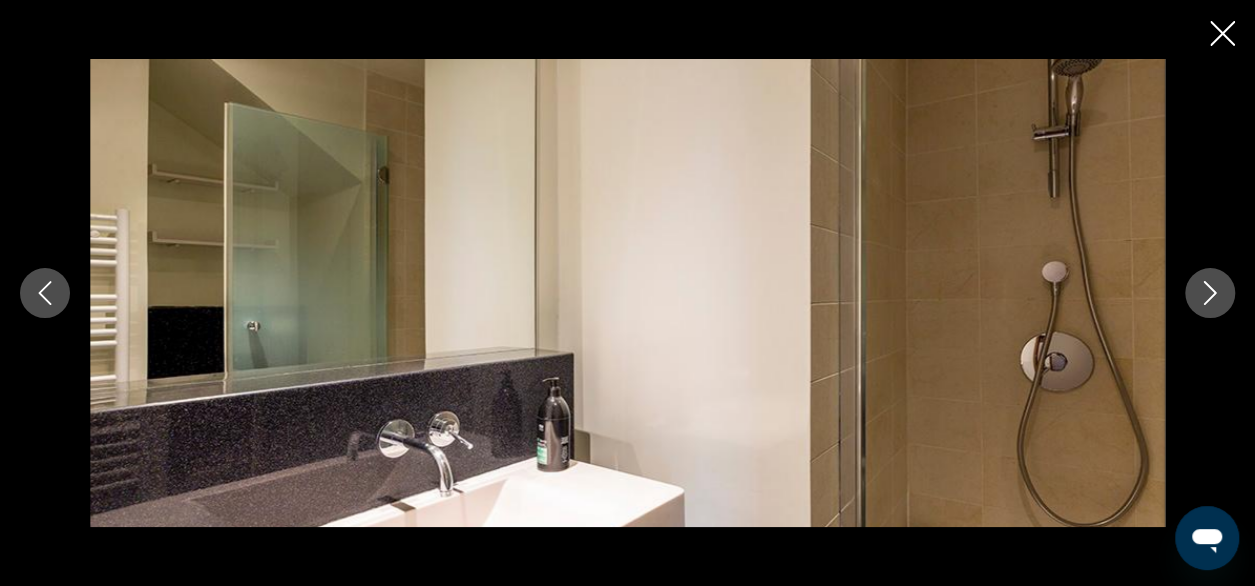 click 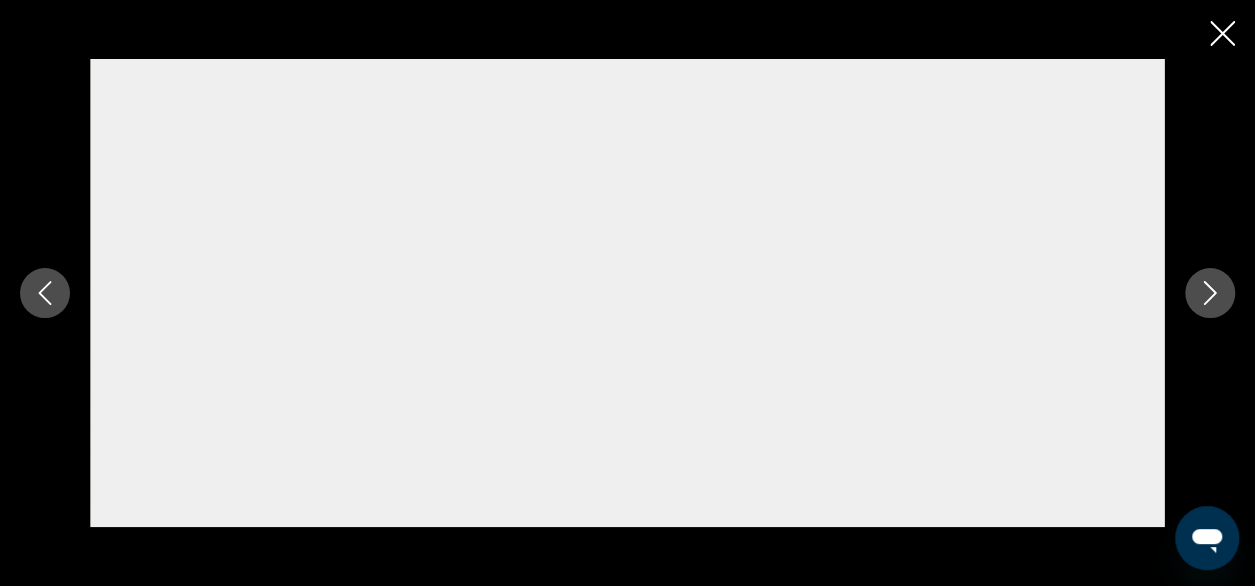 click 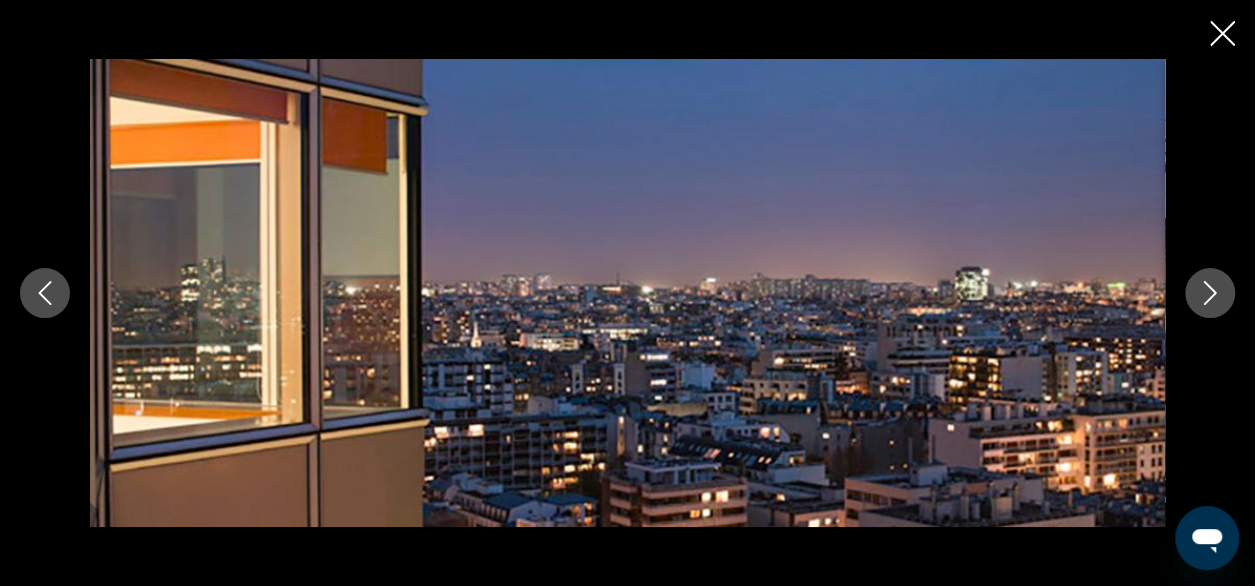 click 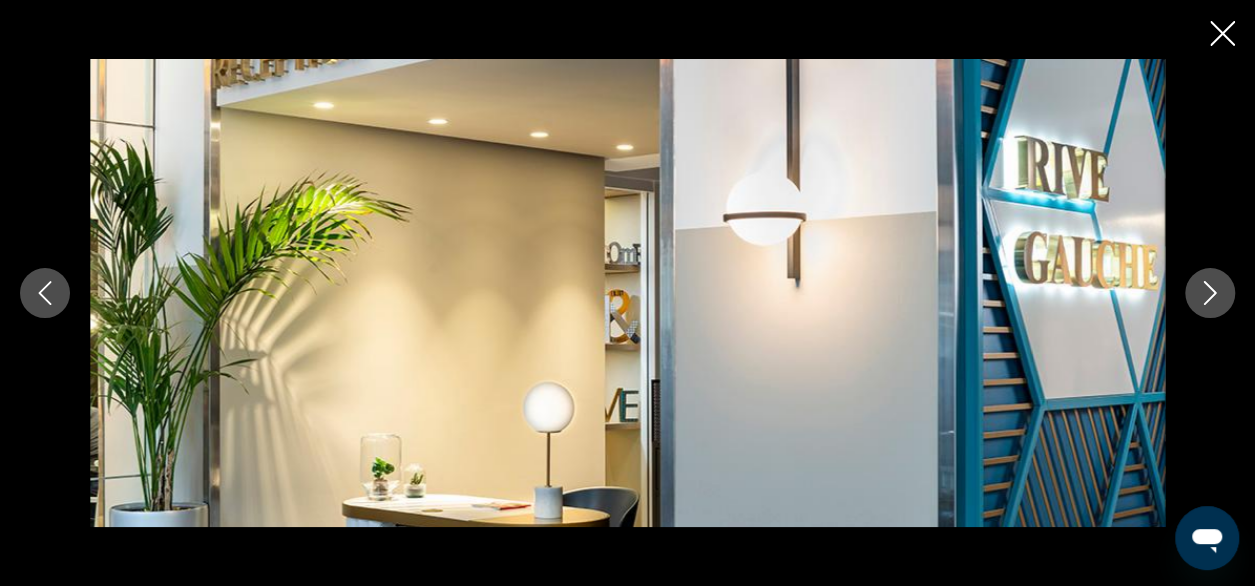 click 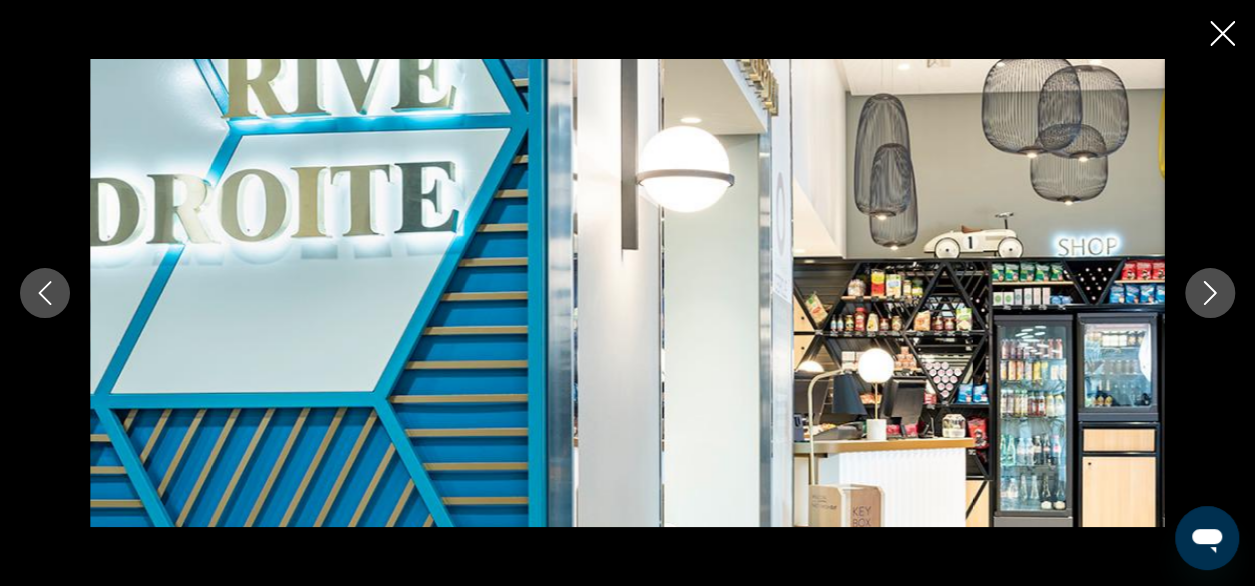 click 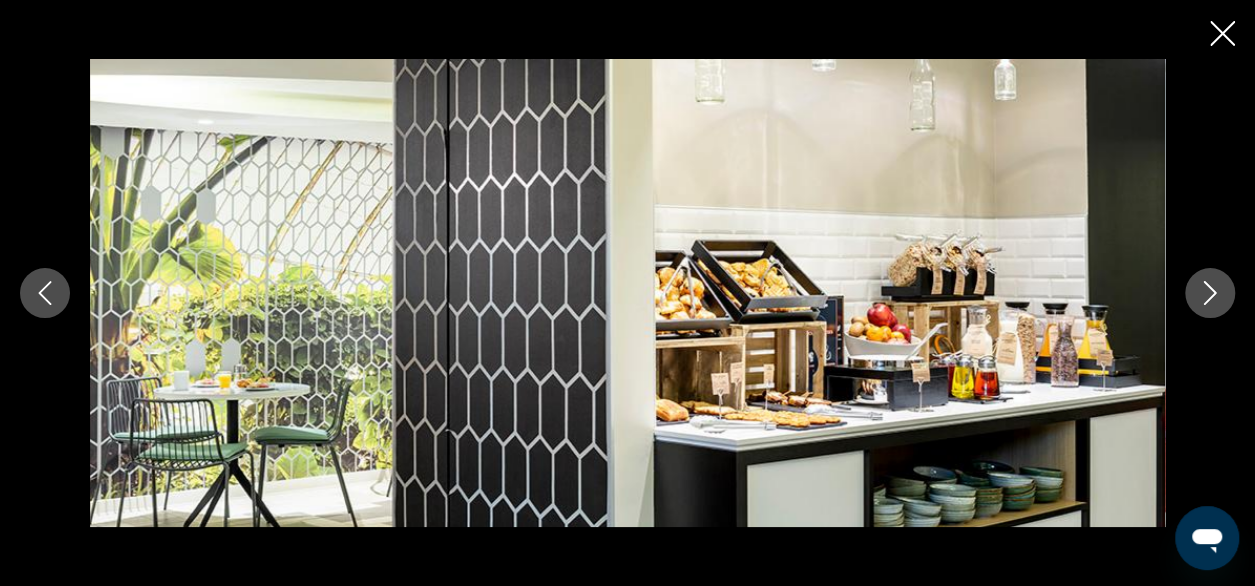 click 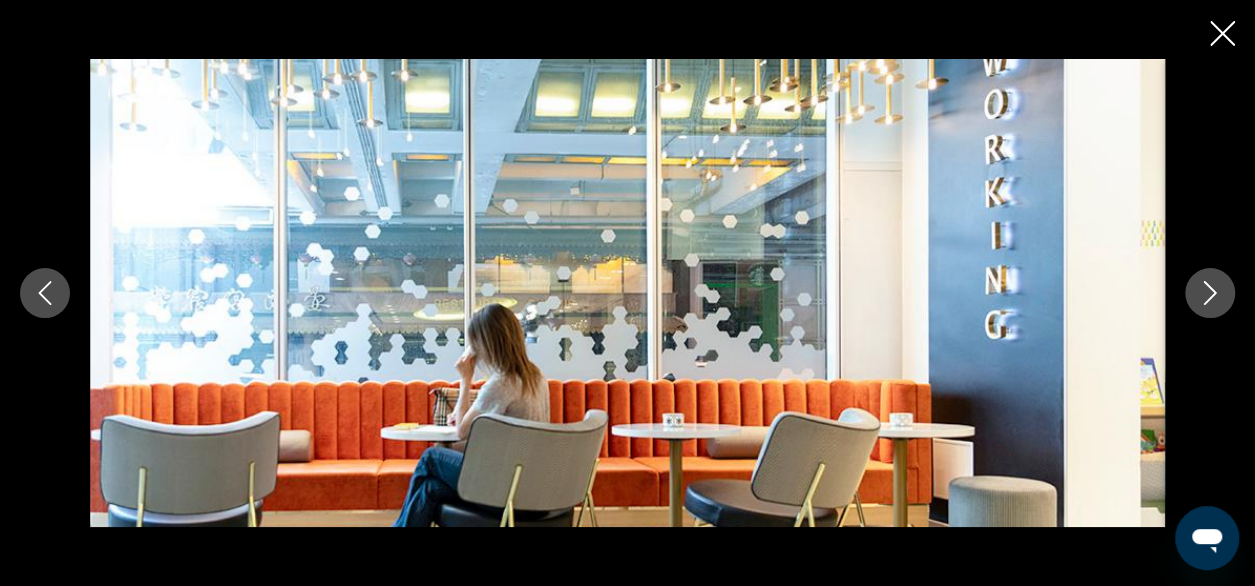 click 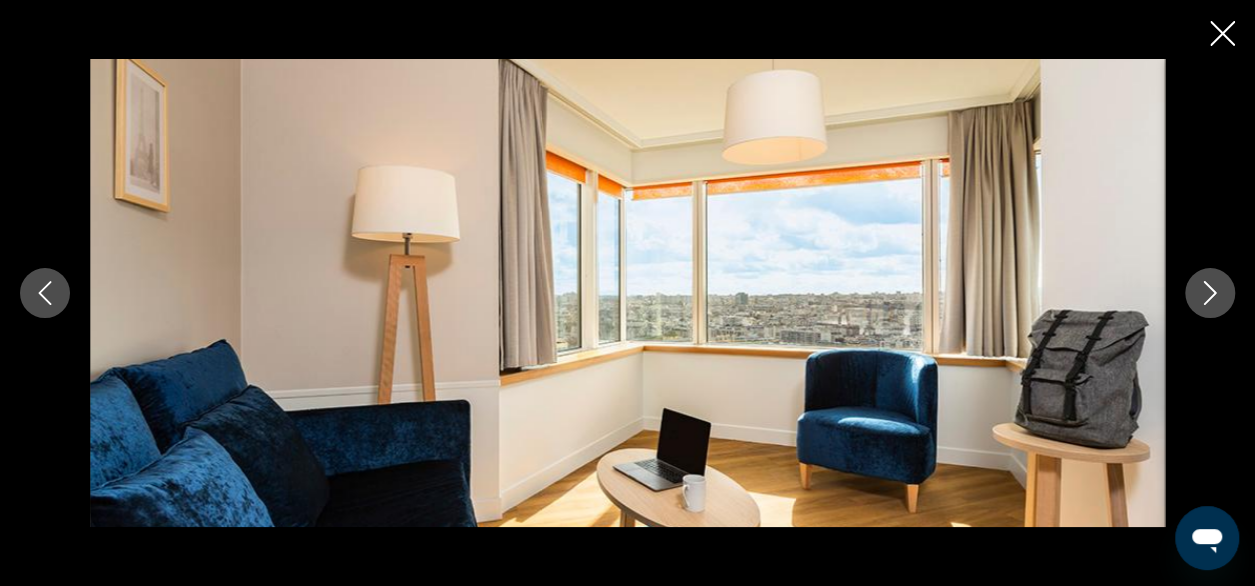 click 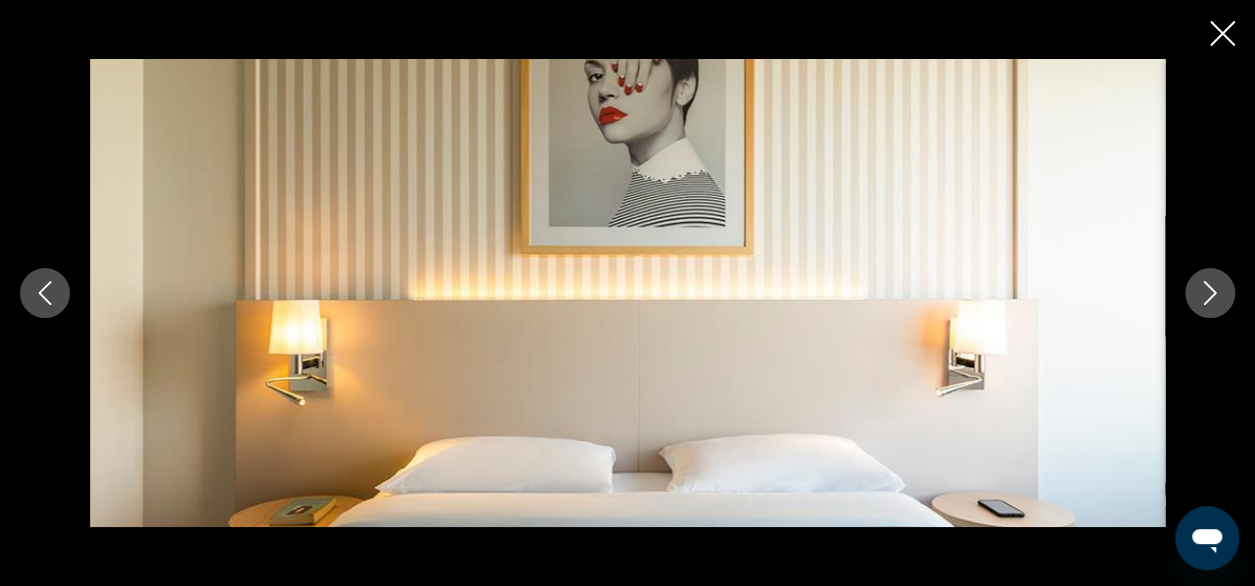 click at bounding box center [1210, 293] 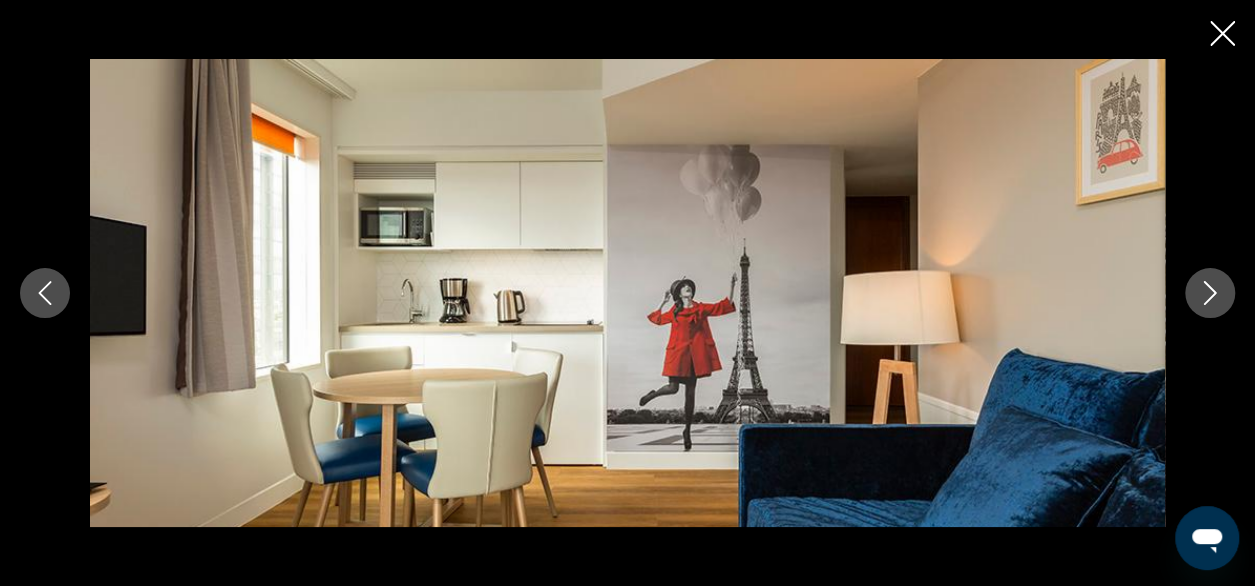 click at bounding box center [1222, 35] 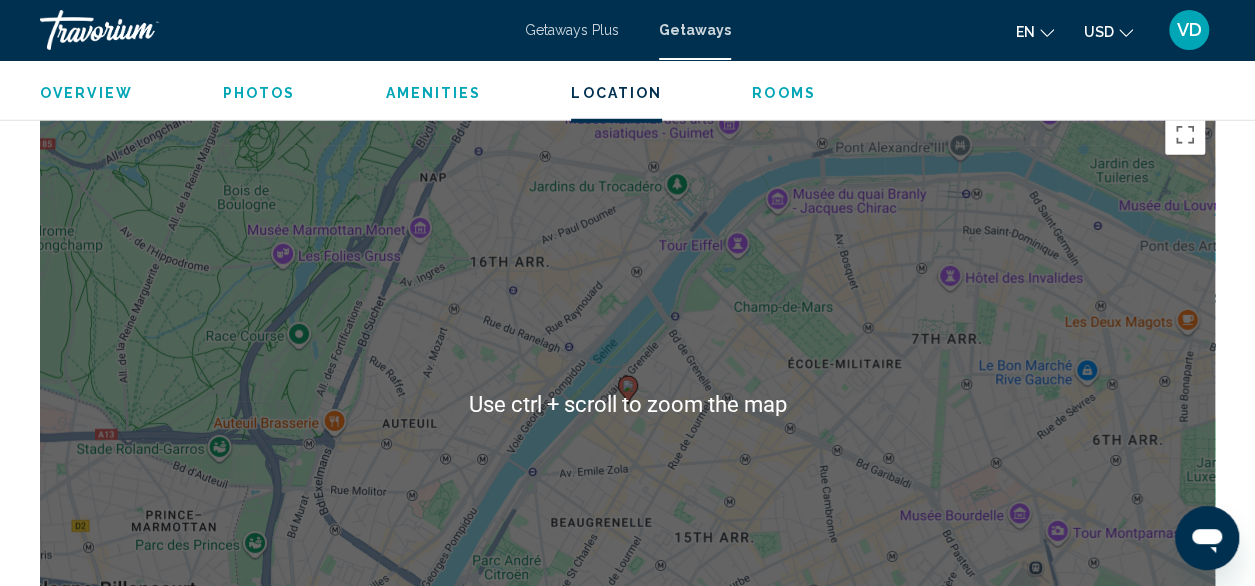 scroll, scrollTop: 2742, scrollLeft: 0, axis: vertical 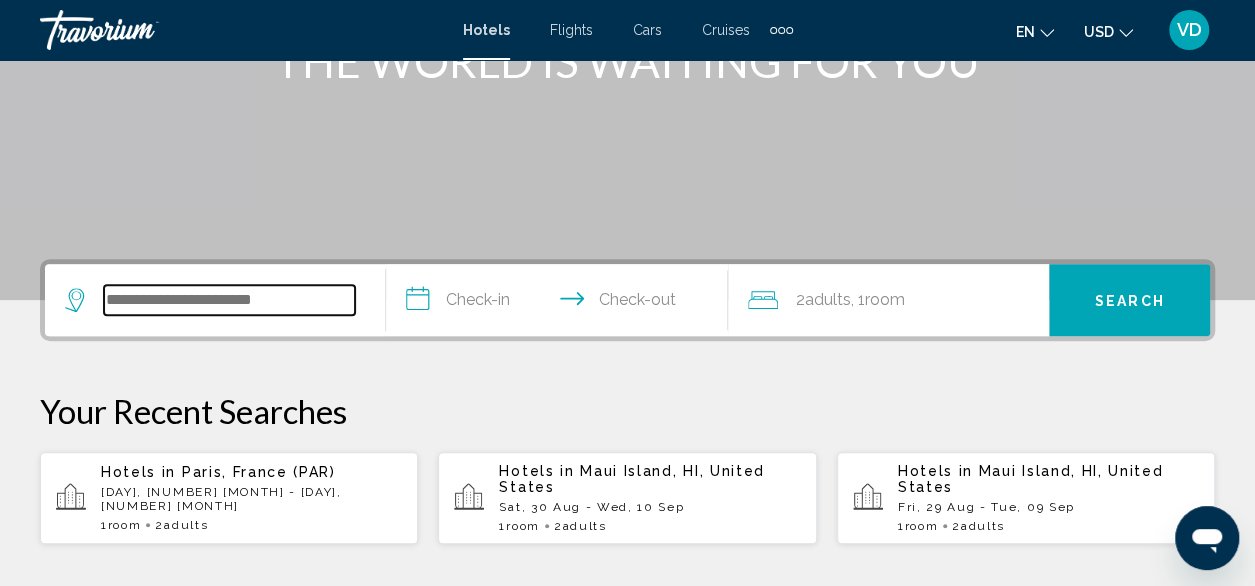 click at bounding box center [229, 300] 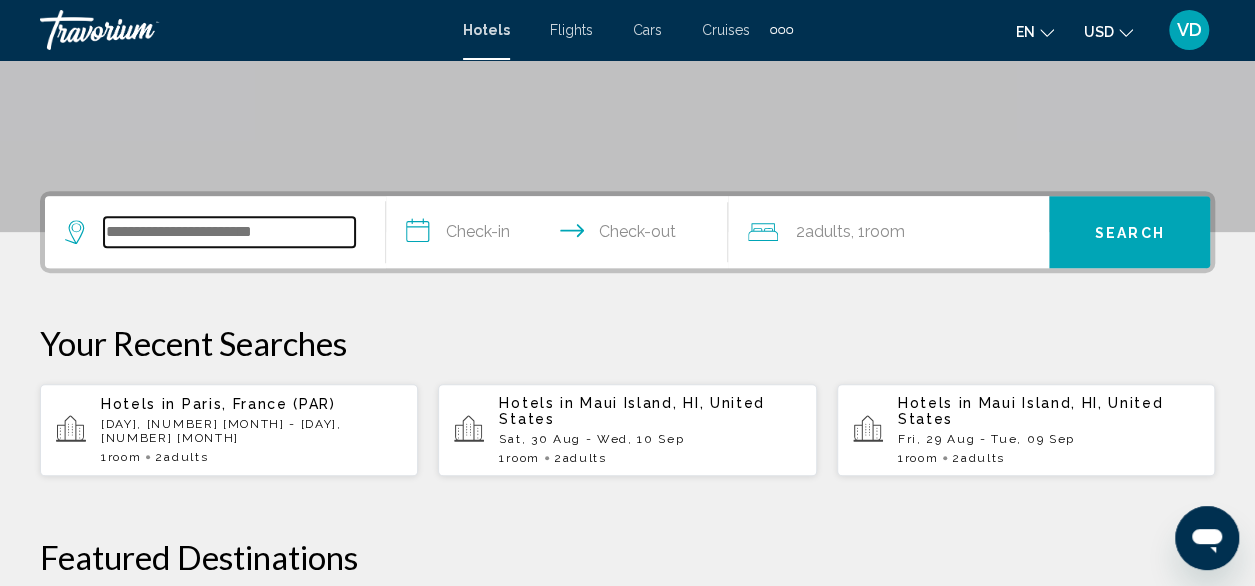 scroll, scrollTop: 494, scrollLeft: 0, axis: vertical 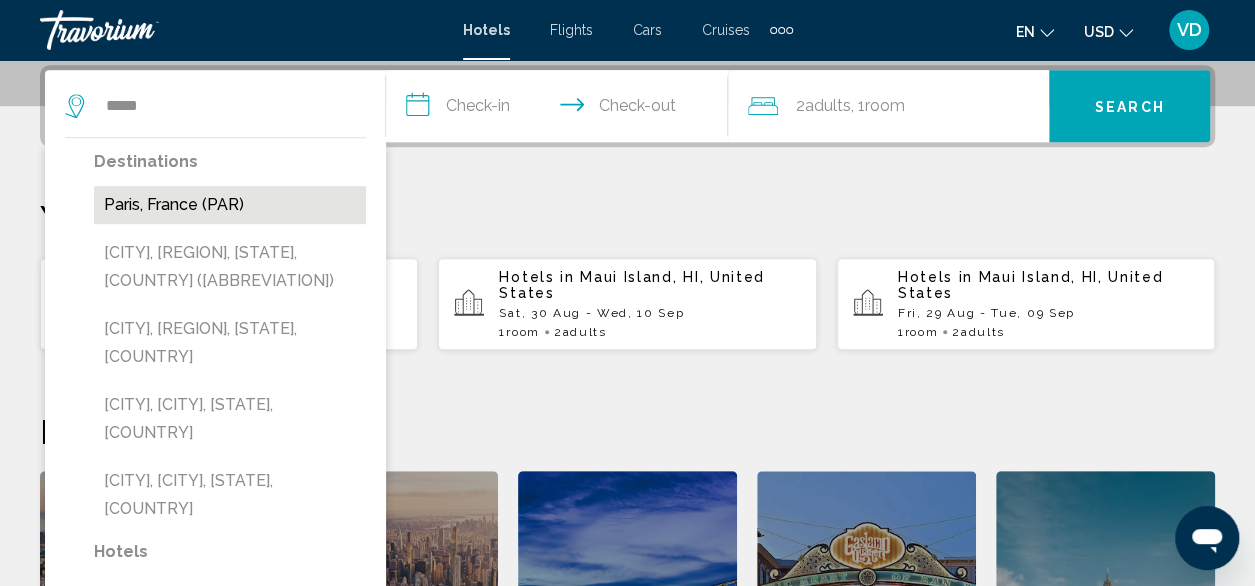 click on "Paris, France (PAR)" at bounding box center [230, 205] 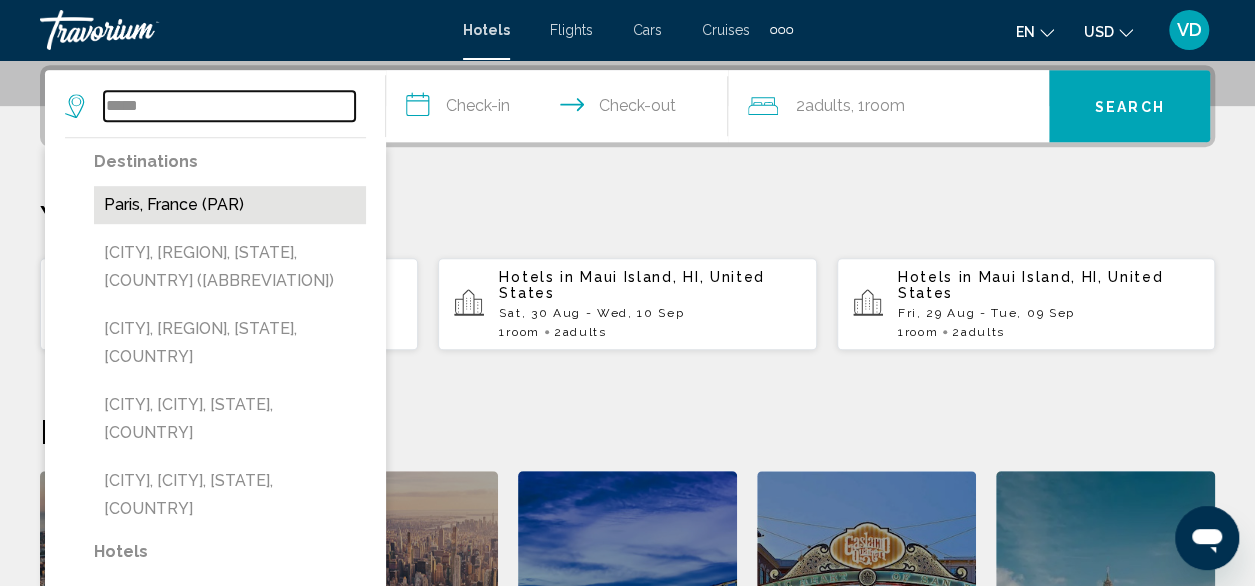 type on "**********" 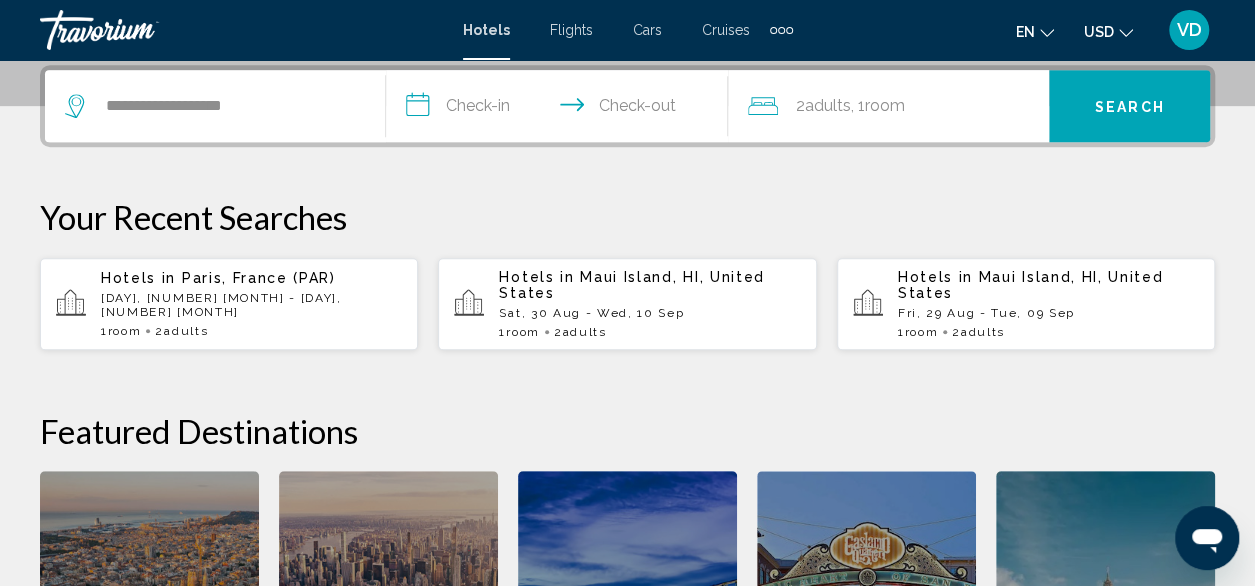 click on "**********" at bounding box center [560, 109] 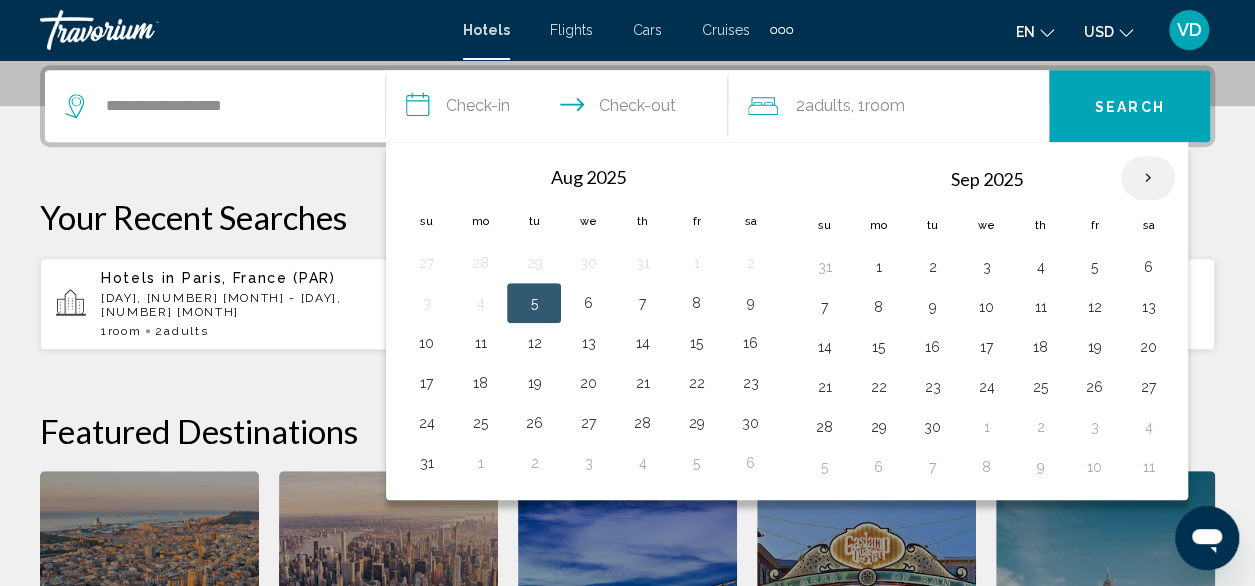 click at bounding box center (1148, 178) 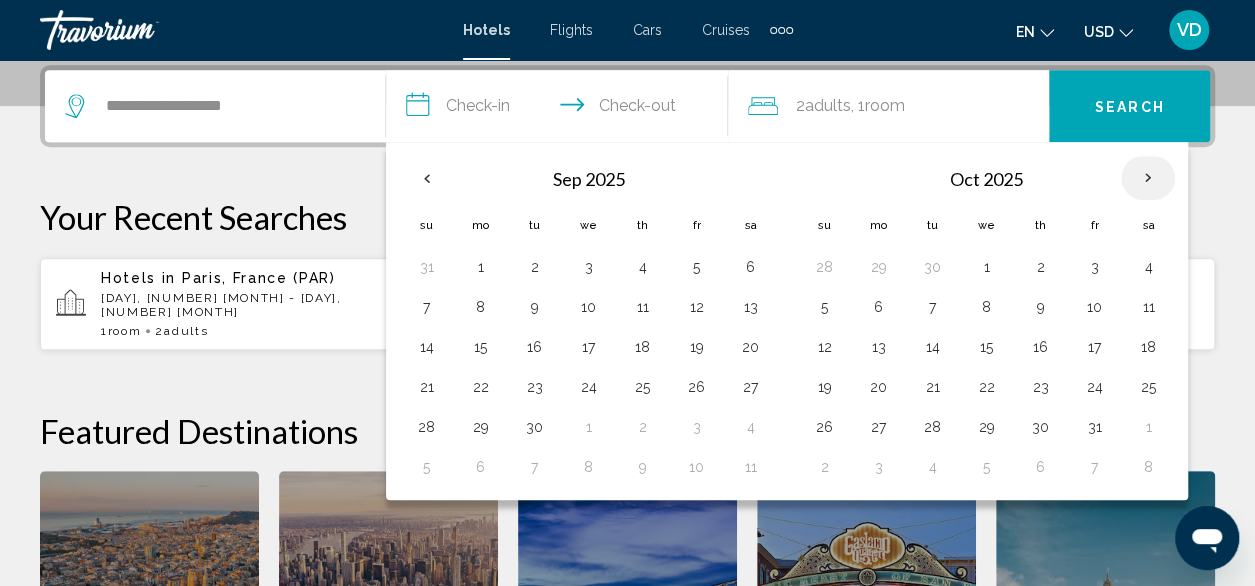 click at bounding box center [1148, 178] 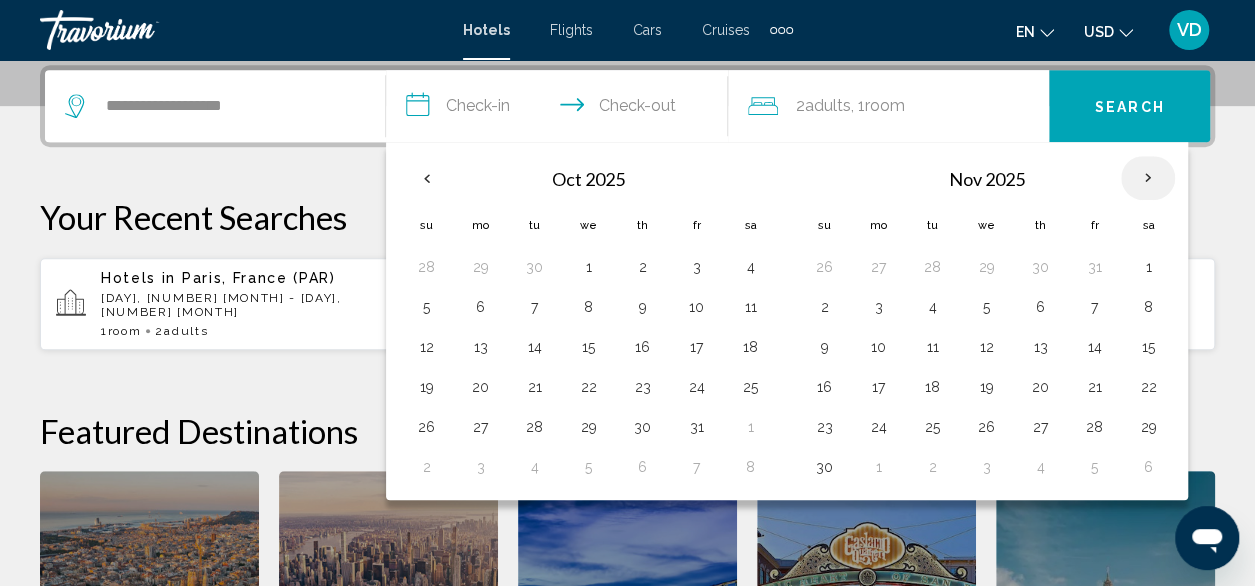 click at bounding box center (1148, 178) 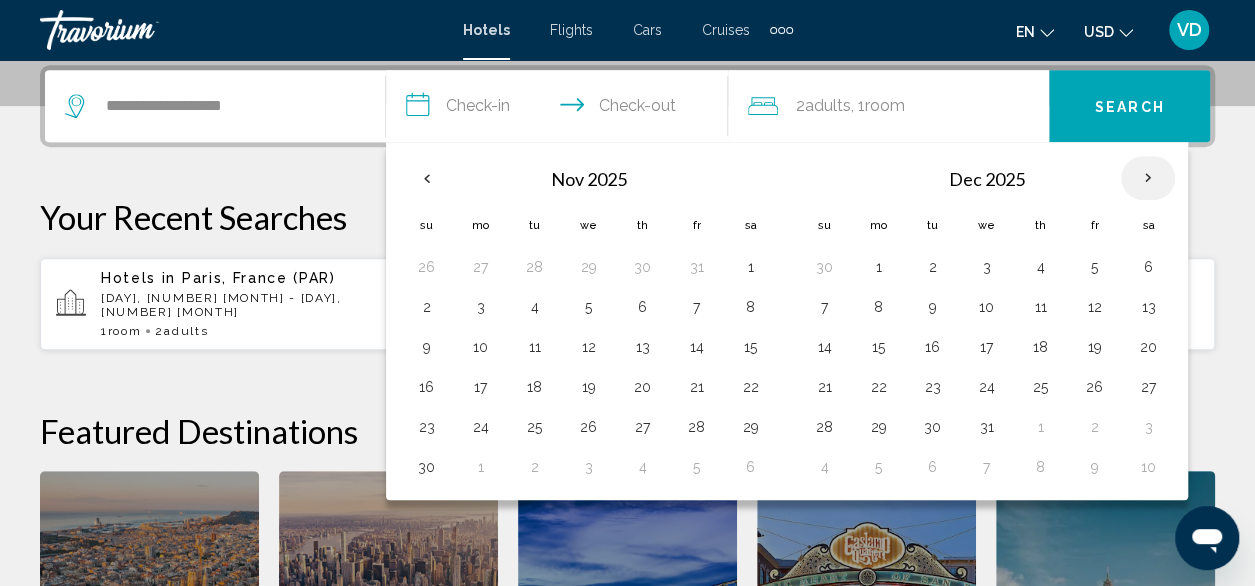 click at bounding box center (1148, 178) 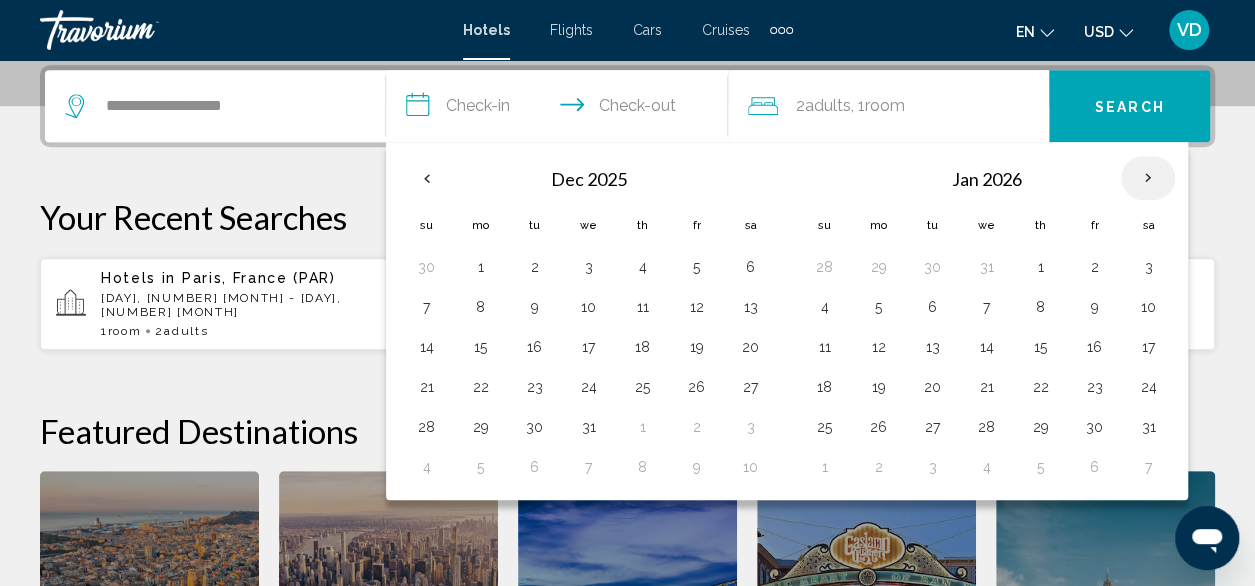 click at bounding box center (1148, 178) 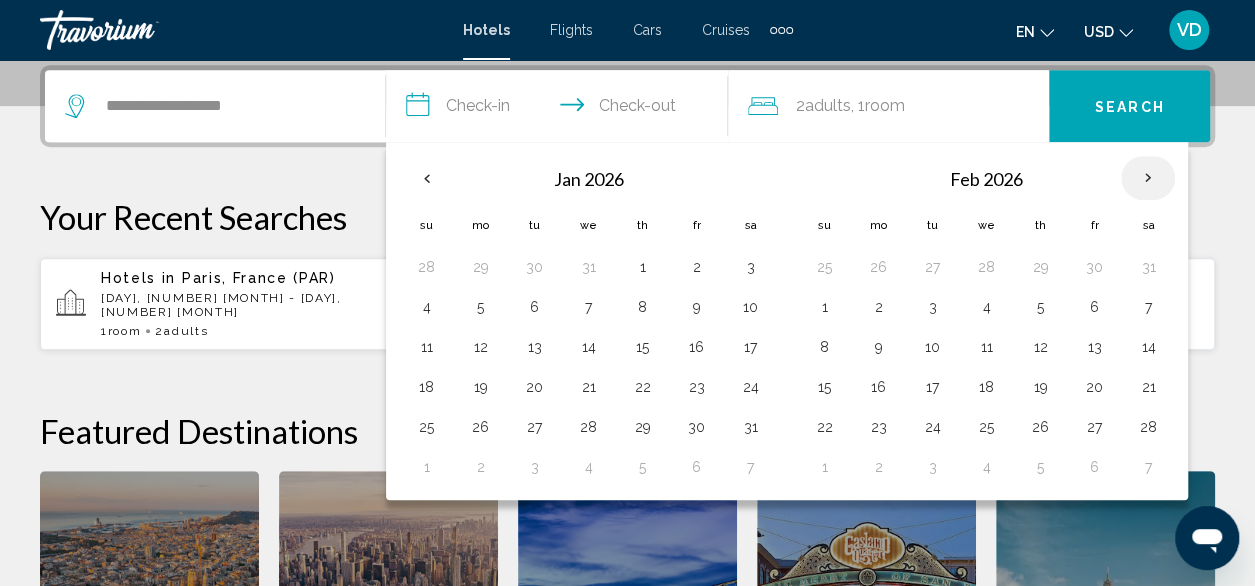 click at bounding box center [1148, 178] 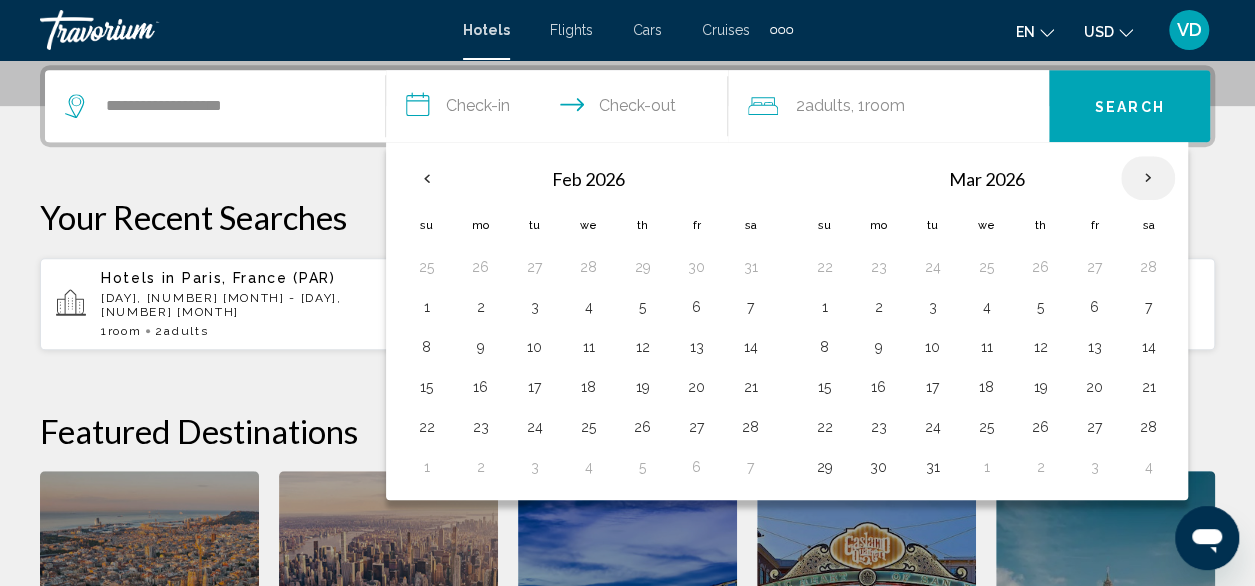 click at bounding box center (1148, 178) 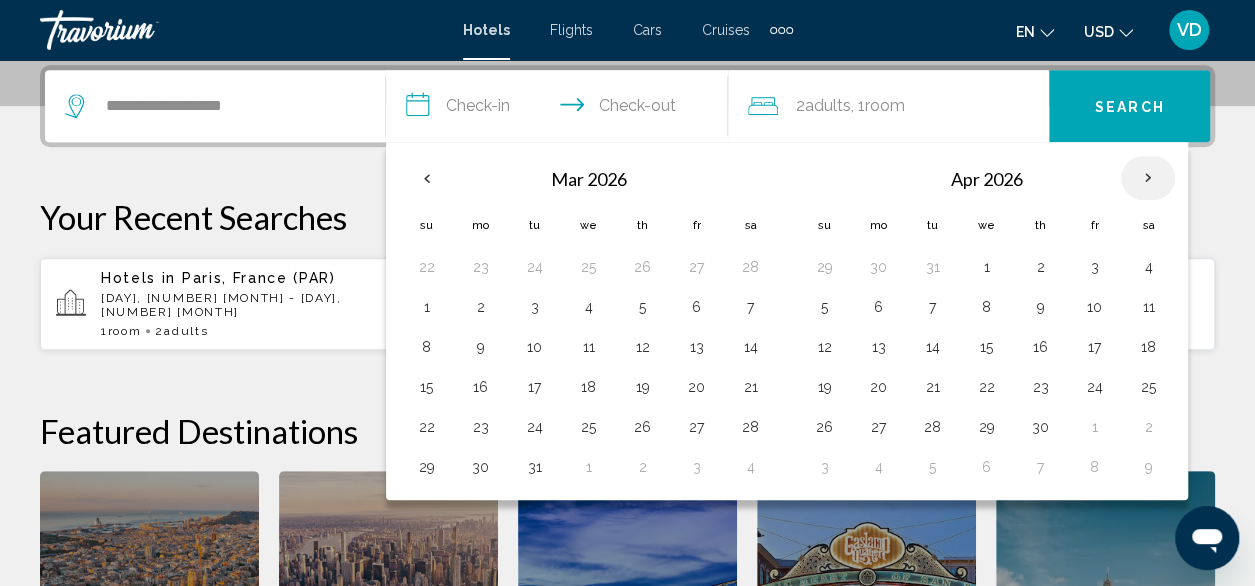 click at bounding box center [1148, 178] 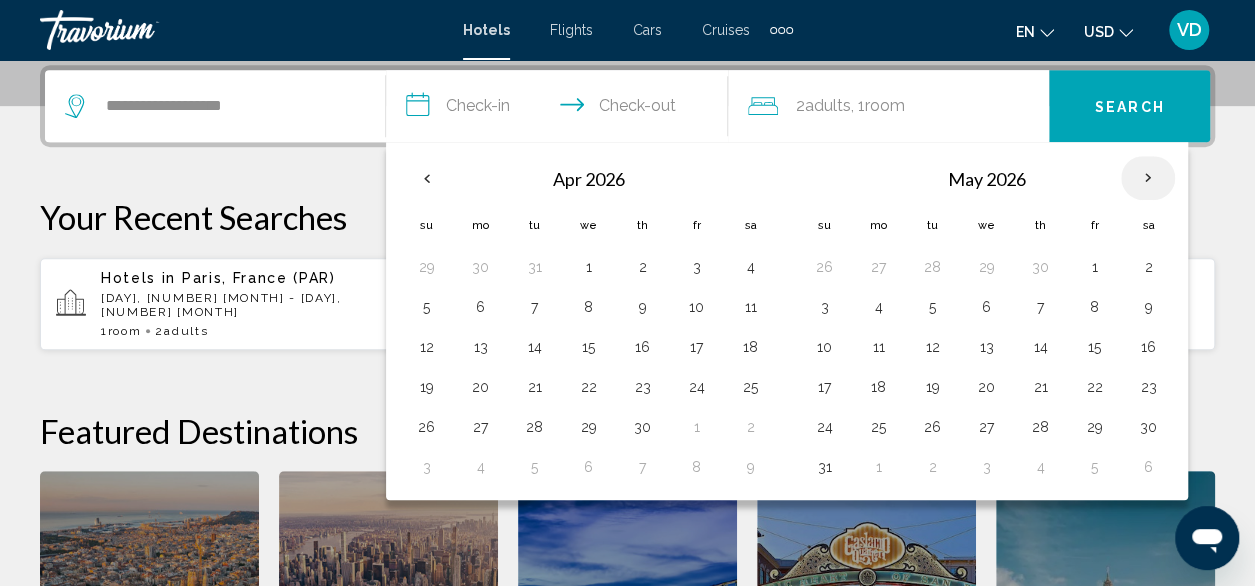 click at bounding box center (1148, 178) 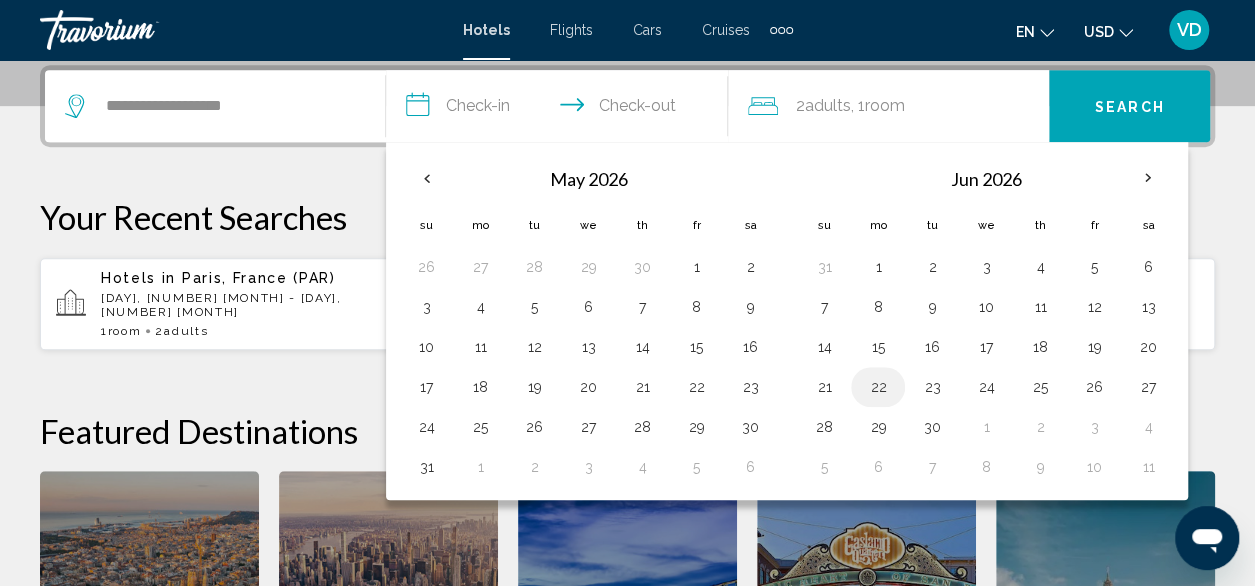 click on "22" at bounding box center [878, 387] 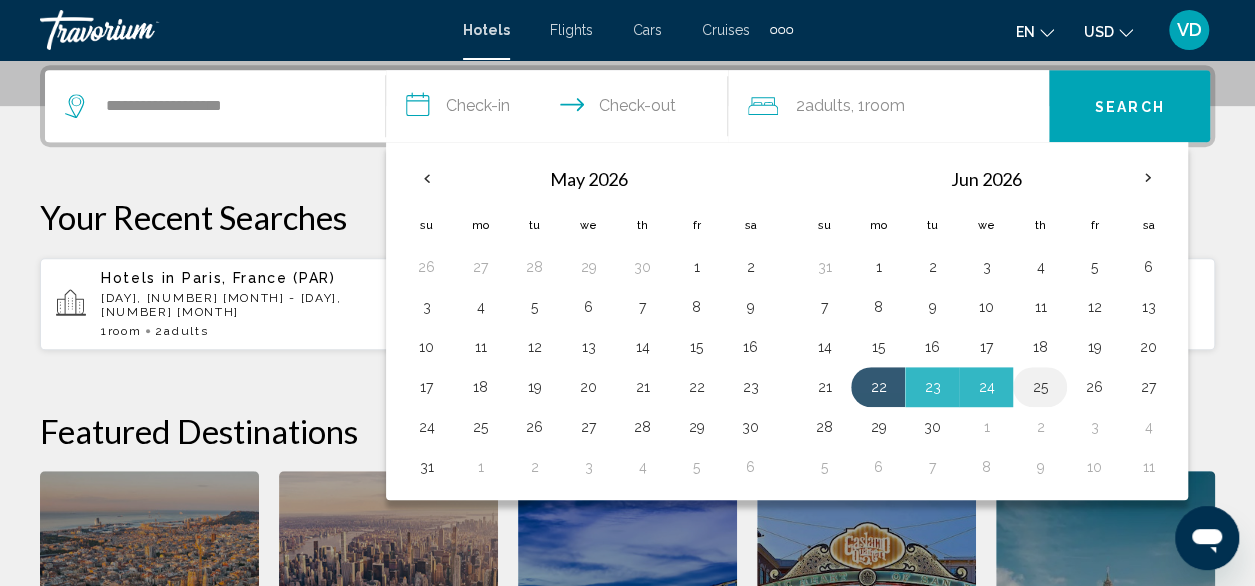 click on "25" at bounding box center (1040, 387) 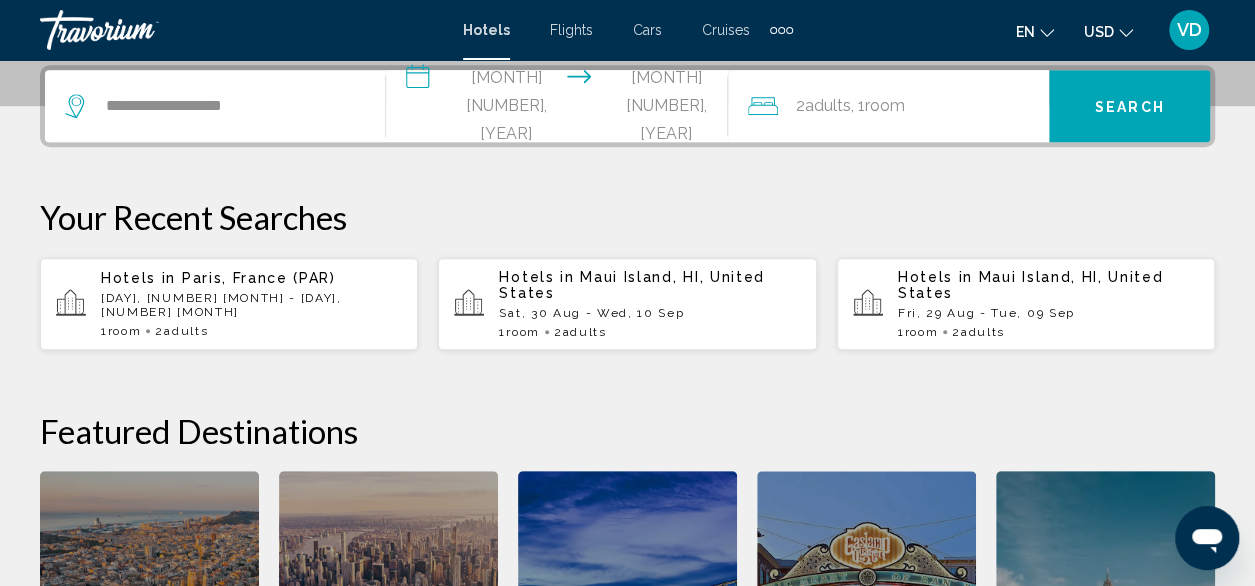 click on "Search" at bounding box center (1129, 106) 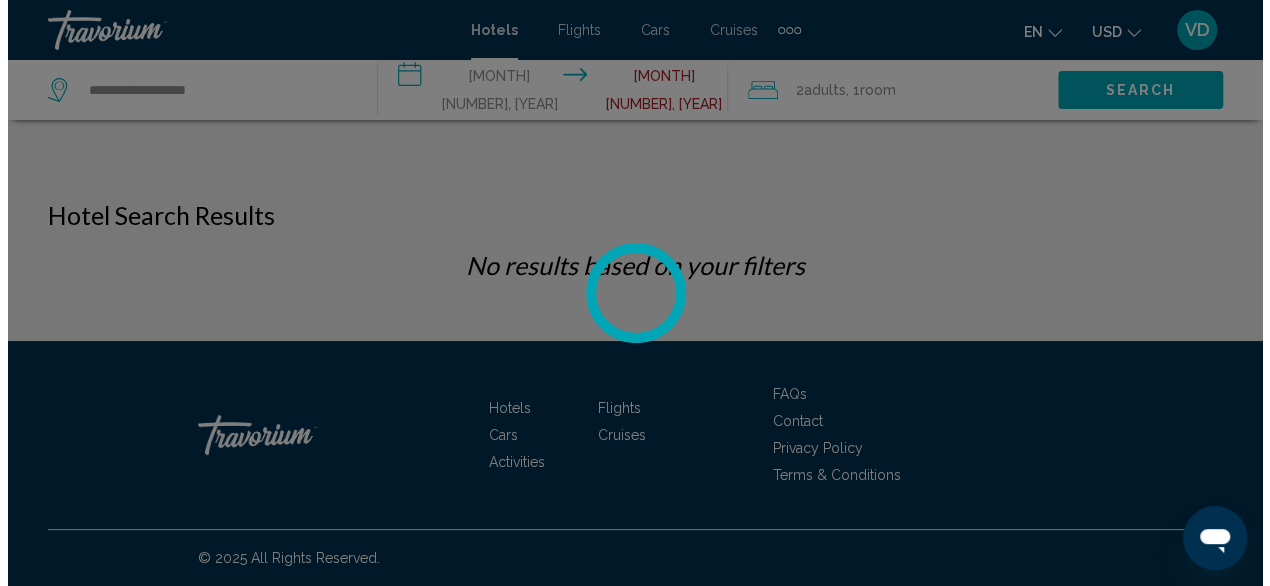 scroll, scrollTop: 0, scrollLeft: 0, axis: both 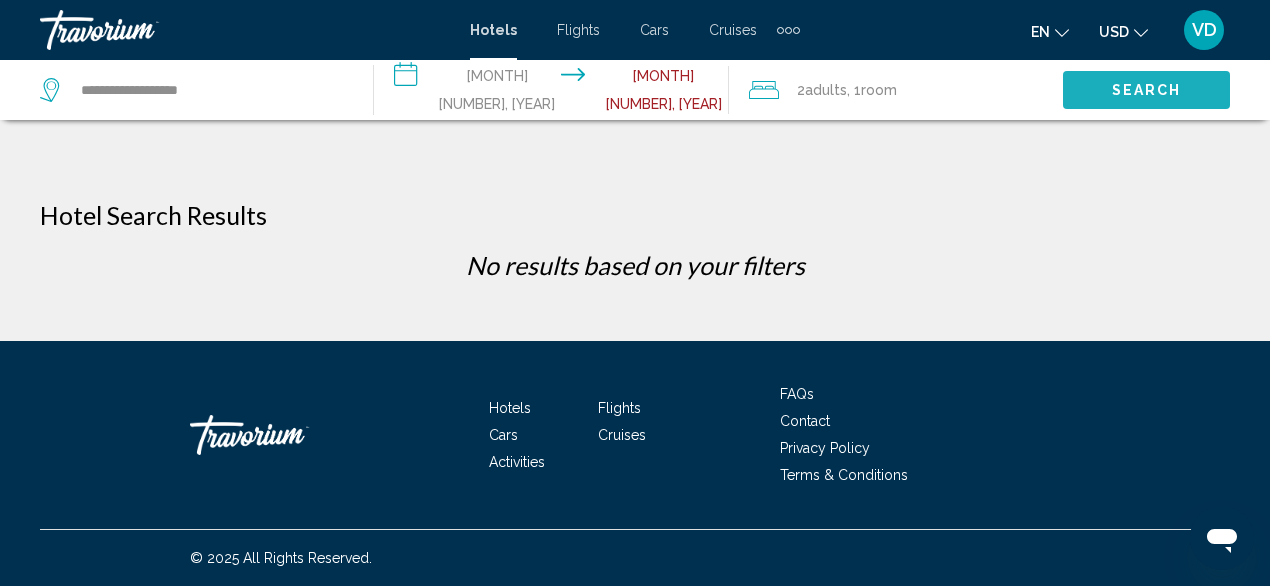 click on "Search" 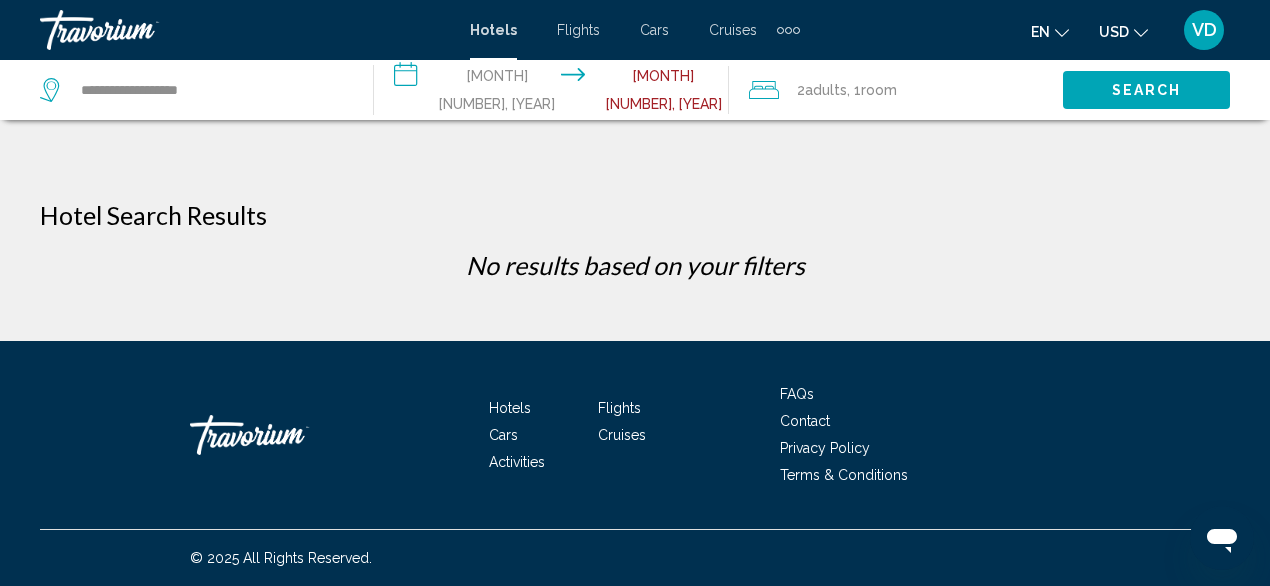 click on "Search" 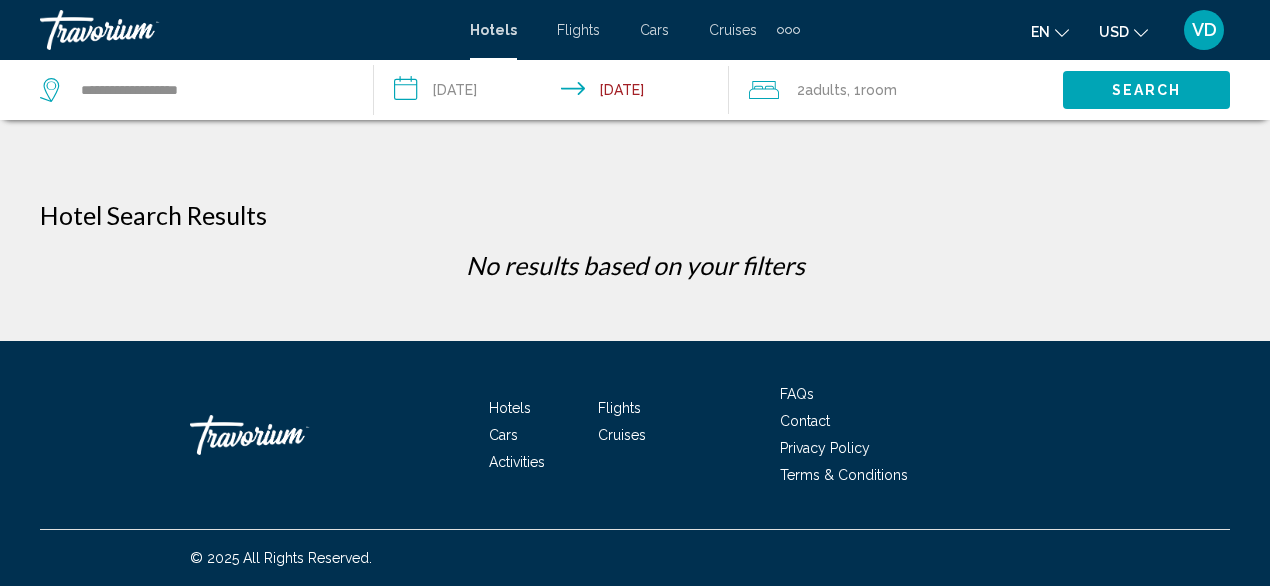 scroll, scrollTop: 0, scrollLeft: 0, axis: both 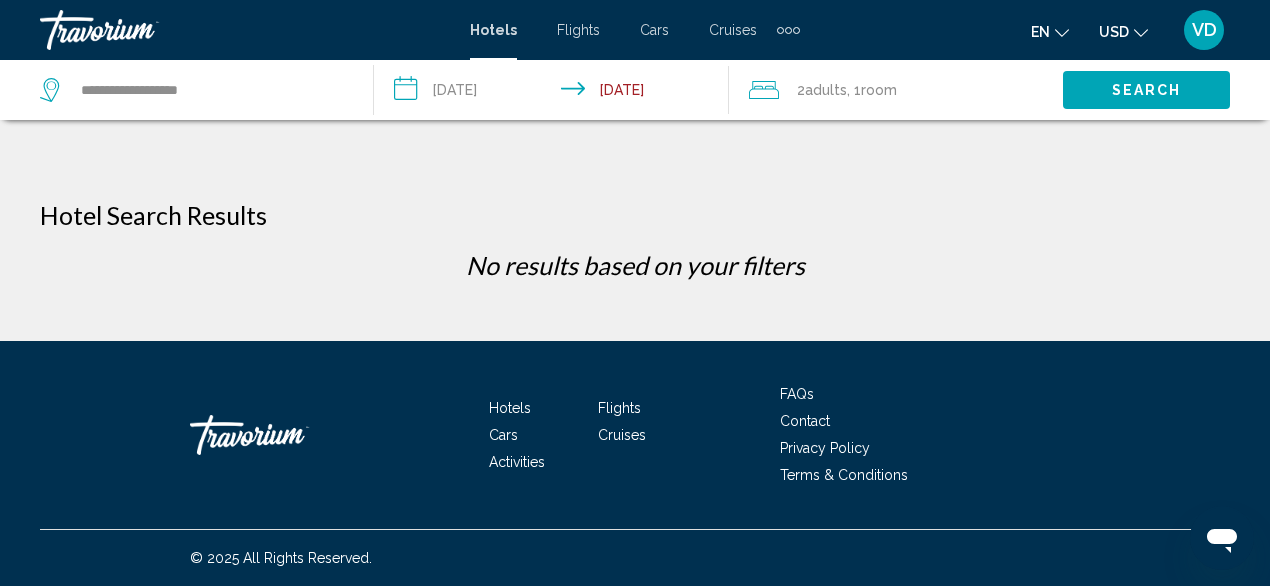 click on "**********" at bounding box center (555, 93) 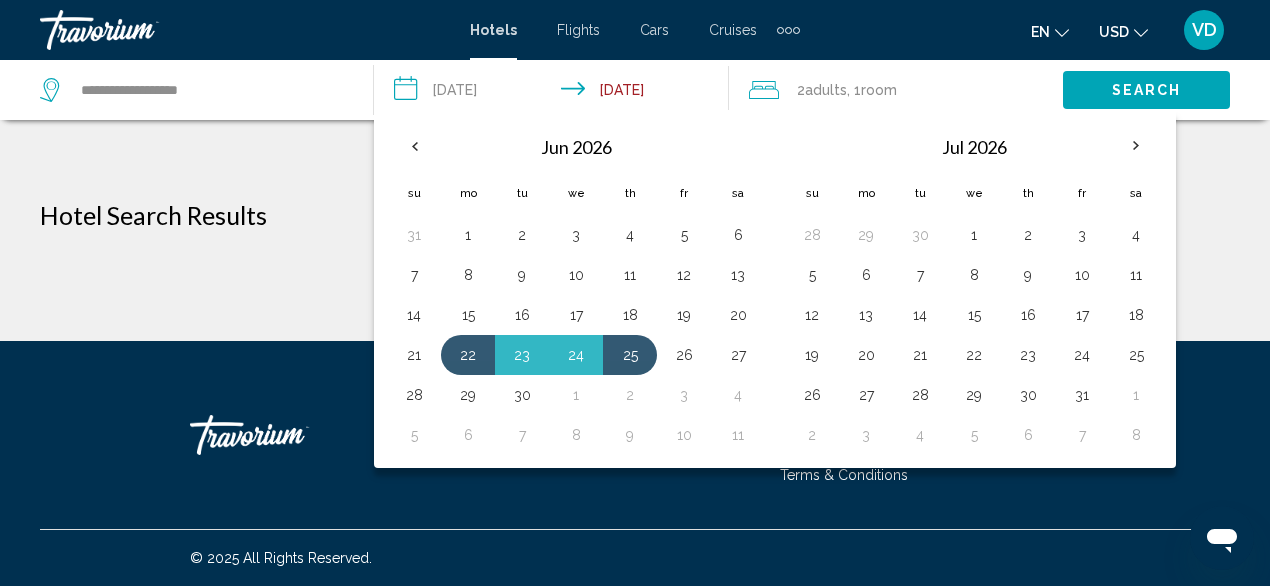 click on "Search" 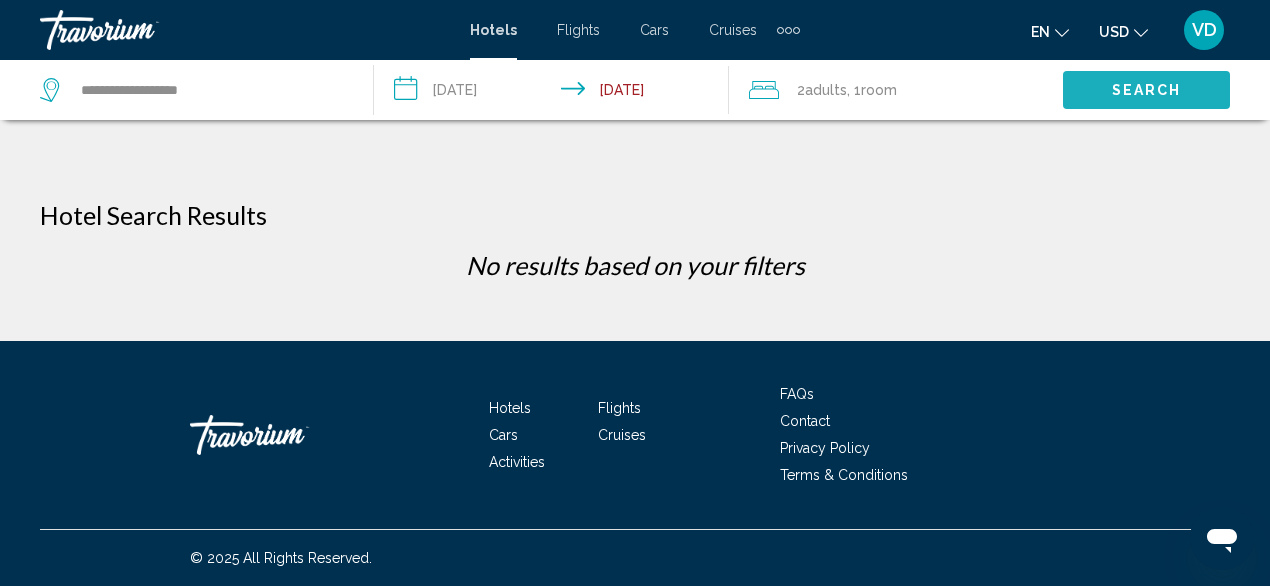 click on "Search" 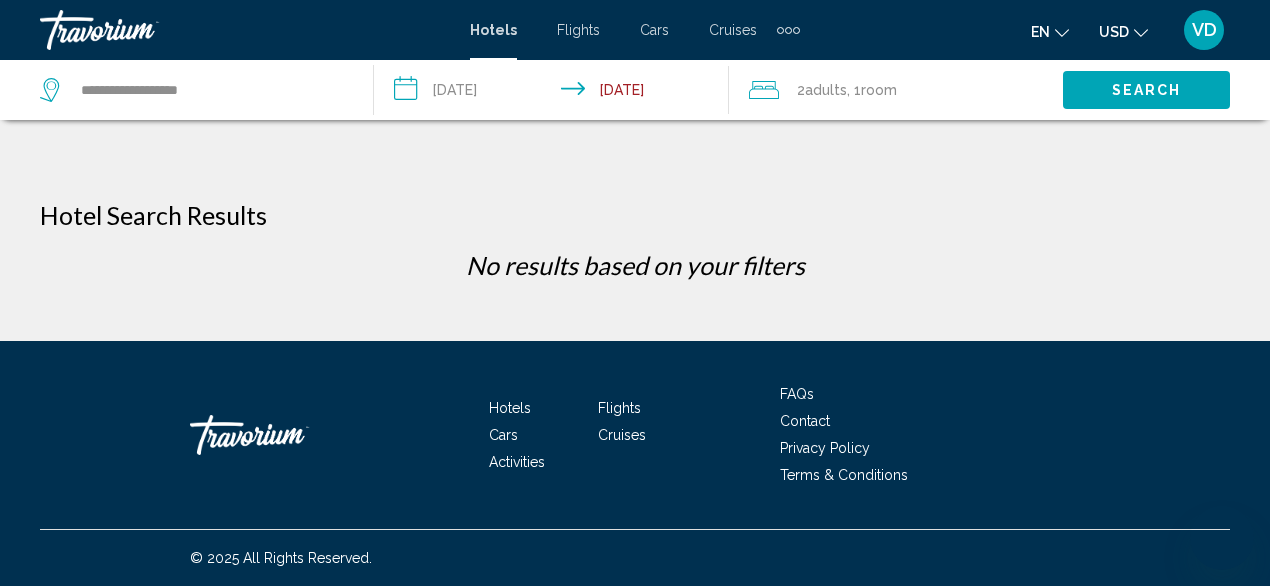 scroll, scrollTop: 0, scrollLeft: 0, axis: both 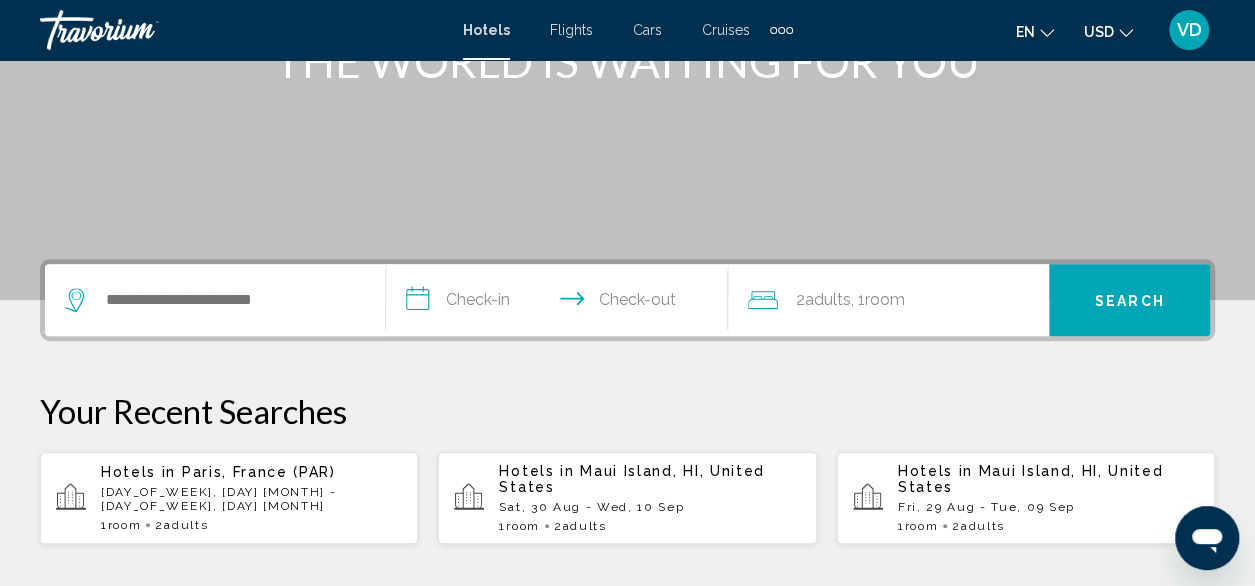 click at bounding box center [210, 300] 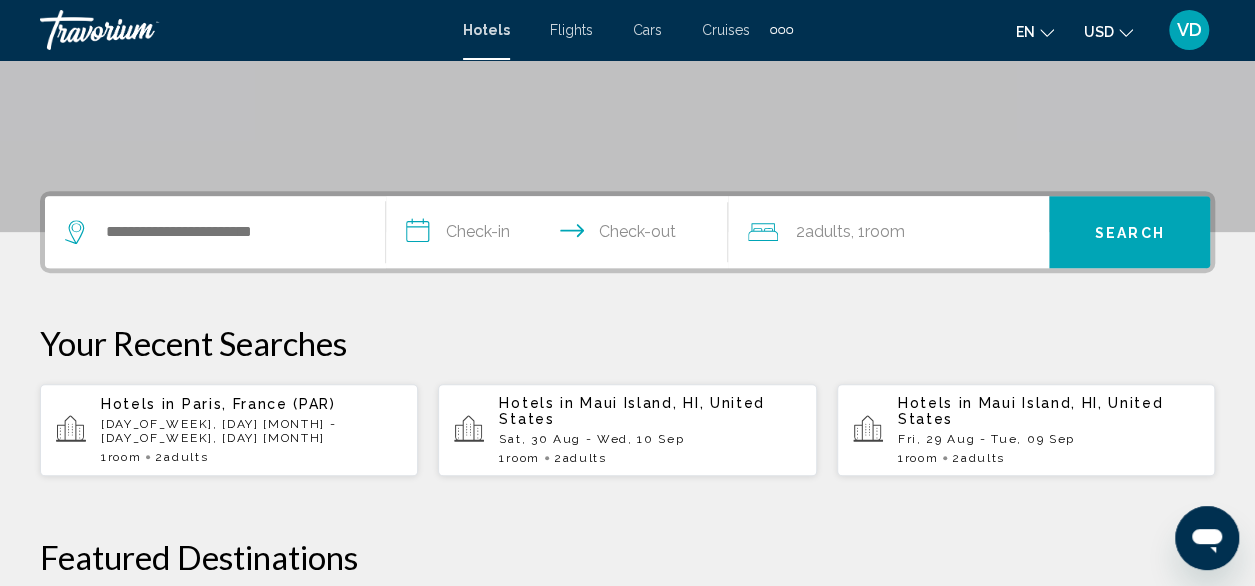 scroll, scrollTop: 494, scrollLeft: 0, axis: vertical 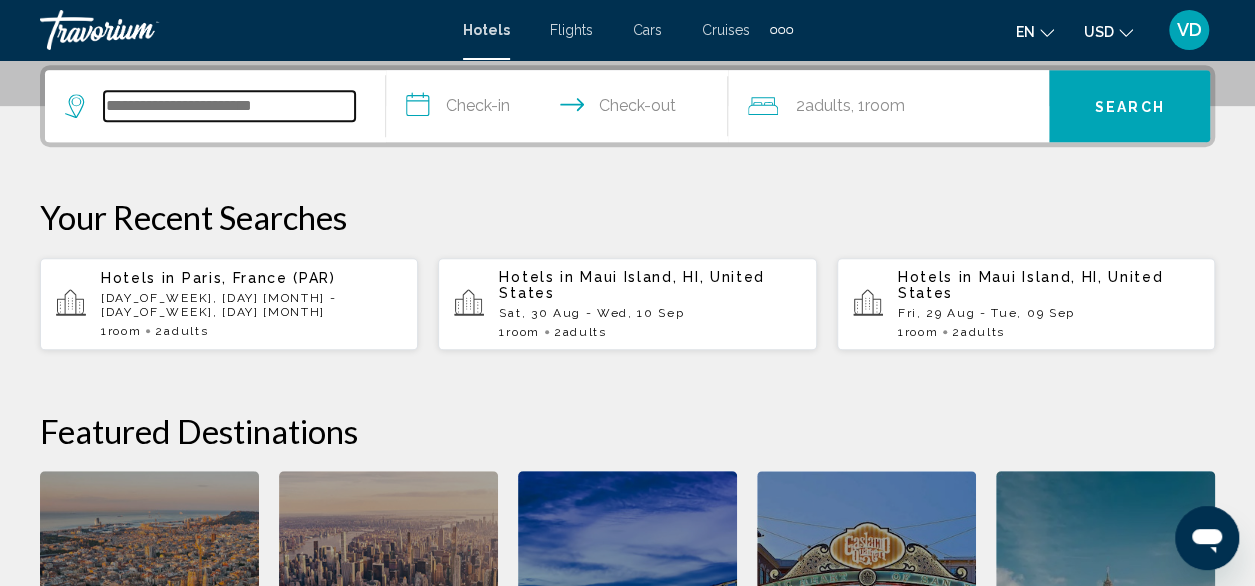 click at bounding box center (229, 106) 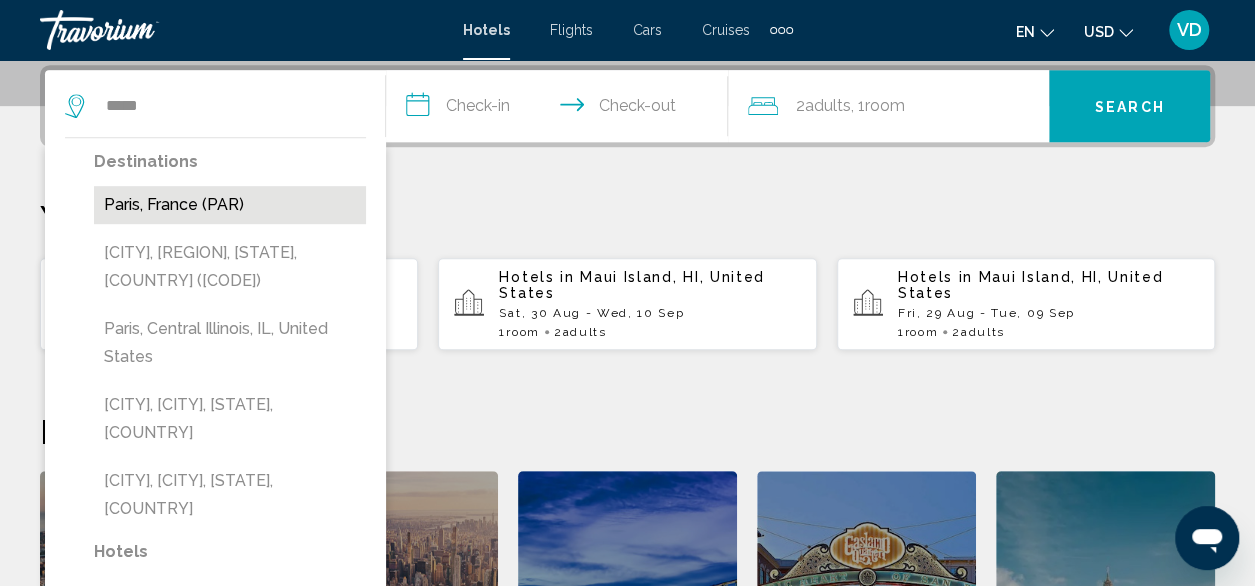 click on "Paris, France (PAR)" at bounding box center [230, 205] 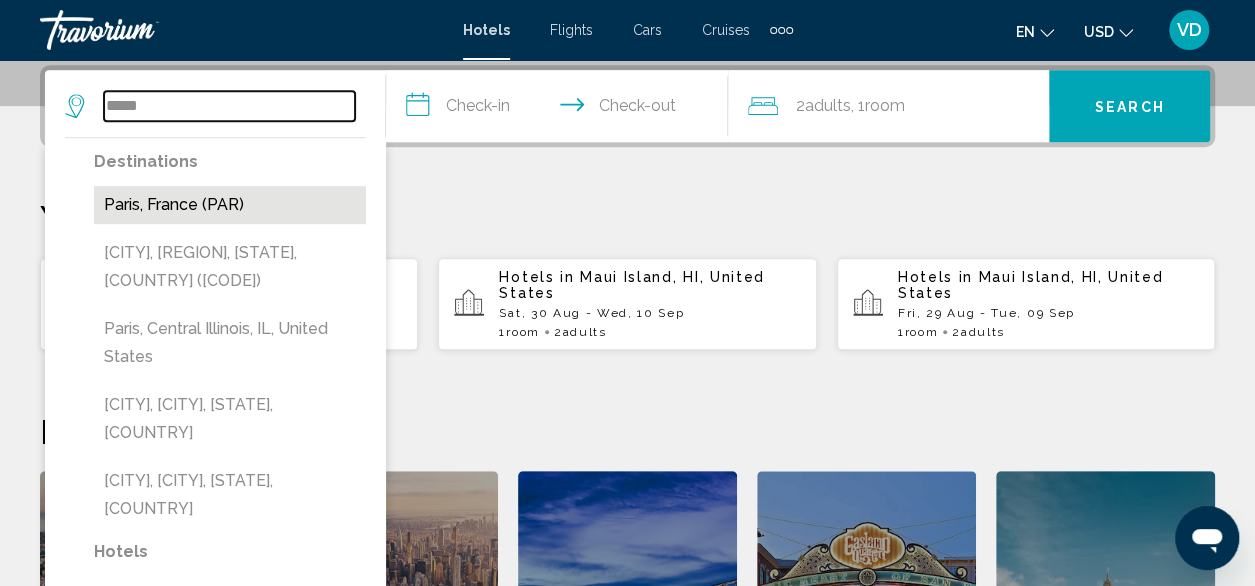type on "**********" 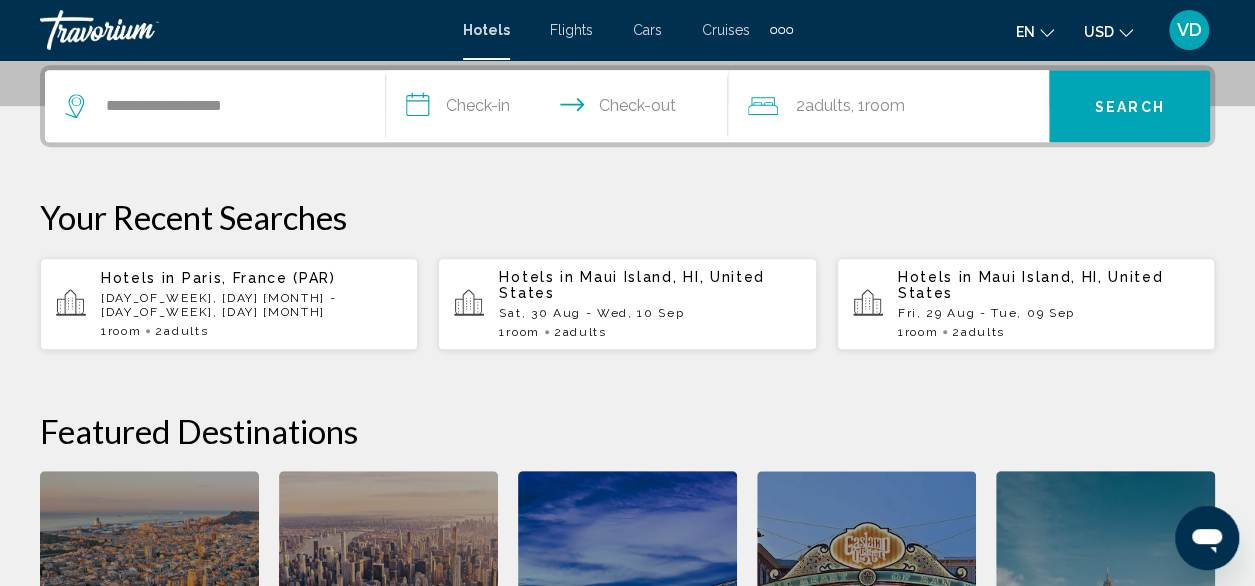 click on "**********" at bounding box center (560, 109) 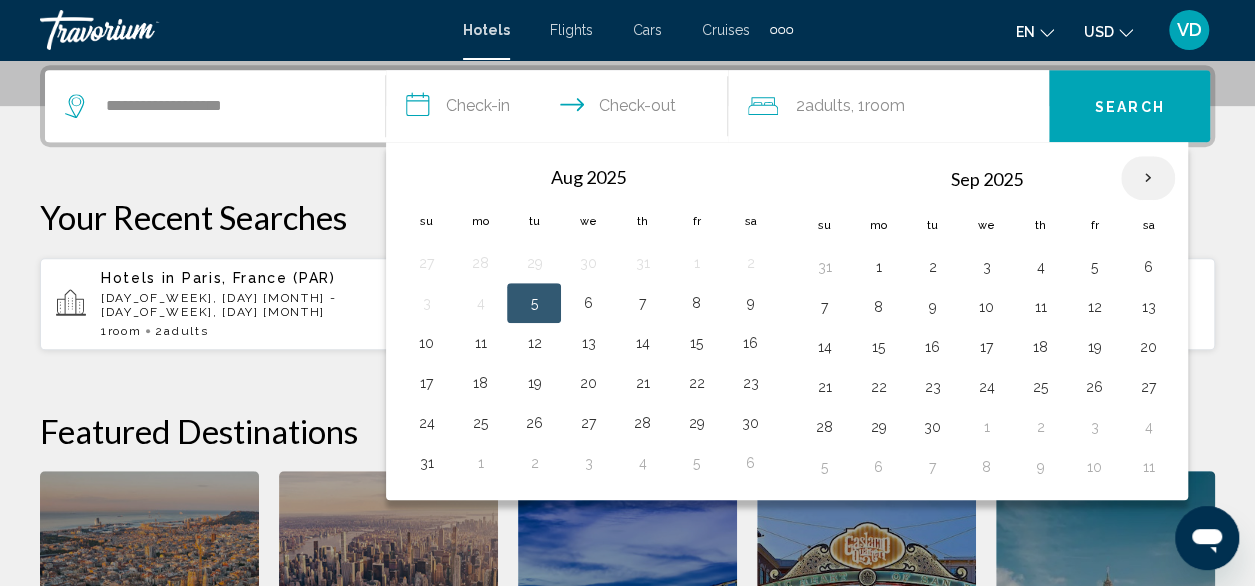 click at bounding box center [1148, 178] 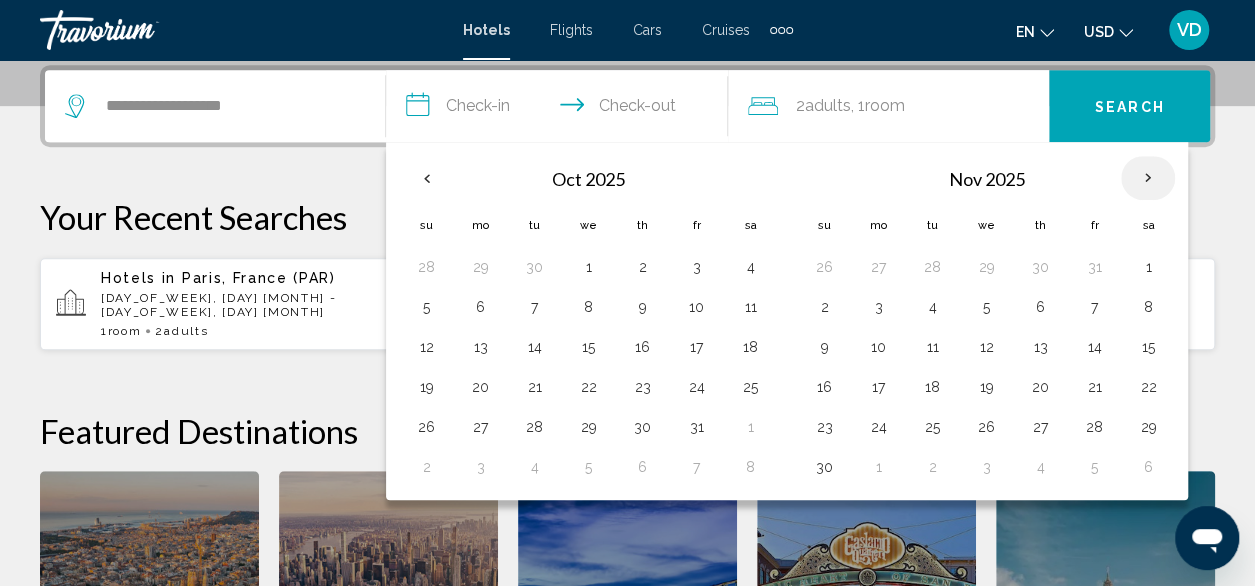 click at bounding box center [1148, 178] 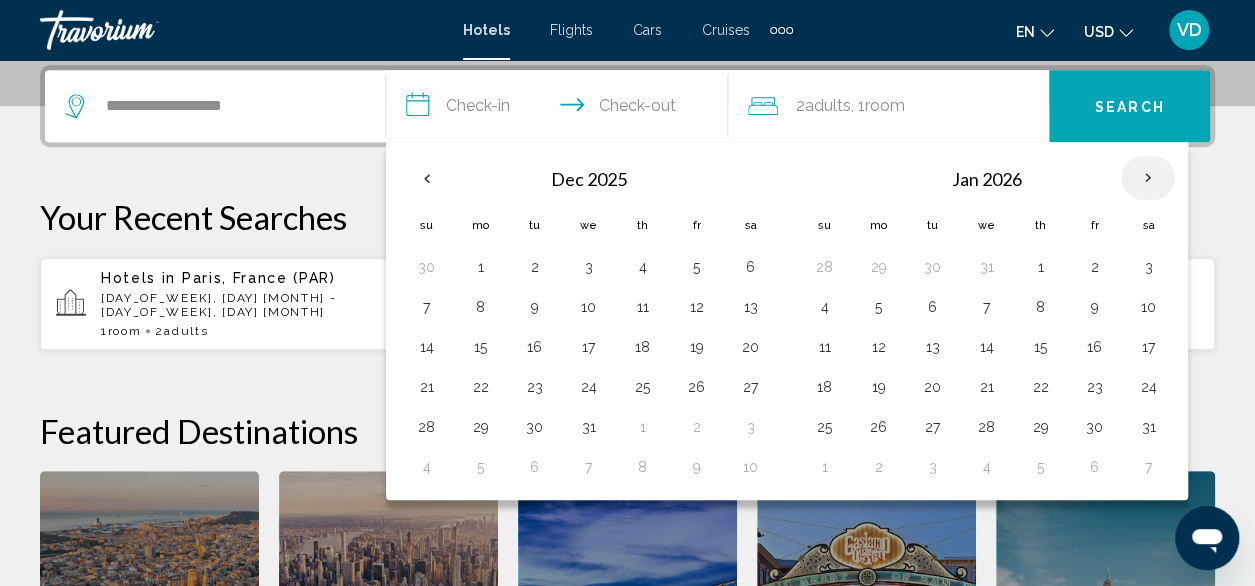 click at bounding box center [1148, 178] 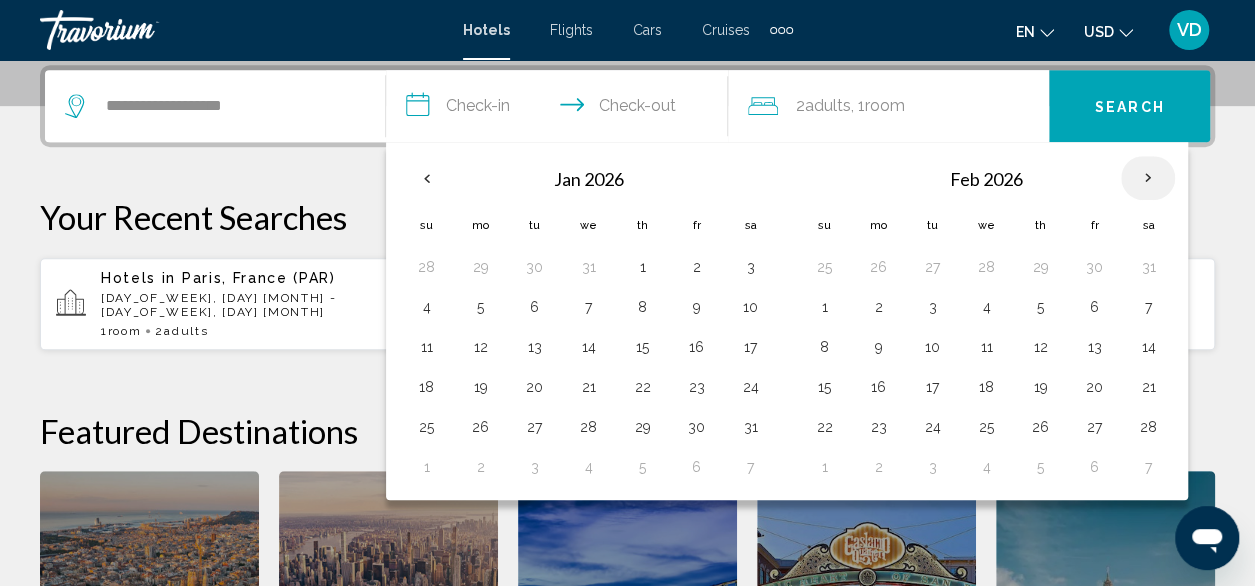 click at bounding box center [1148, 178] 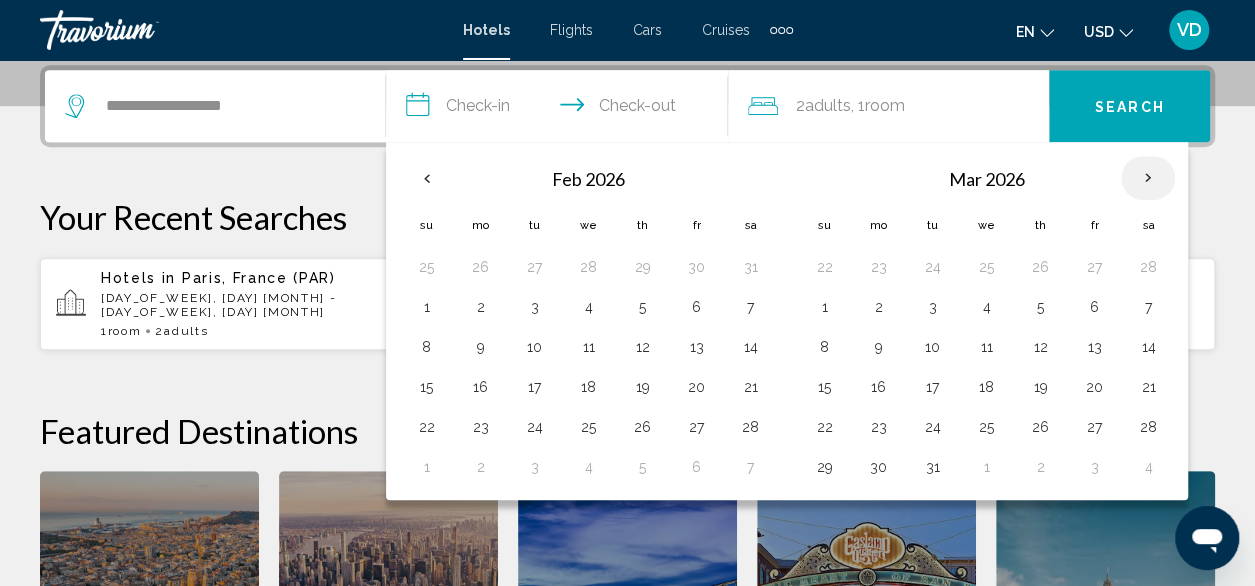 click at bounding box center [1148, 178] 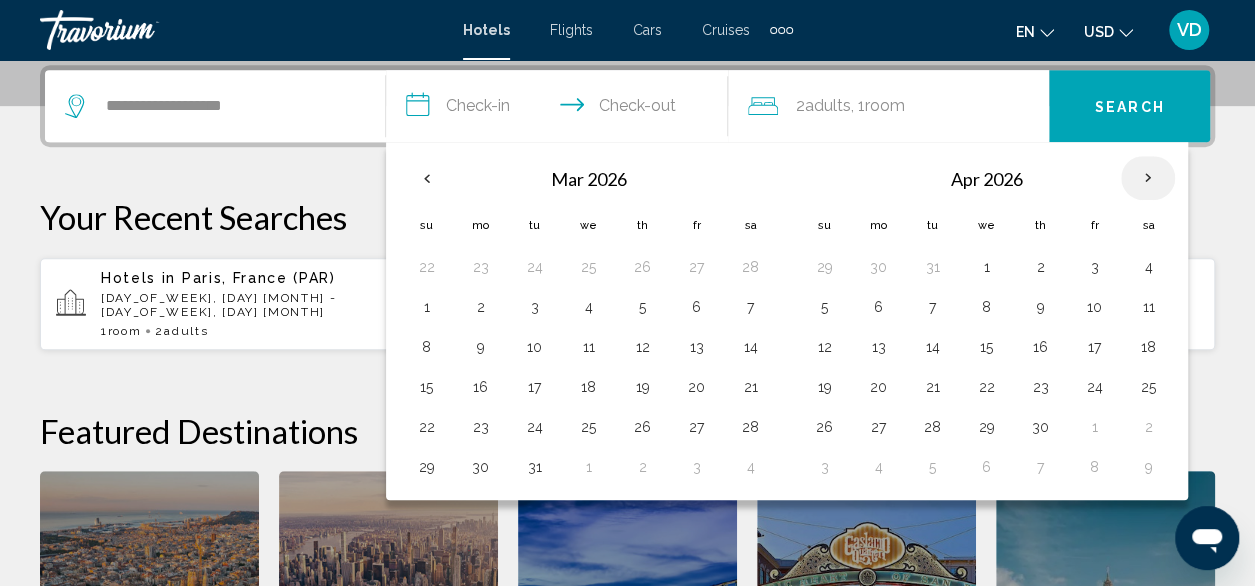 click at bounding box center (1148, 178) 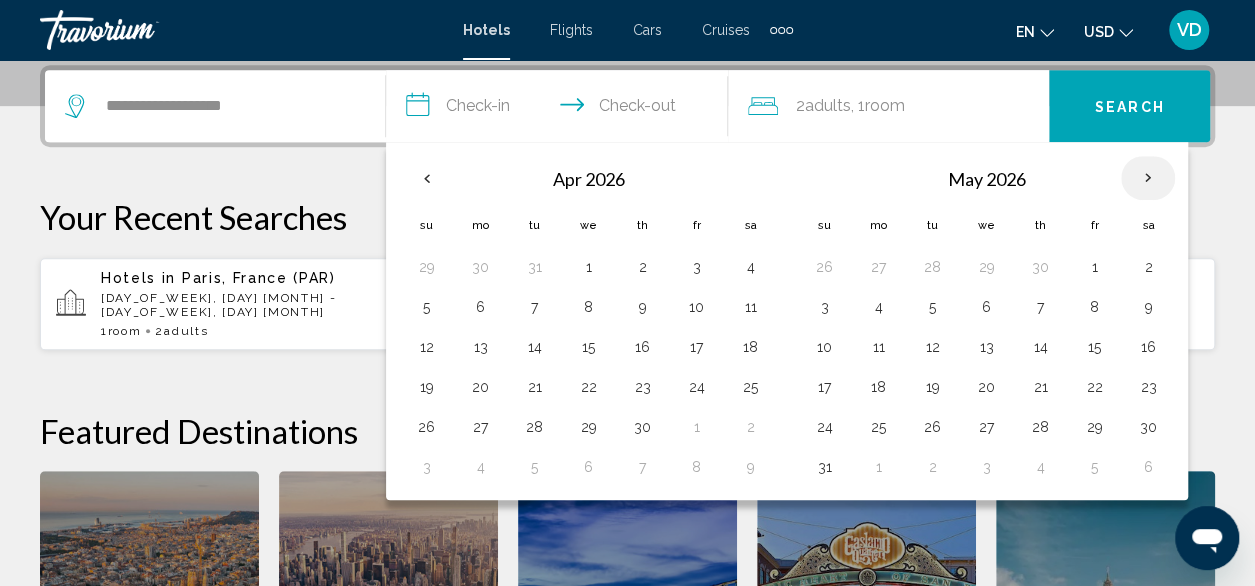 click at bounding box center (1148, 178) 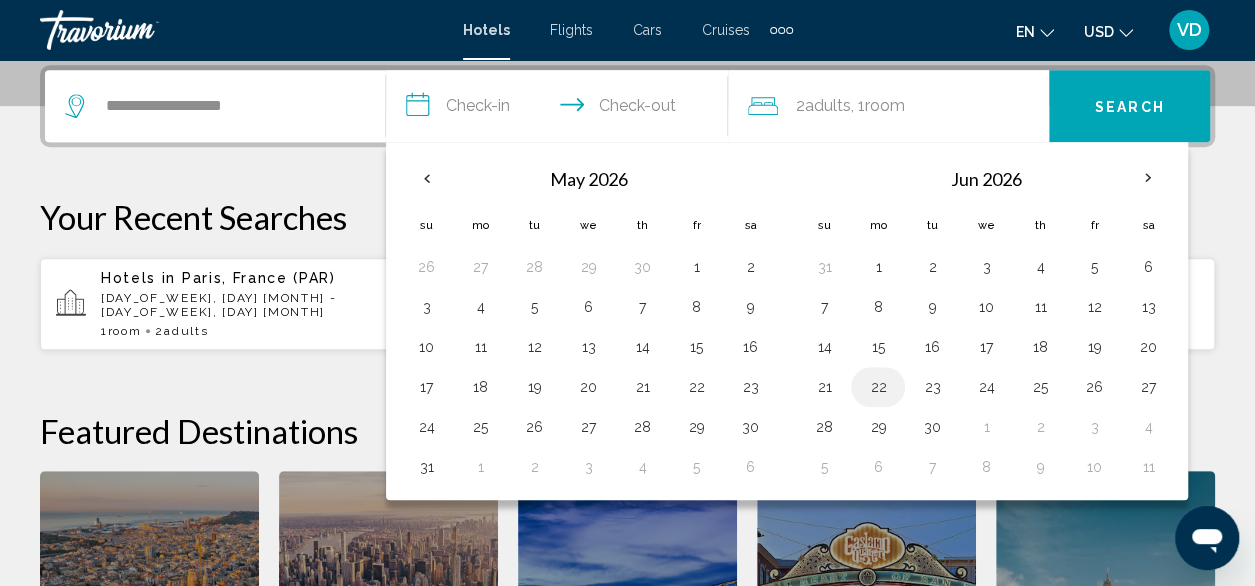 click on "22" at bounding box center (878, 387) 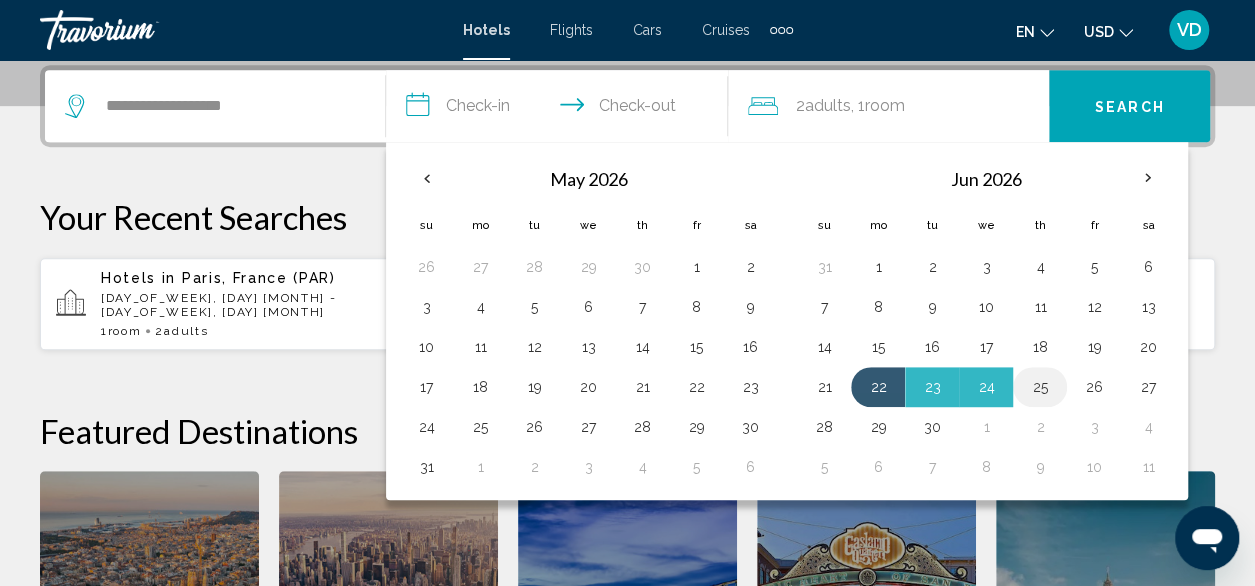 click on "25" at bounding box center (1040, 387) 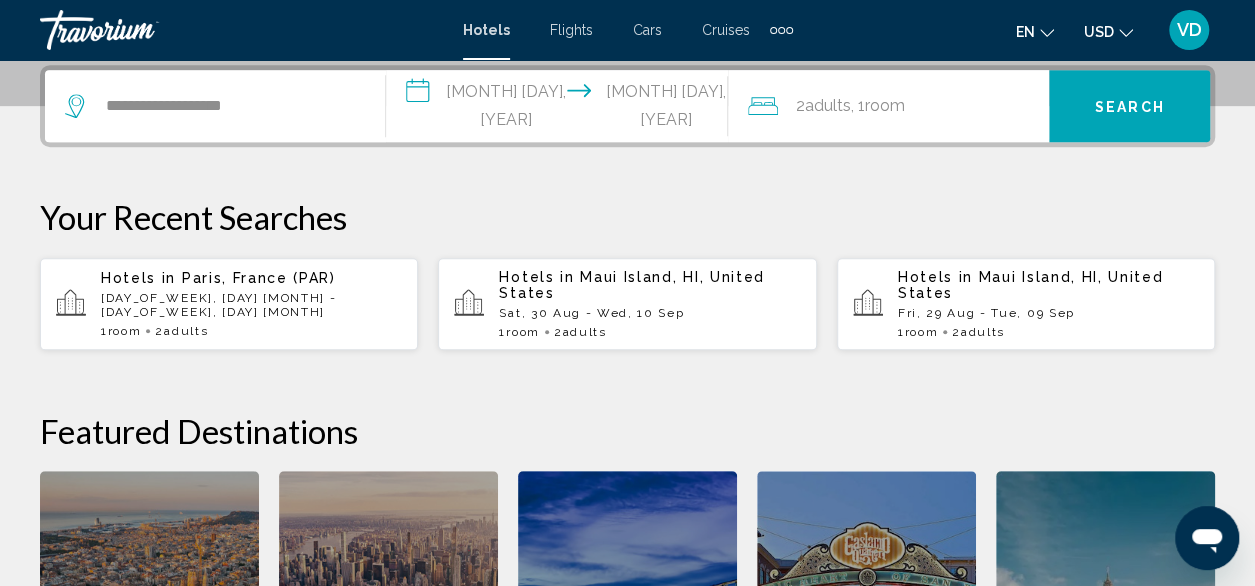 click on "Search" at bounding box center [1129, 106] 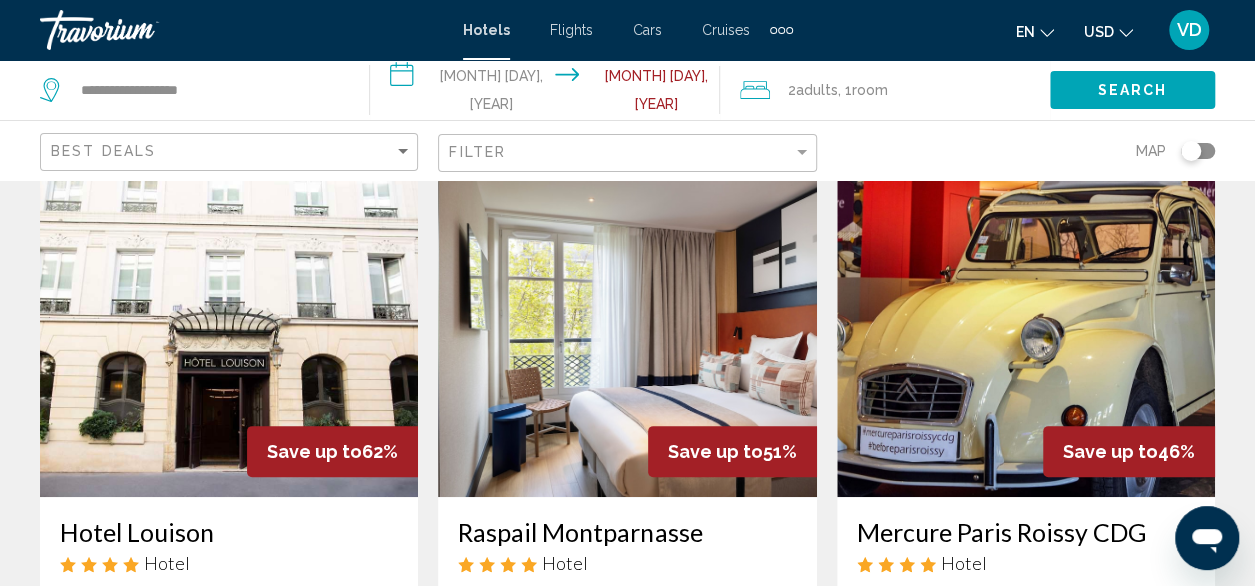 scroll, scrollTop: 100, scrollLeft: 0, axis: vertical 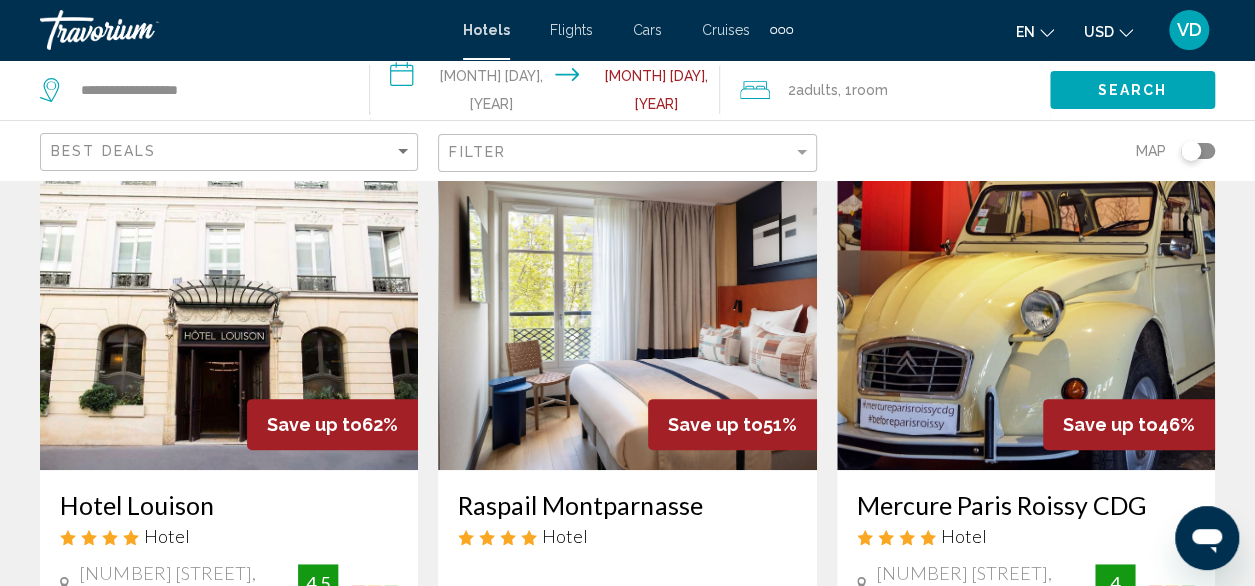 click 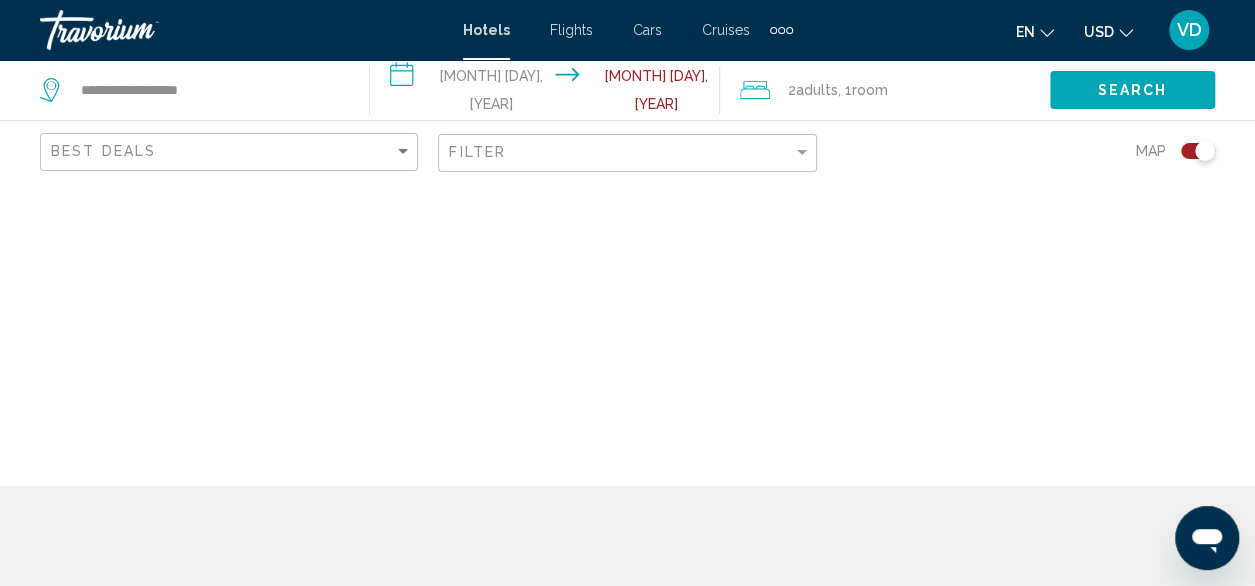 scroll, scrollTop: 0, scrollLeft: 0, axis: both 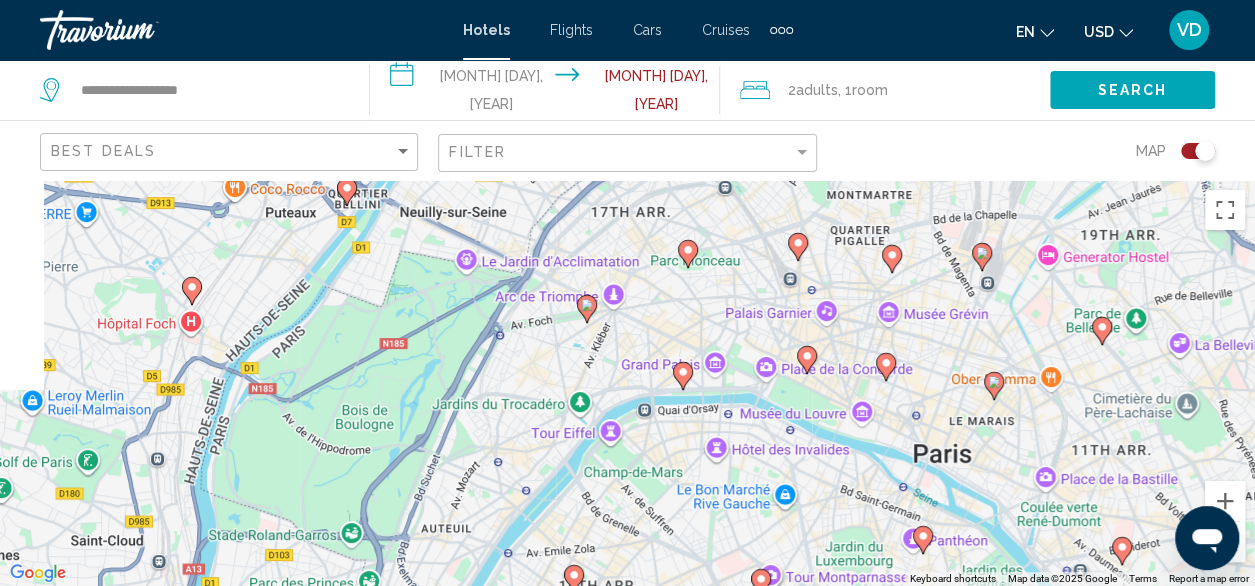 drag, startPoint x: 494, startPoint y: 359, endPoint x: 634, endPoint y: 466, distance: 176.20726 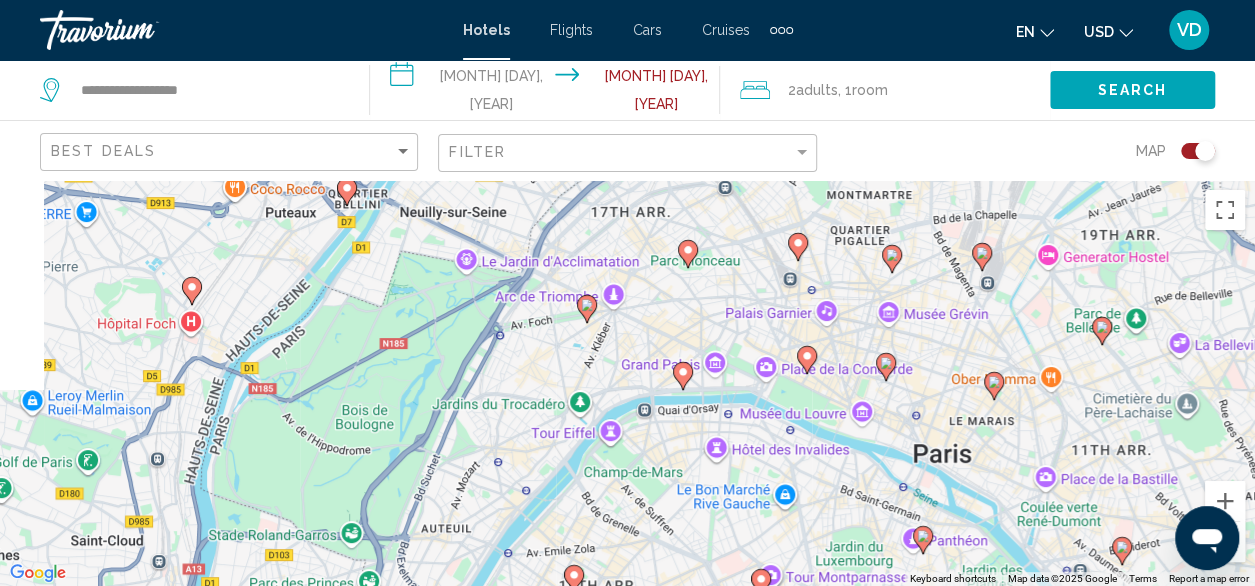 click on "To activate drag with keyboard, press Alt + Enter. Once in keyboard drag state, use the arrow keys to move the marker. To complete the drag, press the Enter key. To cancel, press Escape." at bounding box center (627, 383) 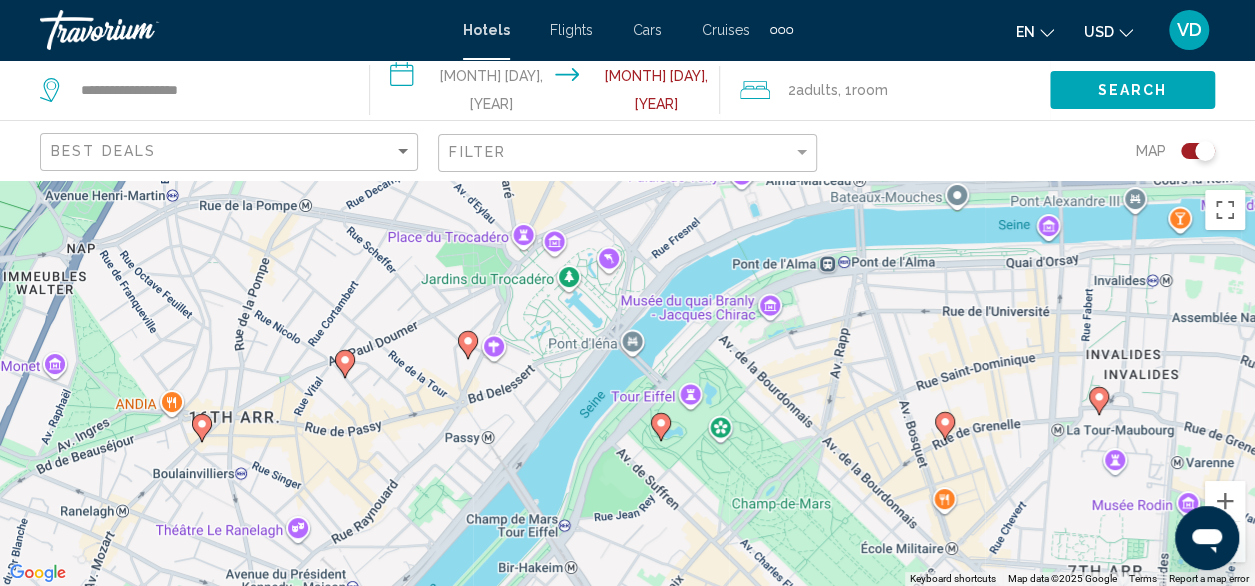 drag, startPoint x: 642, startPoint y: 445, endPoint x: 782, endPoint y: 375, distance: 156.52477 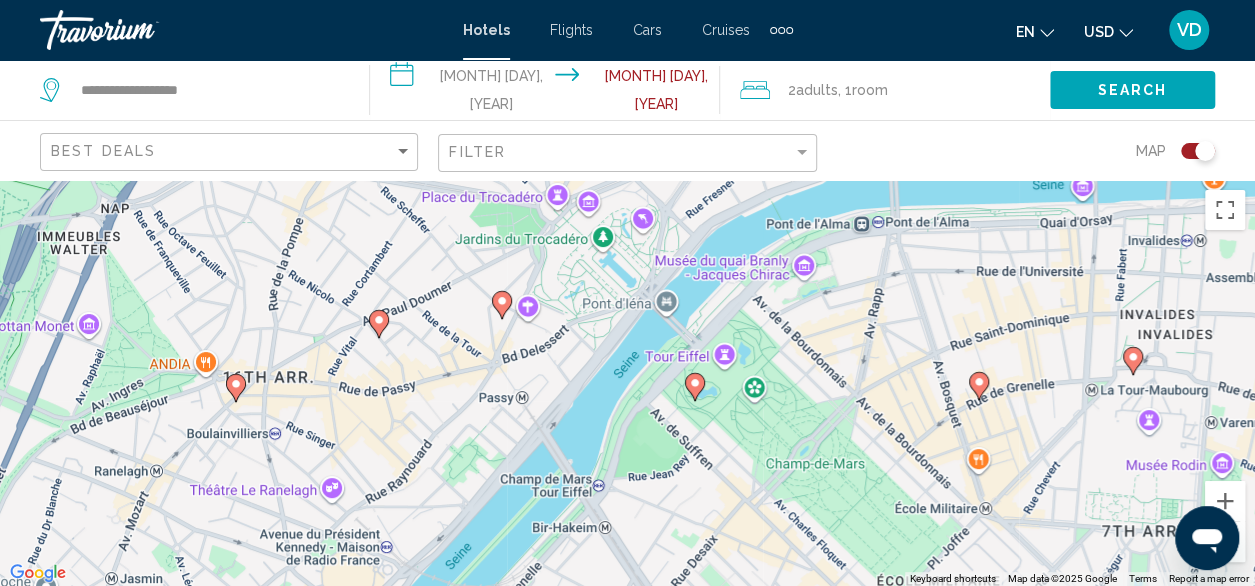 click 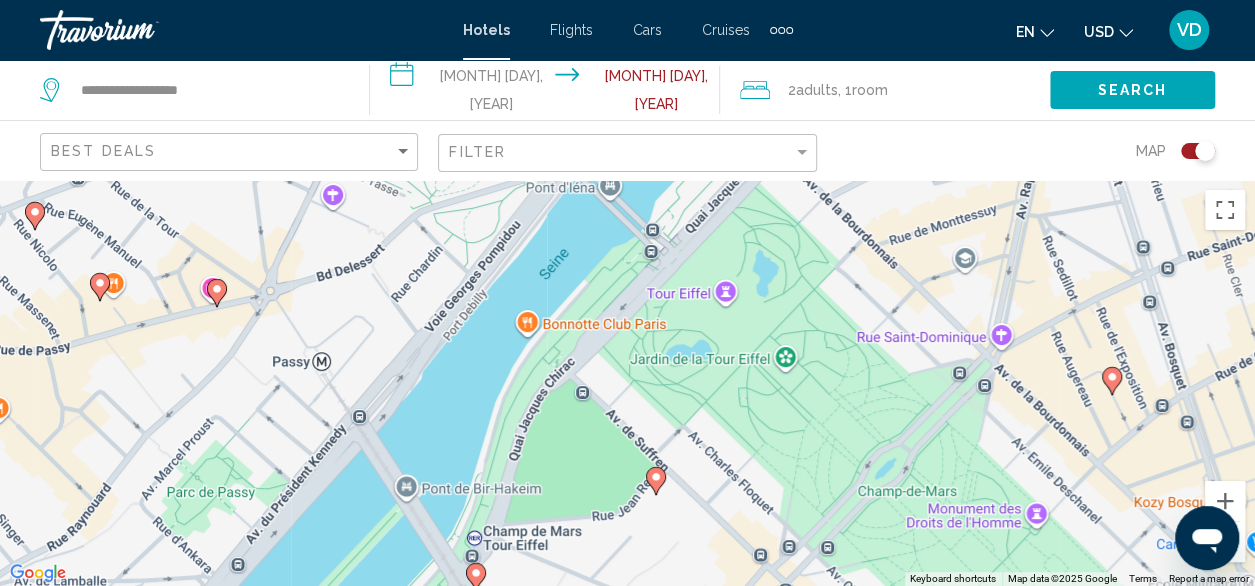 click 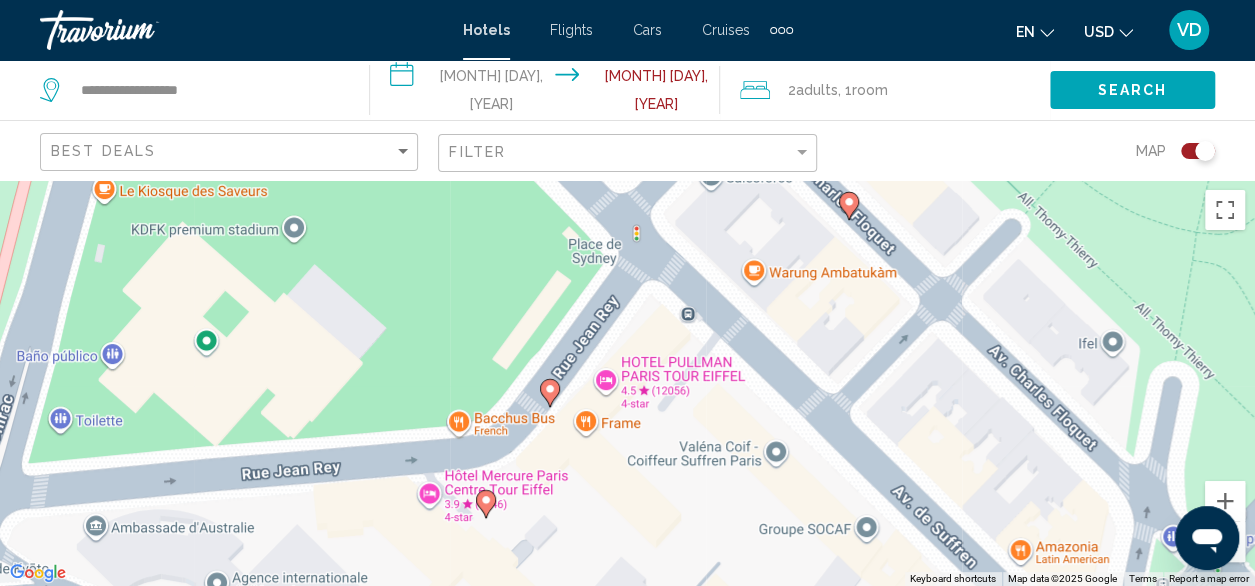 click 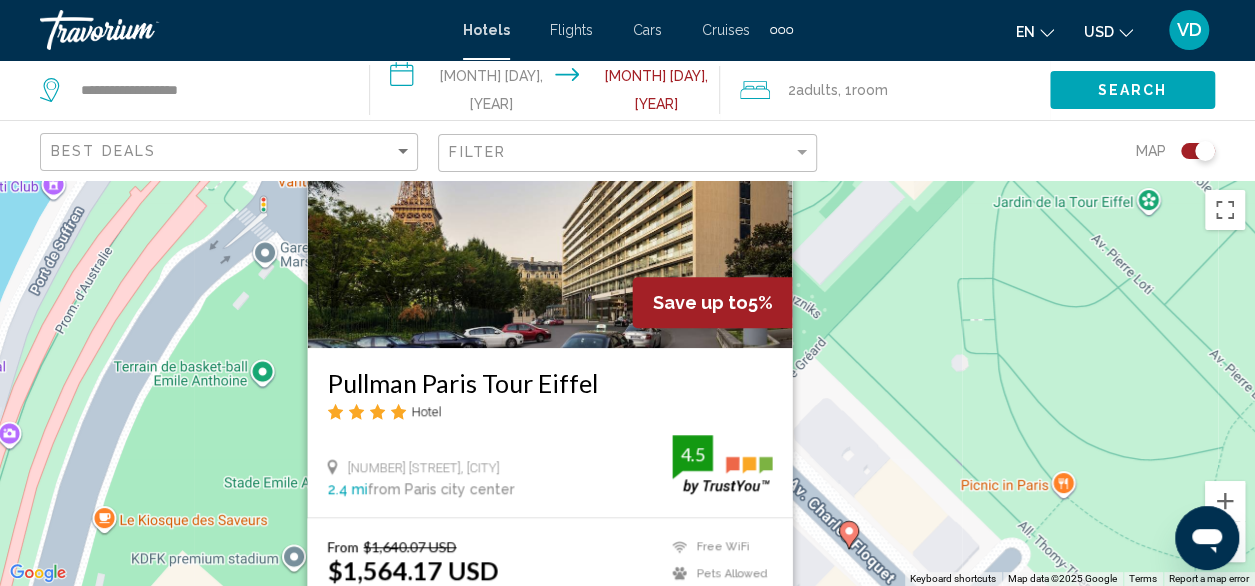 scroll, scrollTop: 0, scrollLeft: 0, axis: both 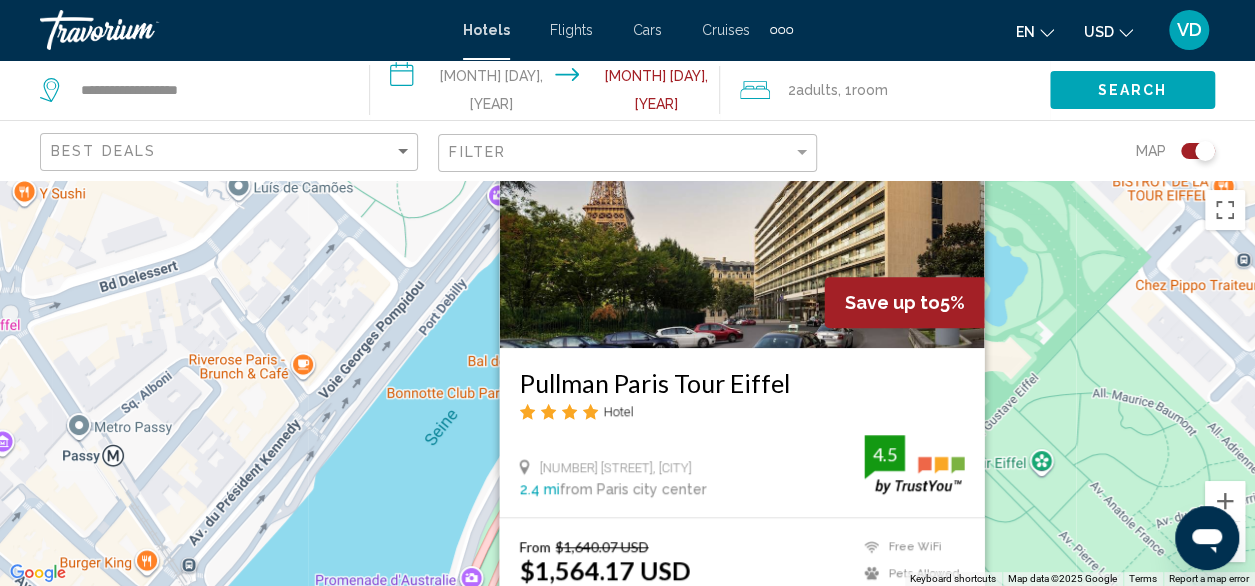 click on "Save up to  5%   [HOTEL NAME]
Hotel
[NUMBER] [STREET], Entrée Au [NUMBER] [STREET], [CITY] [DISTANCE] mi  from [CITY] city center from hotel 4.5 From $1,640.07 USD $1,564.17 USD  You save  $75.90 USD
Free WiFi
Pets Allowed
Room Service  4.5 Select Room" at bounding box center (627, 383) 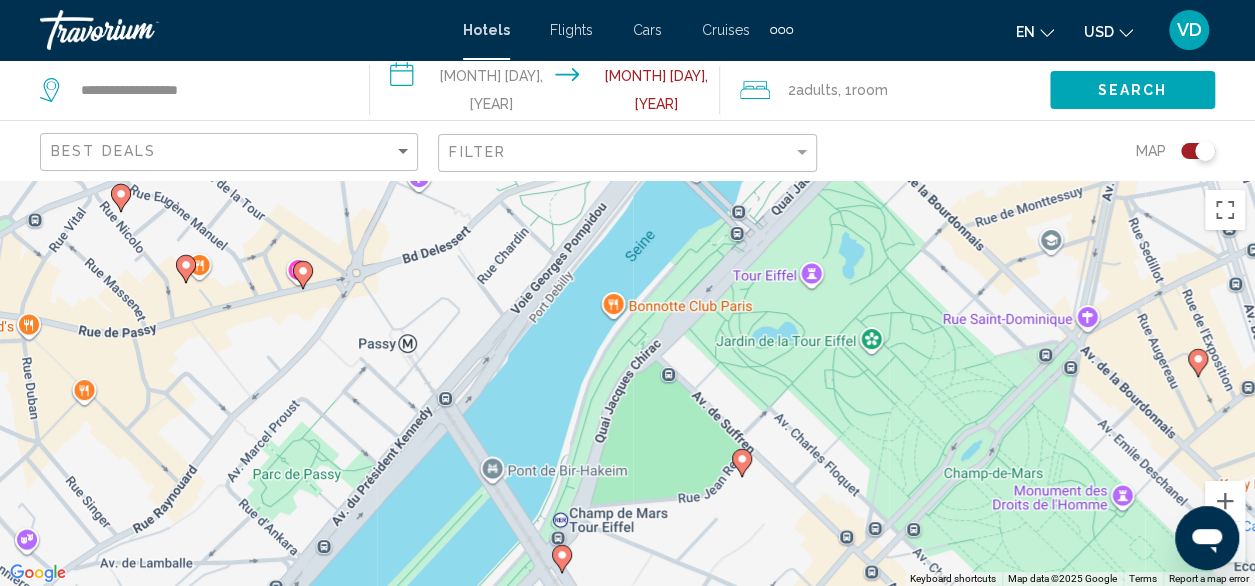 drag, startPoint x: 955, startPoint y: 383, endPoint x: 875, endPoint y: 255, distance: 150.9437 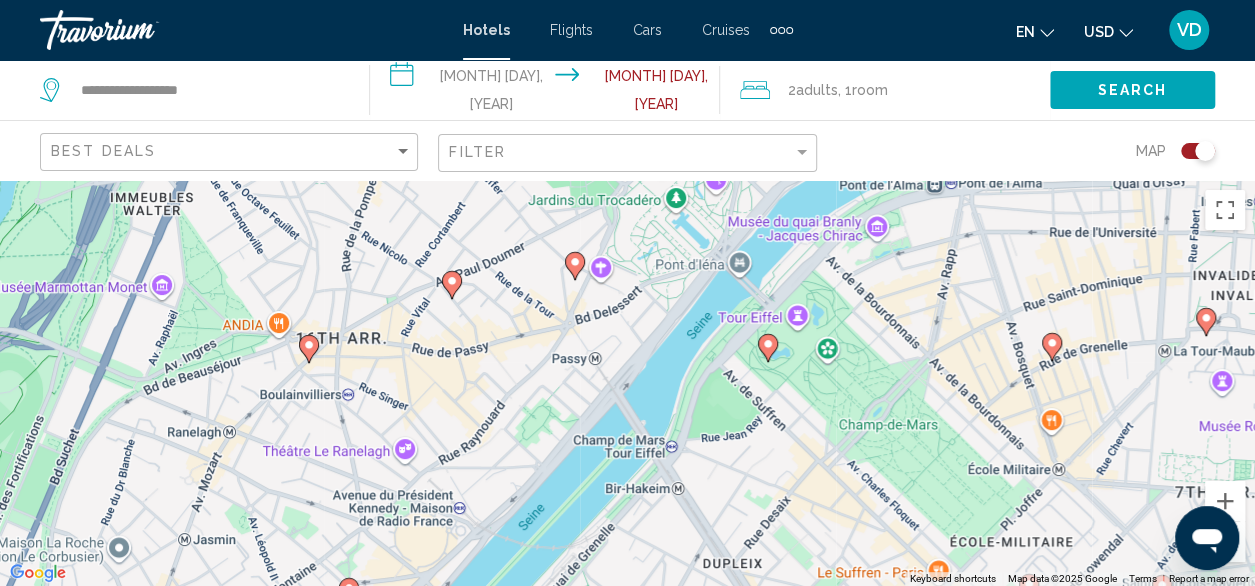 click 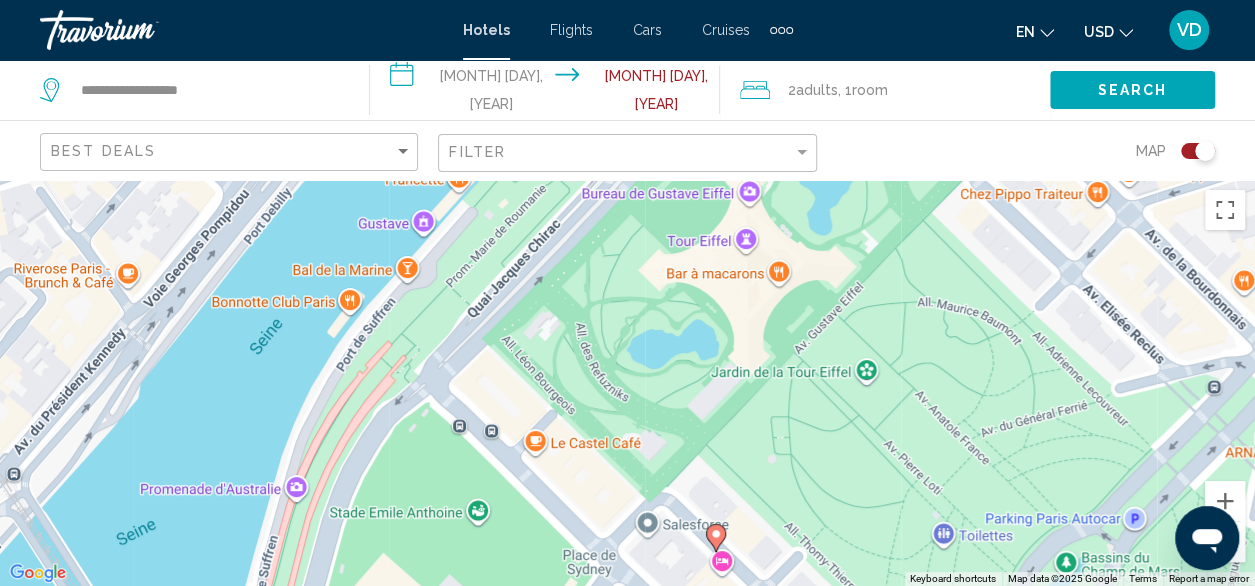 click 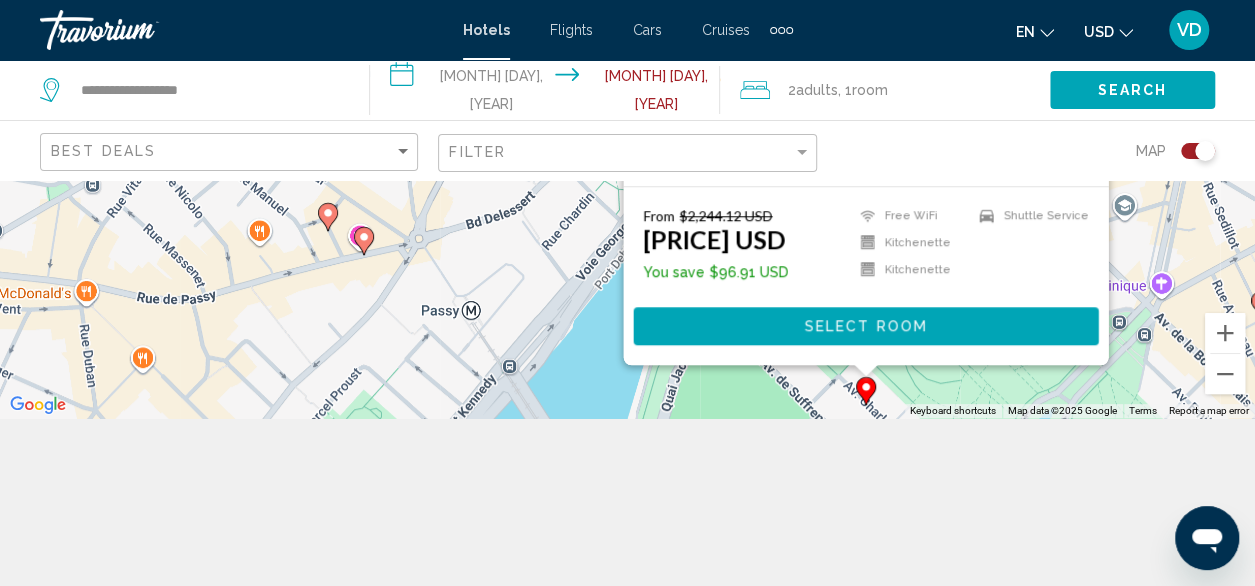 scroll, scrollTop: 180, scrollLeft: 0, axis: vertical 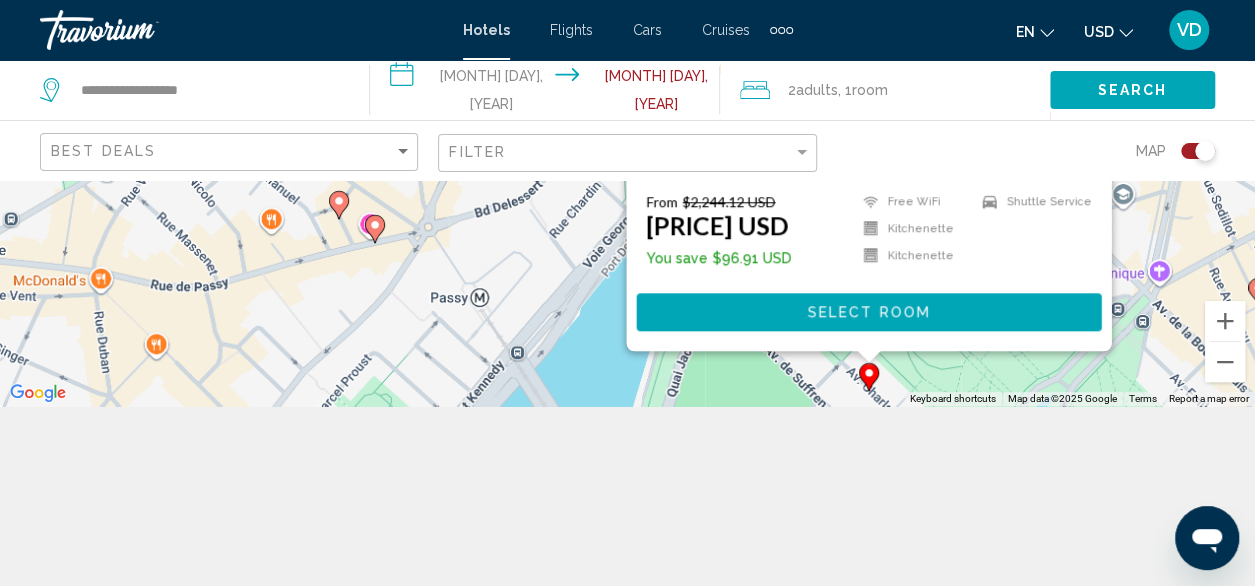 click on "Save up to  4%   [HOTEL NAME]
Hotel
[NUMBER] [STREET], [CITY] [POSTAL CODE] mi  from [CITY] city center from hotel 5 From $2,244.12 USD $2,147.21 USD  You save  $96.91 USD
Free WiFi
Kitchenette
Kitchenette
Shuttle Service  5 Select Room" at bounding box center (627, 203) 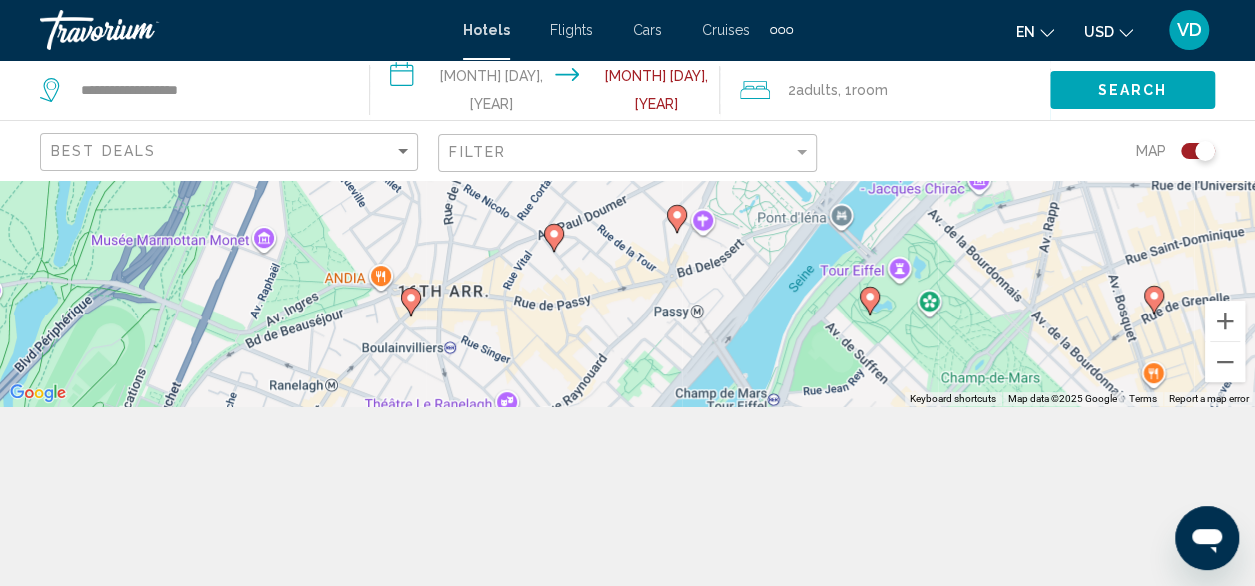 click 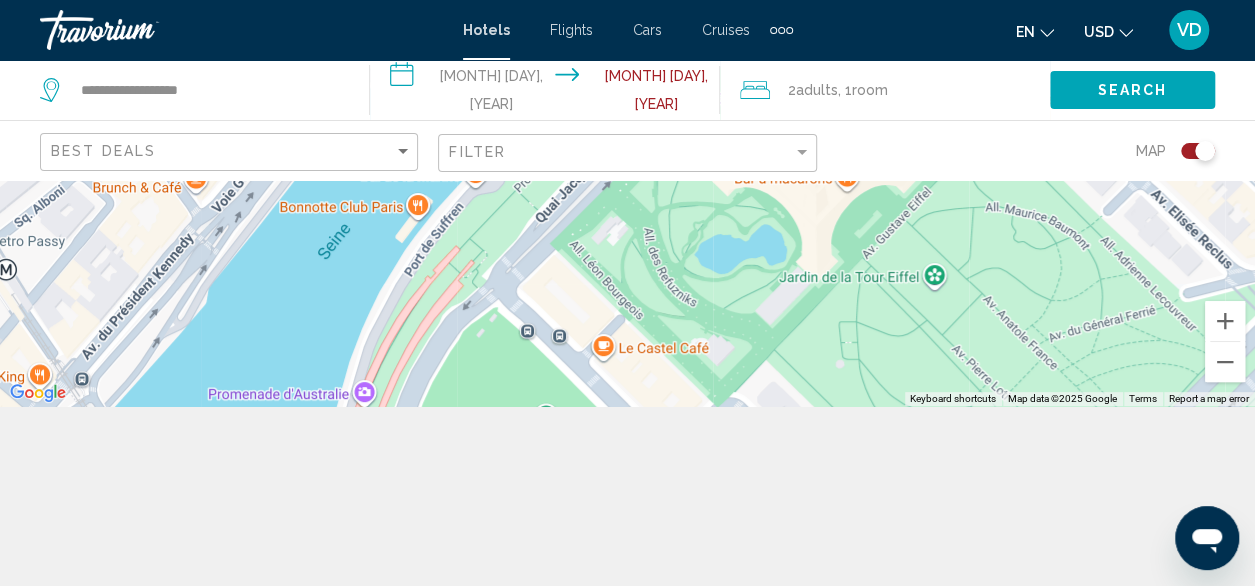drag, startPoint x: 796, startPoint y: 243, endPoint x: 1066, endPoint y: 441, distance: 334.81937 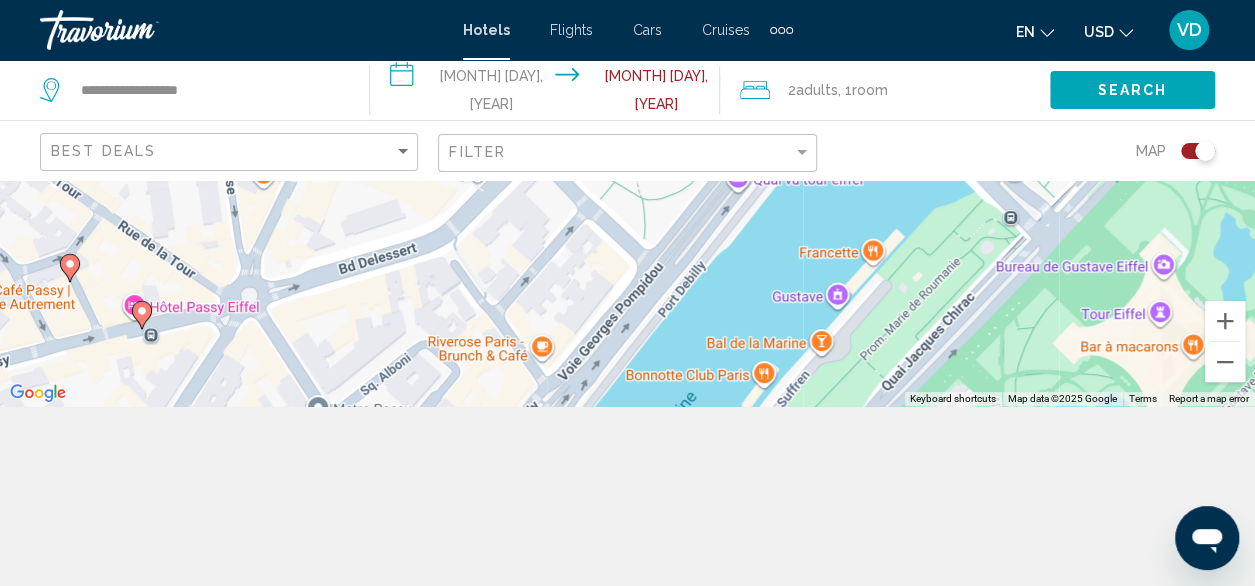 drag, startPoint x: 984, startPoint y: 361, endPoint x: 868, endPoint y: 253, distance: 158.4929 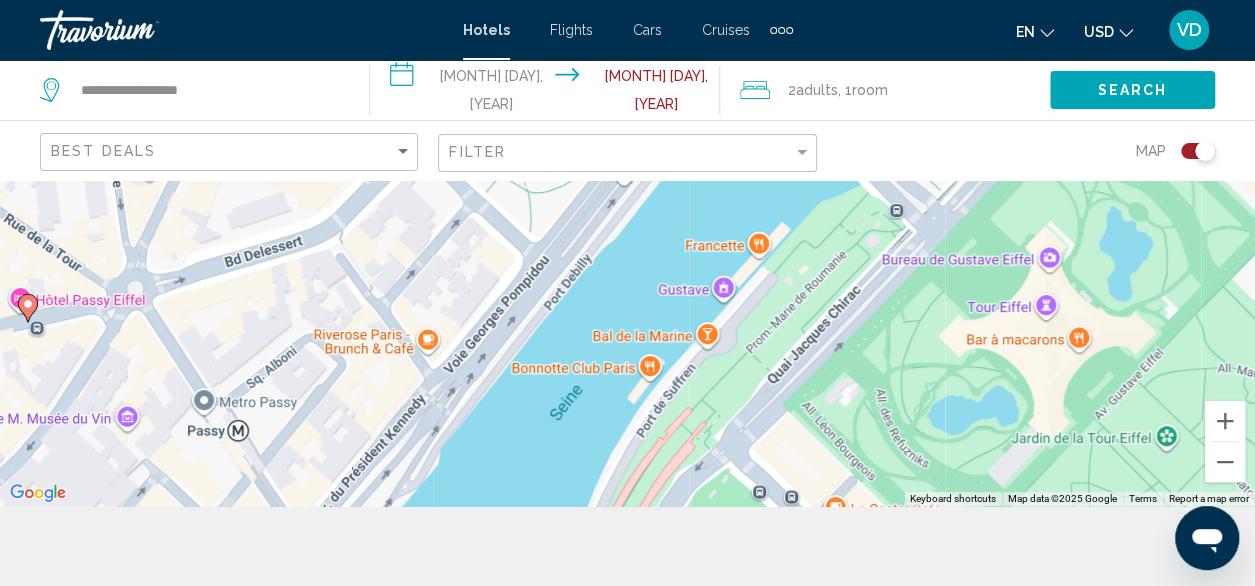 scroll, scrollTop: 0, scrollLeft: 0, axis: both 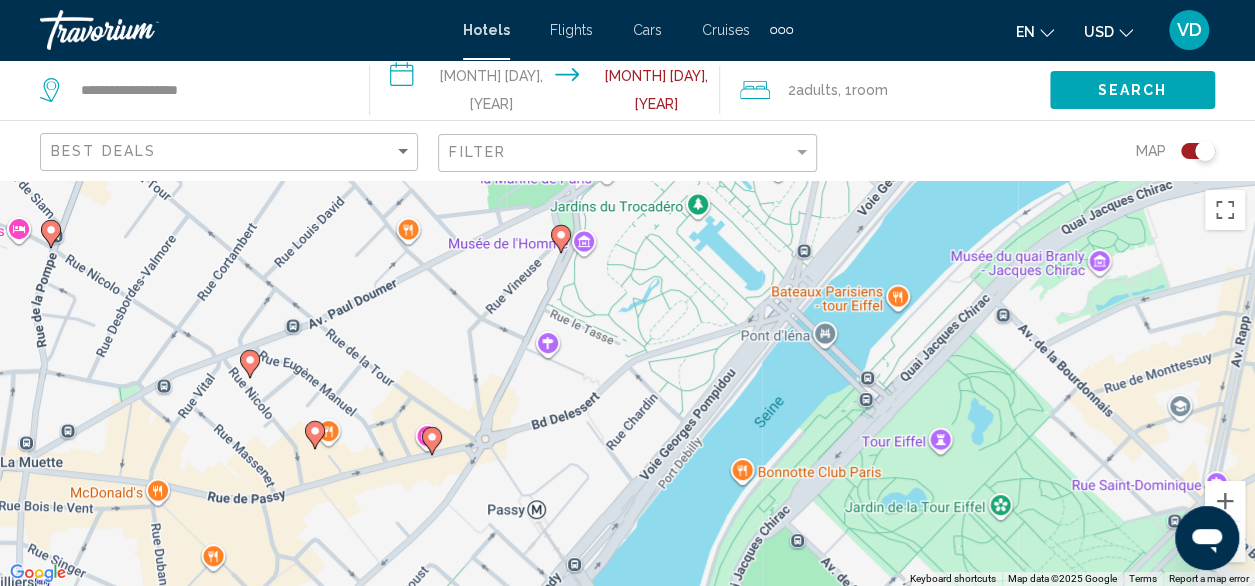 drag, startPoint x: 1027, startPoint y: 341, endPoint x: 1046, endPoint y: 483, distance: 143.26549 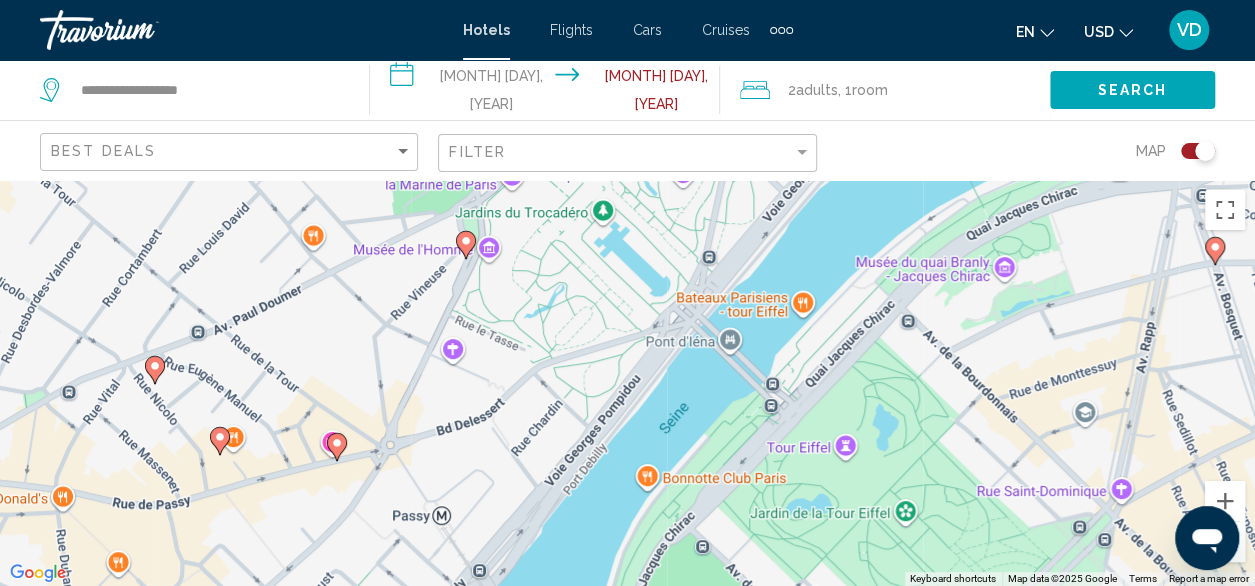drag, startPoint x: 1010, startPoint y: 401, endPoint x: 912, endPoint y: 406, distance: 98.12747 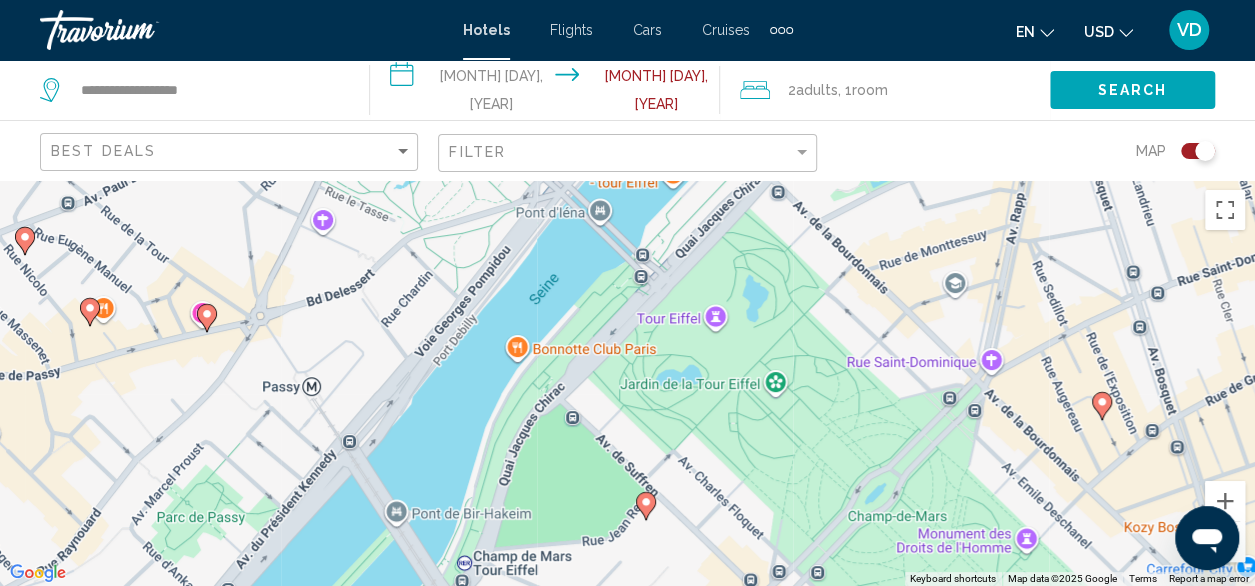 drag, startPoint x: 914, startPoint y: 421, endPoint x: 786, endPoint y: 277, distance: 192.66551 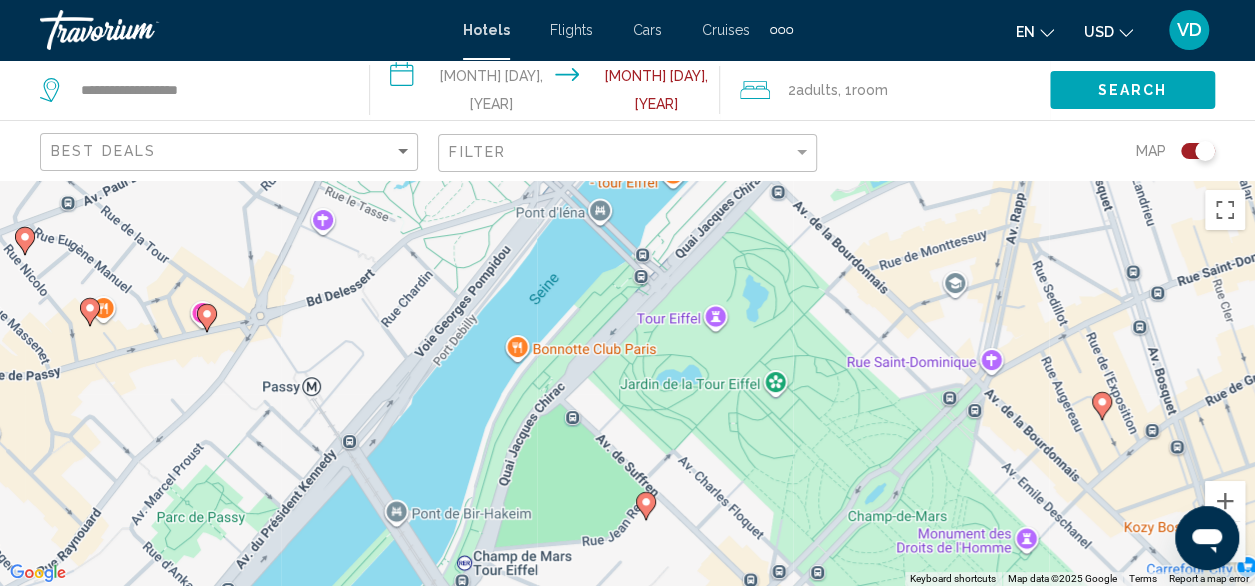 click 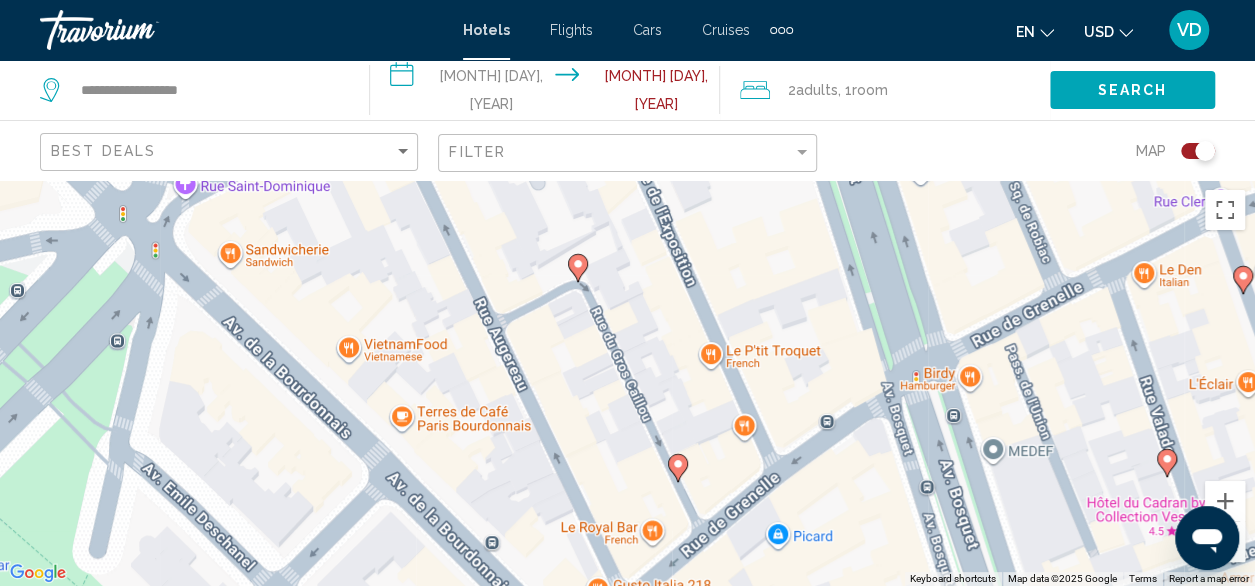 click 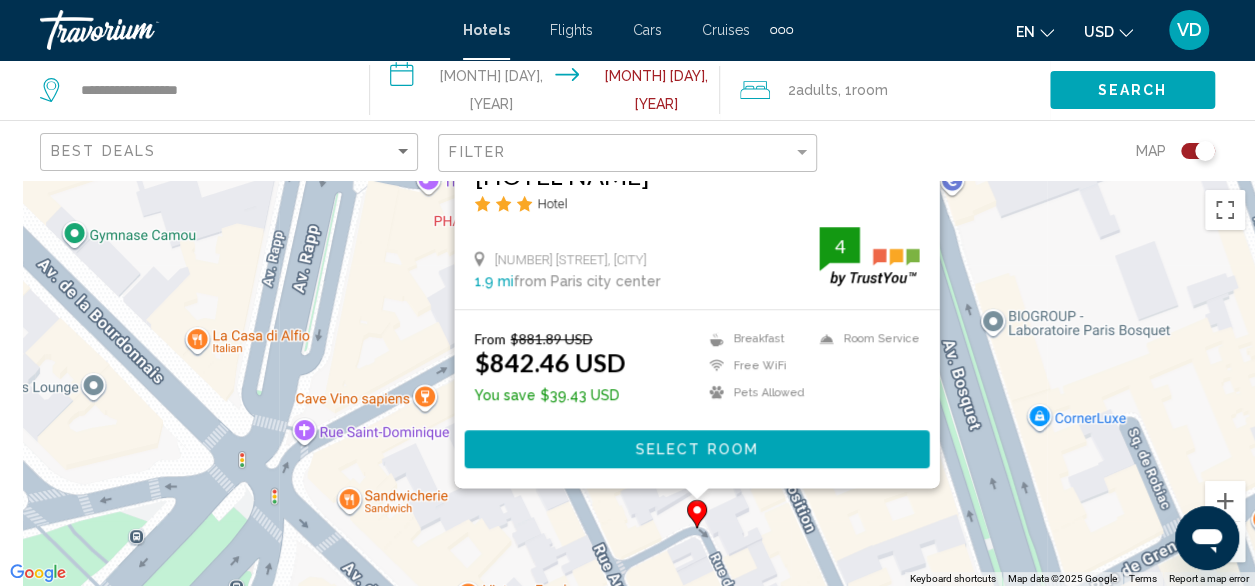 drag, startPoint x: 1016, startPoint y: 318, endPoint x: 1138, endPoint y: 76, distance: 271.0129 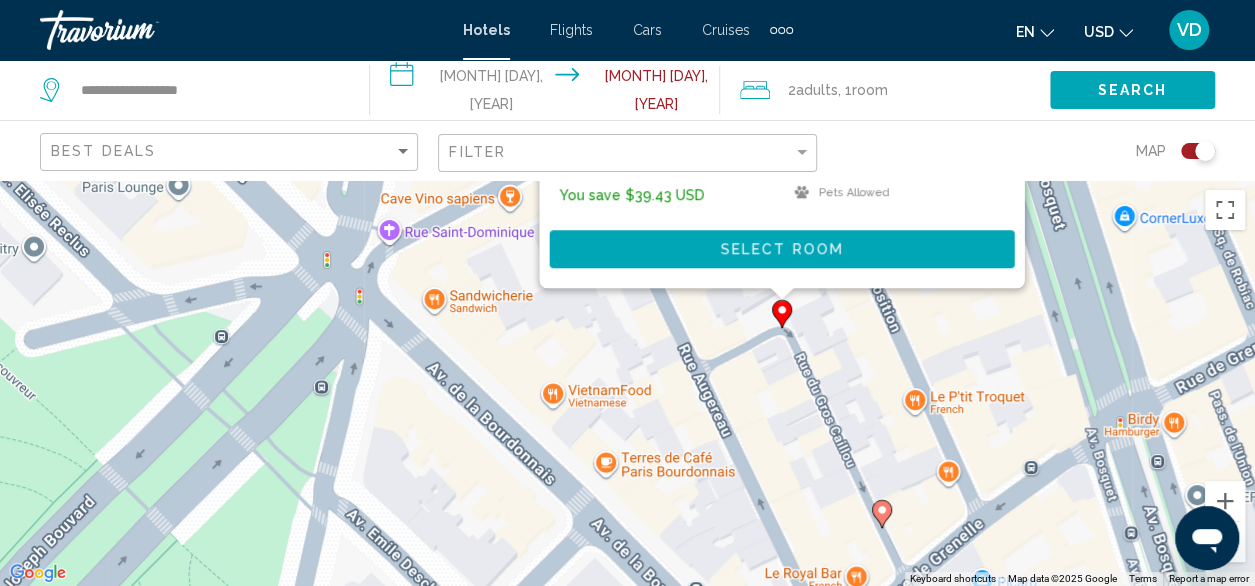 click 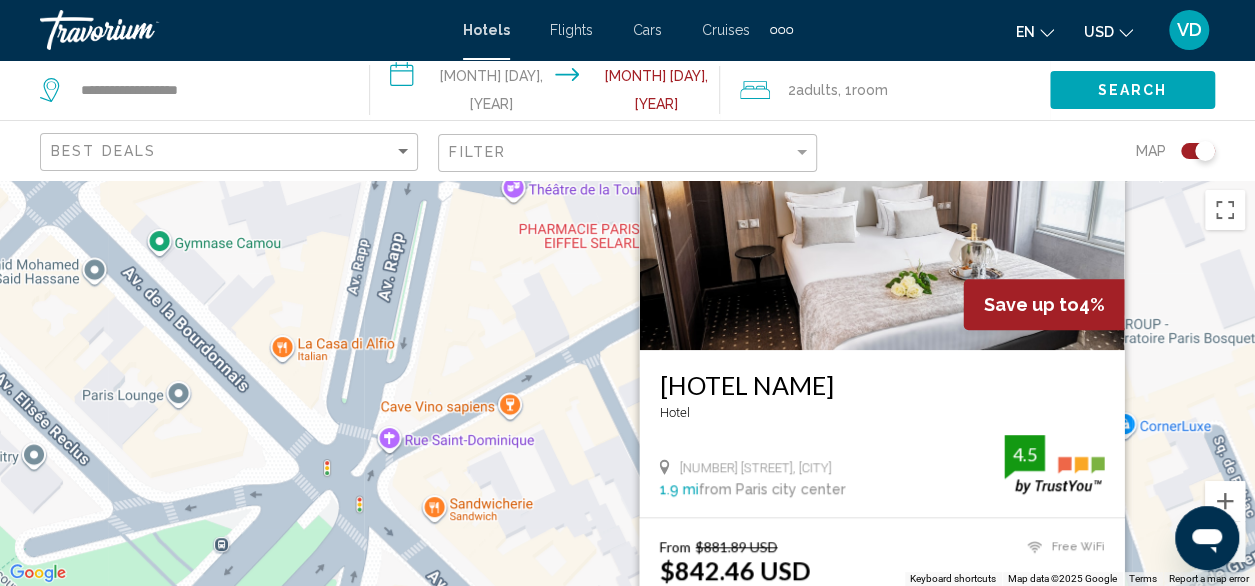 click on "Save up to  4%   [HOTEL NAME]  Hotel
[NUMBER] [STREET], [CITY] [POSTAL CODE] mi  from [CITY] city center from hotel 4.5 From $881.89 USD $842.46 USD  You save  $39.43 USD
Free WiFi  4.5 Select Room" at bounding box center [627, 383] 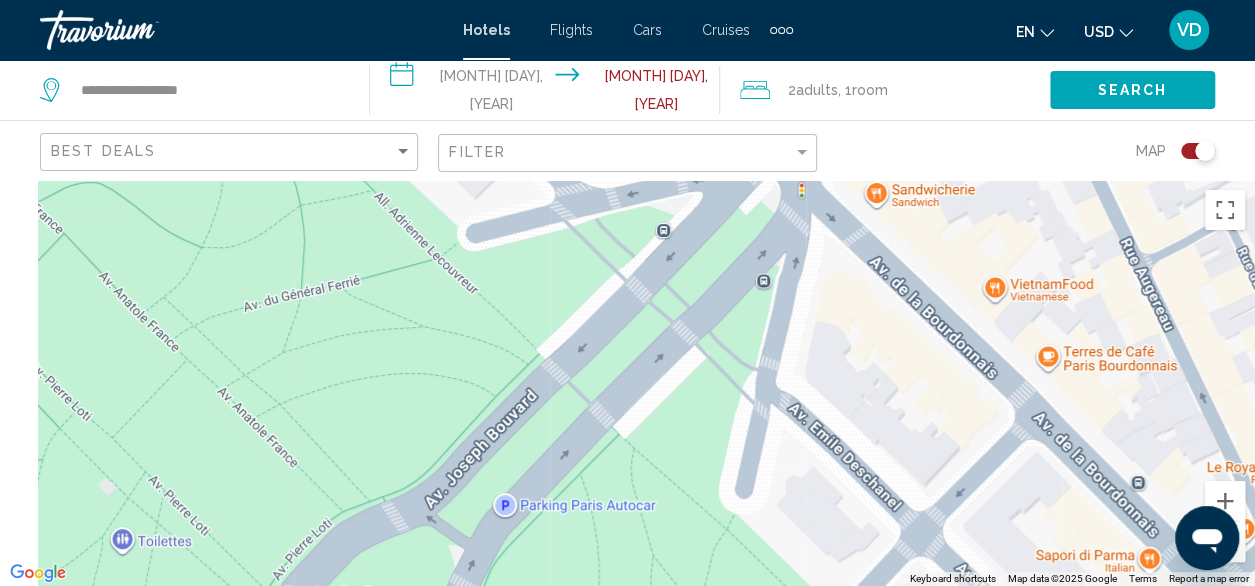 drag, startPoint x: 574, startPoint y: 513, endPoint x: 1060, endPoint y: 115, distance: 628.17194 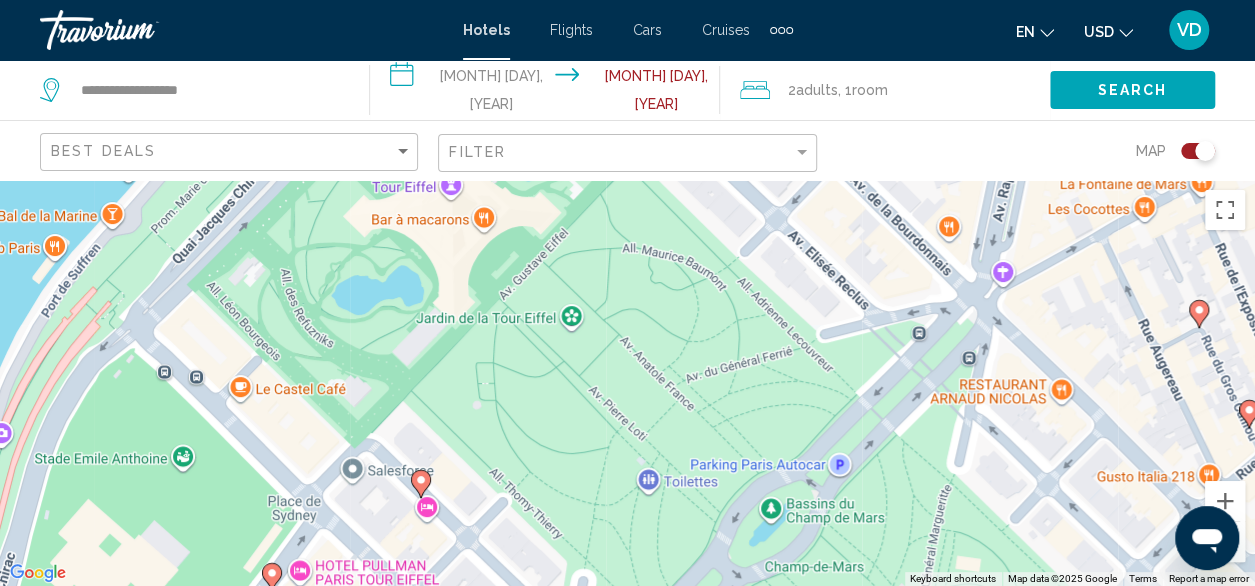 click 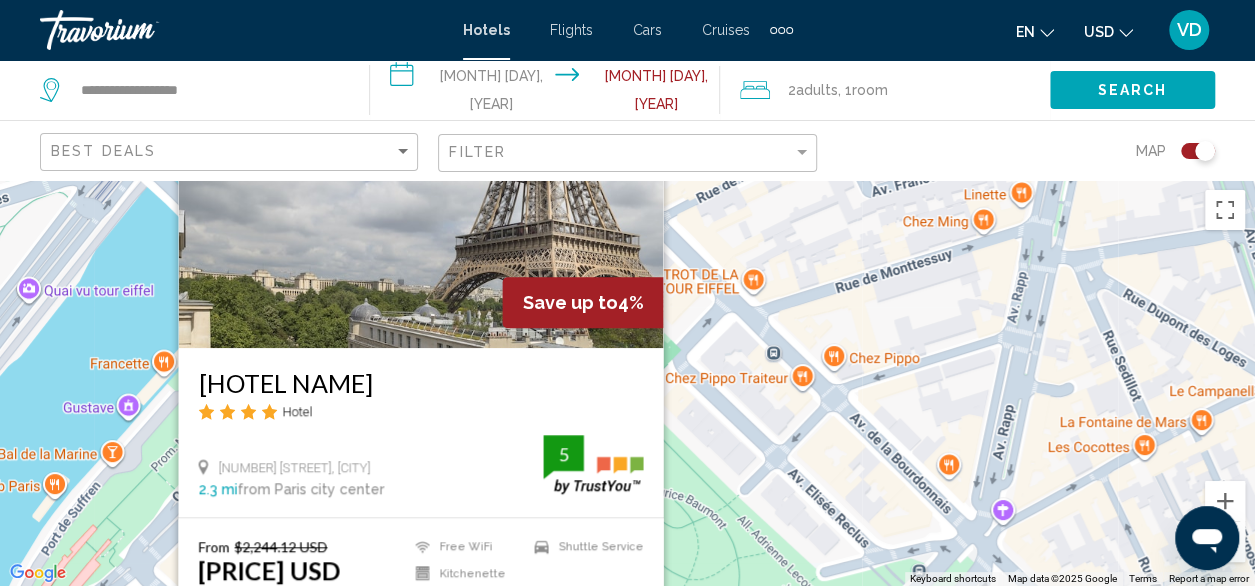 click on "Save up to  4%   [HOTEL NAME]
Hotel
[NUMBER] [STREET], [CITY] [POSTAL CODE] mi  from [CITY] city center from hotel 5 From $2,244.12 USD $2,147.21 USD  You save  $96.91 USD
Free WiFi
Kitchenette
Kitchenette
Shuttle Service  5 Select Room" at bounding box center (627, 383) 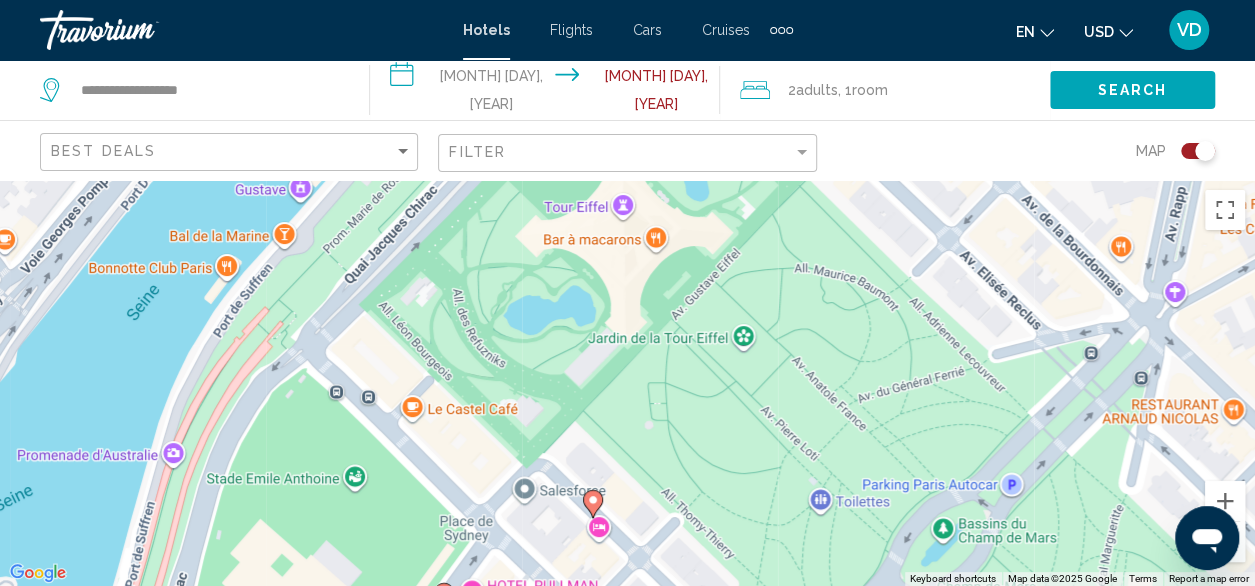 drag, startPoint x: 656, startPoint y: 527, endPoint x: 828, endPoint y: 313, distance: 274.5542 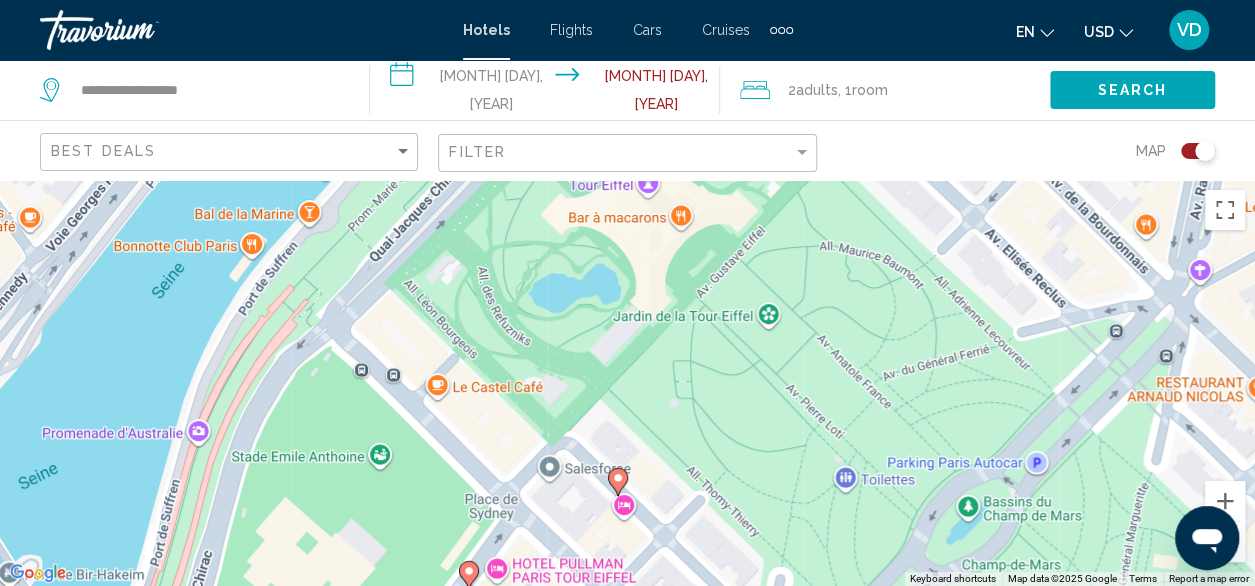 click 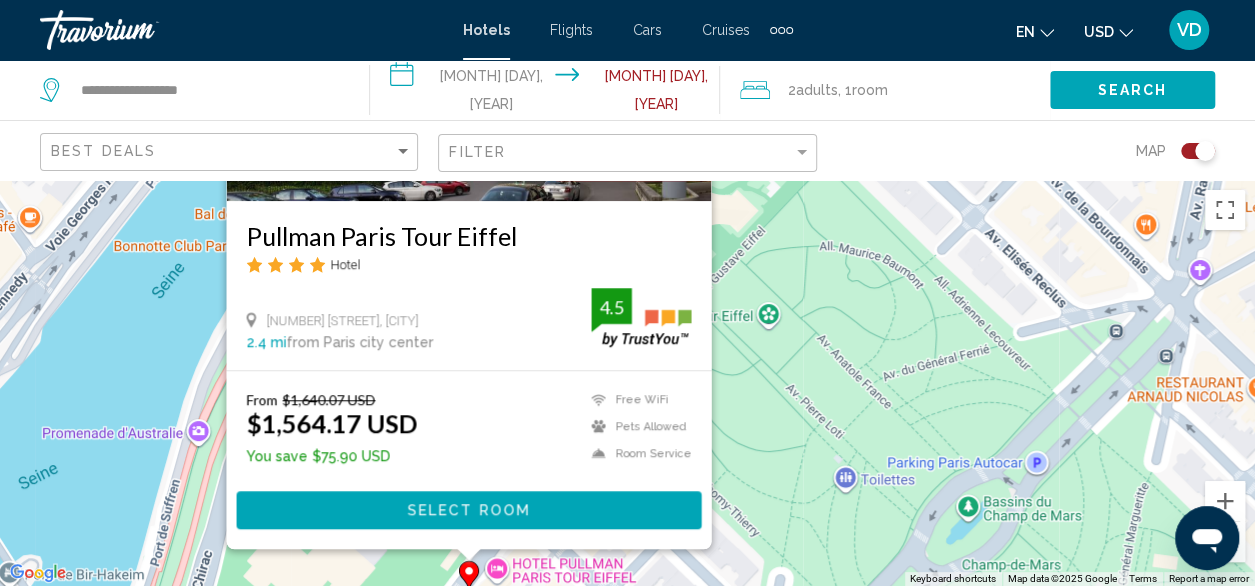 scroll, scrollTop: 0, scrollLeft: 0, axis: both 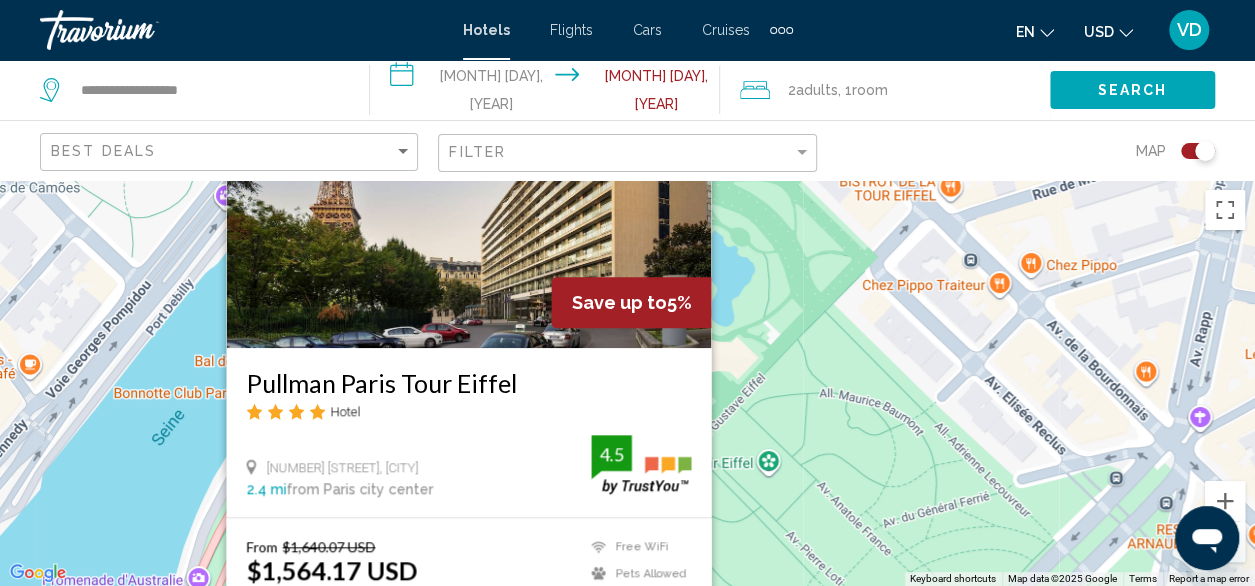 click on "Save up to  5%   [HOTEL NAME]
Hotel
[NUMBER] [STREET], Entrée Au [NUMBER] [STREET], [CITY] [DISTANCE] mi  from [CITY] city center from hotel 4.5 From $1,640.07 USD $1,564.17 USD  You save  $75.90 USD
Free WiFi
Pets Allowed
Room Service  4.5 Select Room" at bounding box center [627, 383] 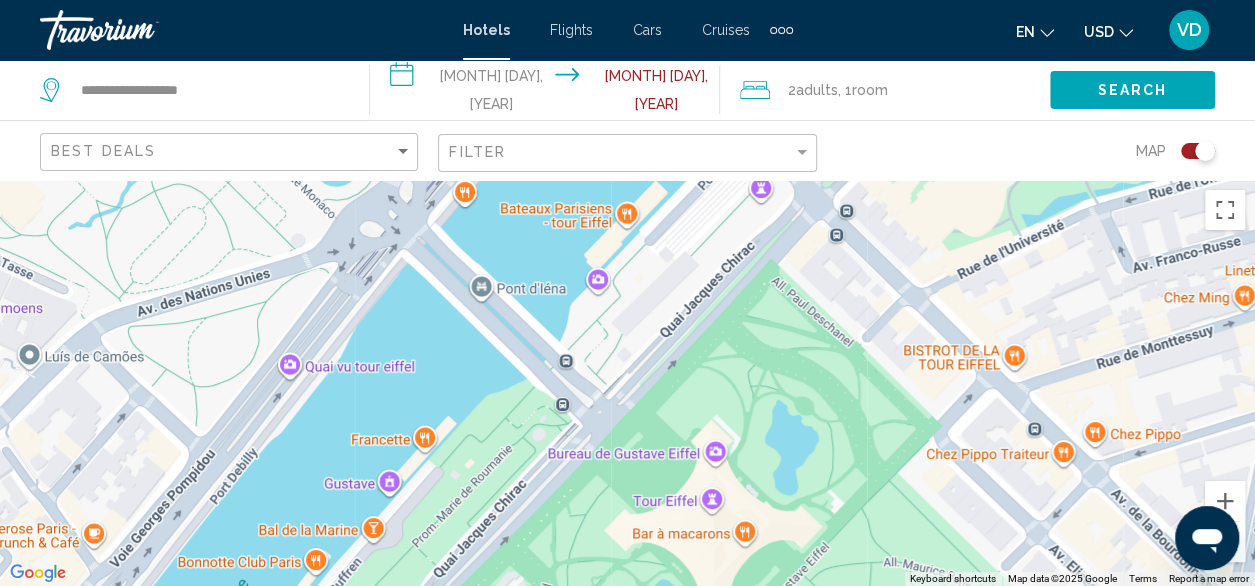 drag, startPoint x: 638, startPoint y: 396, endPoint x: 706, endPoint y: 578, distance: 194.28845 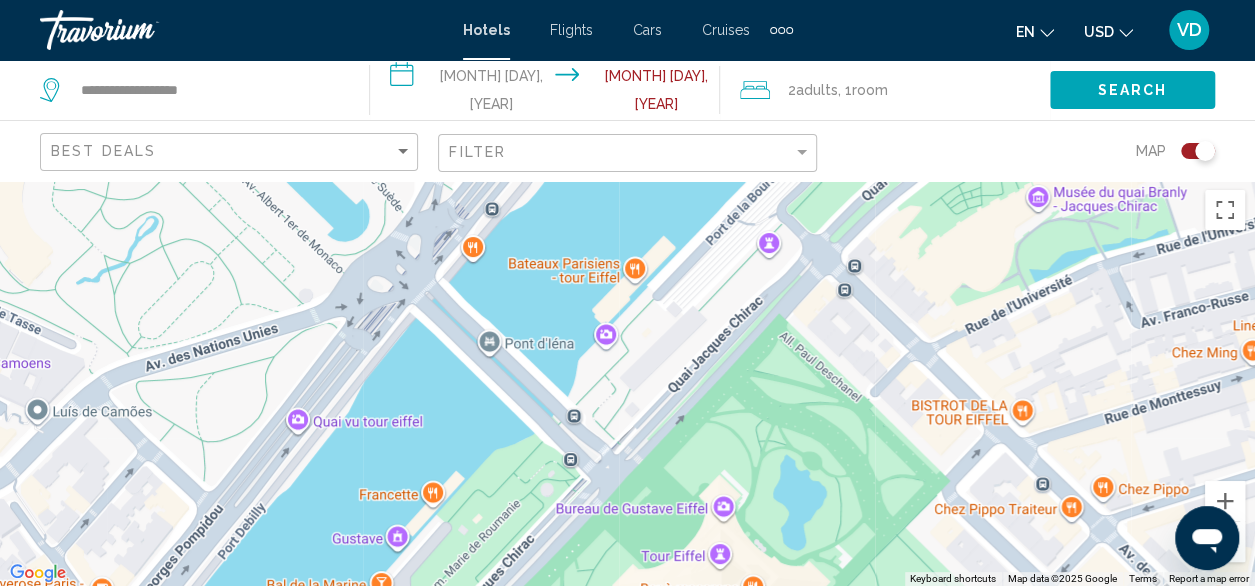drag, startPoint x: 596, startPoint y: 343, endPoint x: 624, endPoint y: 472, distance: 132.00378 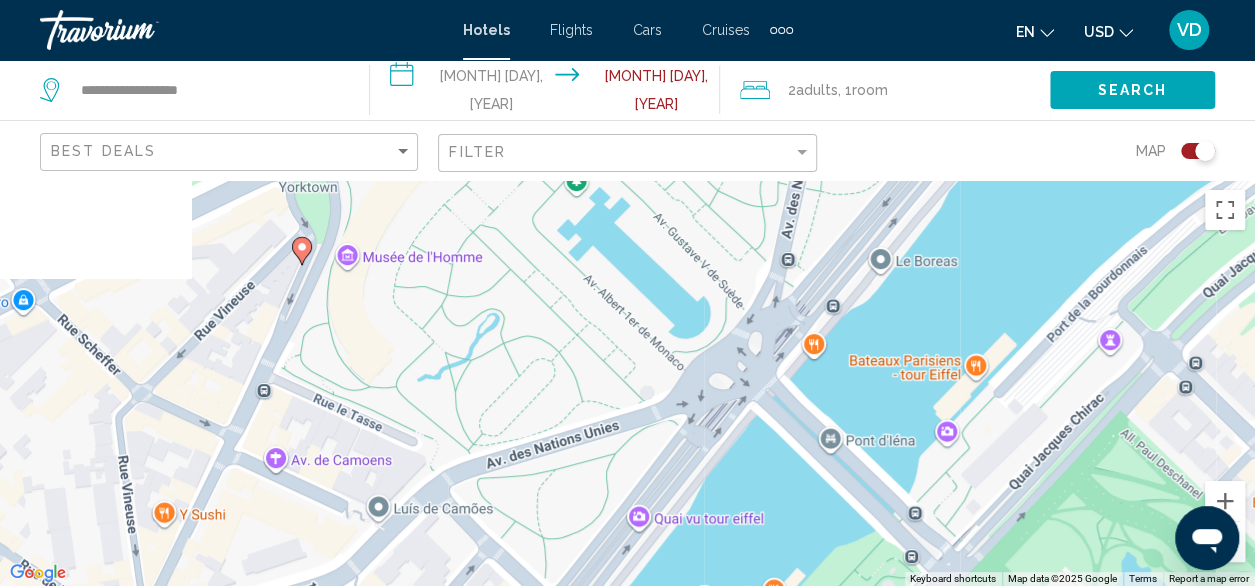drag, startPoint x: 386, startPoint y: 332, endPoint x: 755, endPoint y: 318, distance: 369.26547 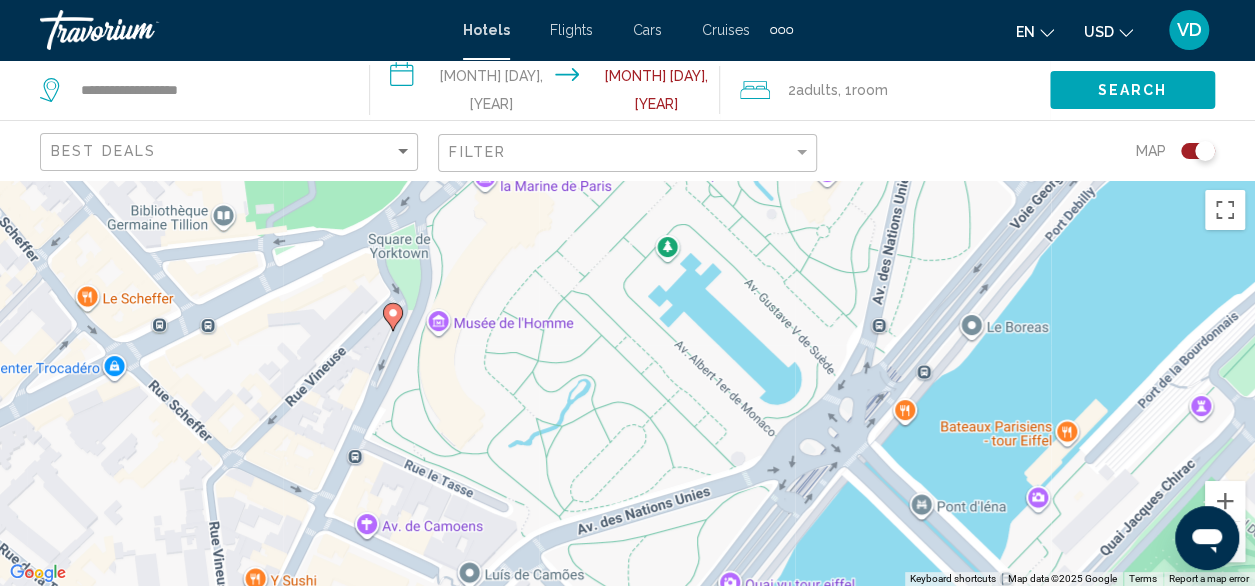 drag, startPoint x: 822, startPoint y: 279, endPoint x: 792, endPoint y: 441, distance: 164.75436 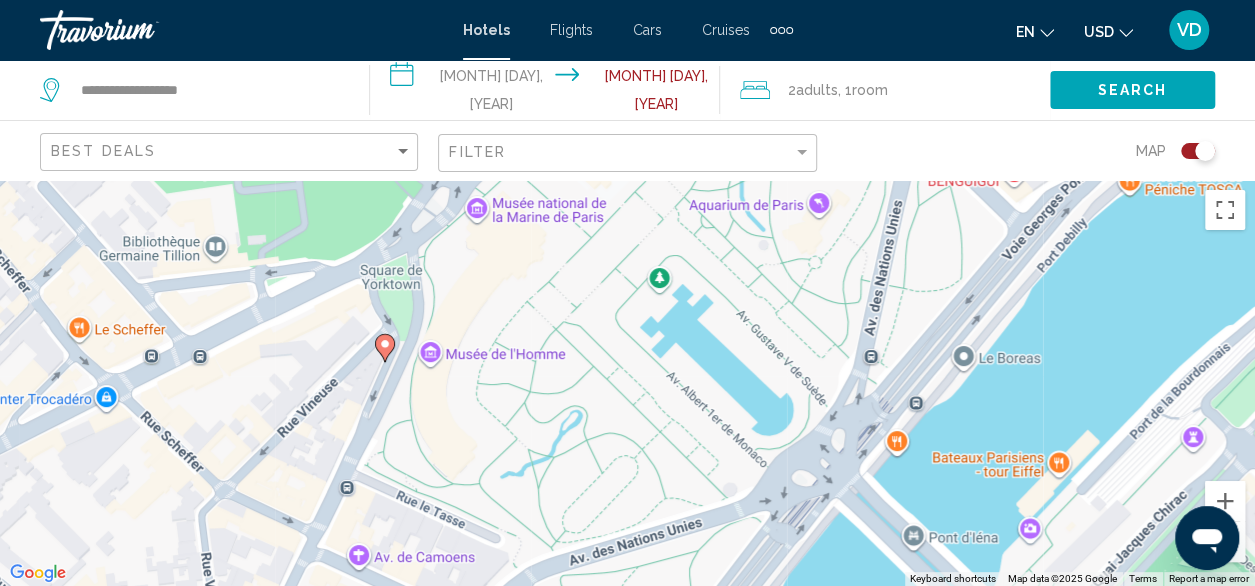 click 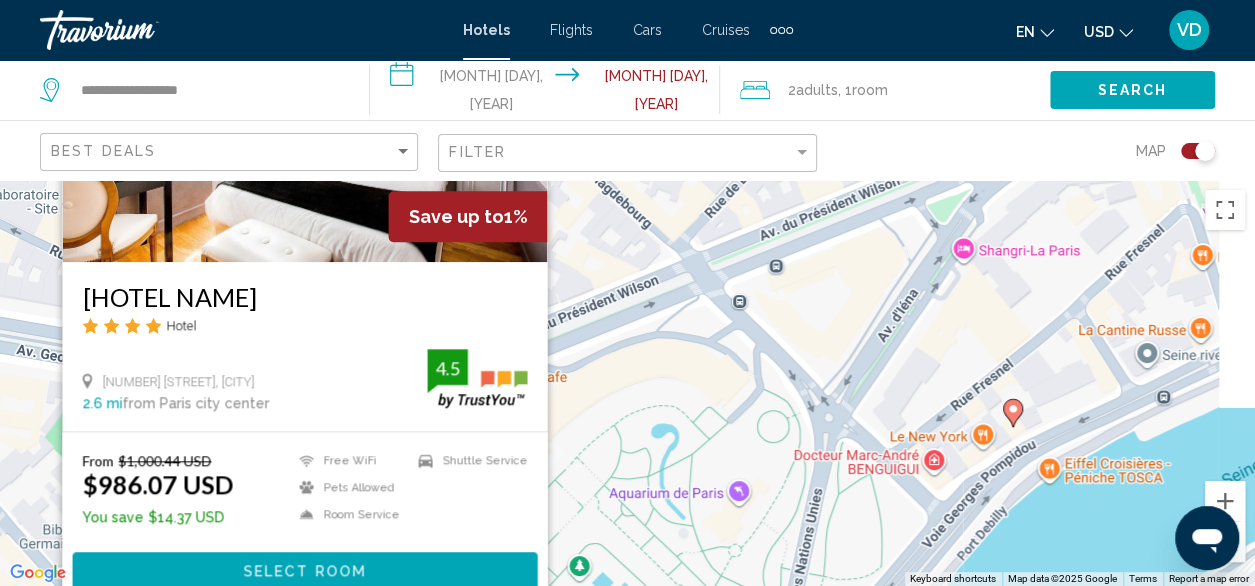 drag, startPoint x: 820, startPoint y: 454, endPoint x: 683, endPoint y: 338, distance: 179.51323 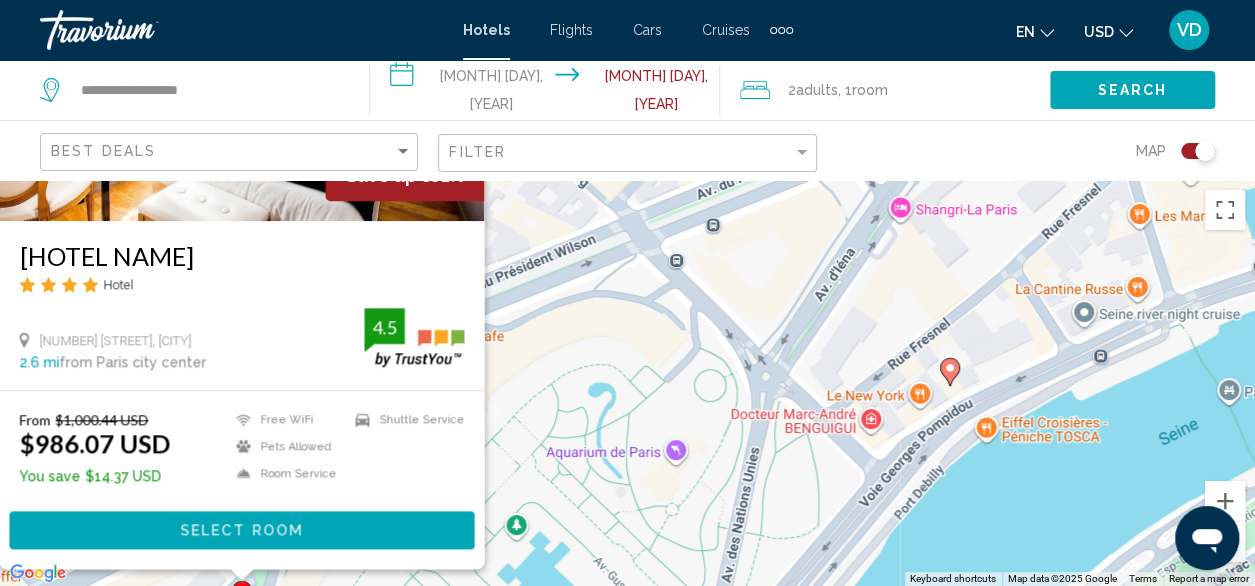 click on "Save up to  1%   [HOTEL NAME]
Hotel
[NUMBER] [STREET], [CITY] [DISTANCE] mi  from [CITY] city center from hotel 4.5 From $1,000.44 USD $986.07 USD  You save  $14.37 USD
Free WiFi
Pets Allowed
Room Service
Shuttle Service  4.5 Select Room" at bounding box center (627, 383) 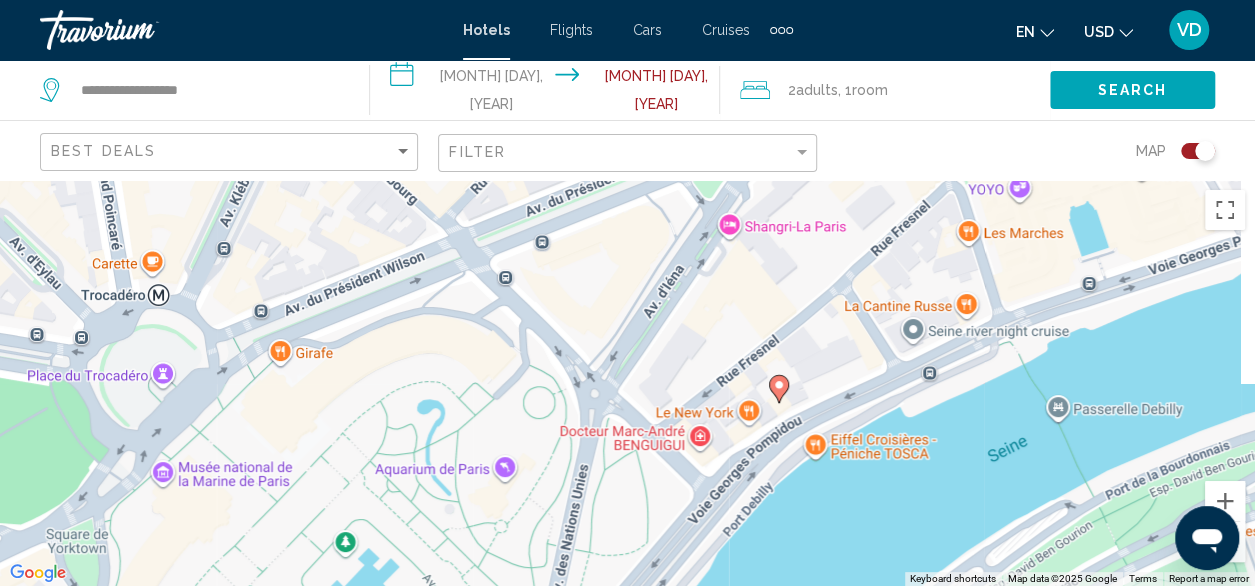 drag, startPoint x: 880, startPoint y: 346, endPoint x: 426, endPoint y: 368, distance: 454.5327 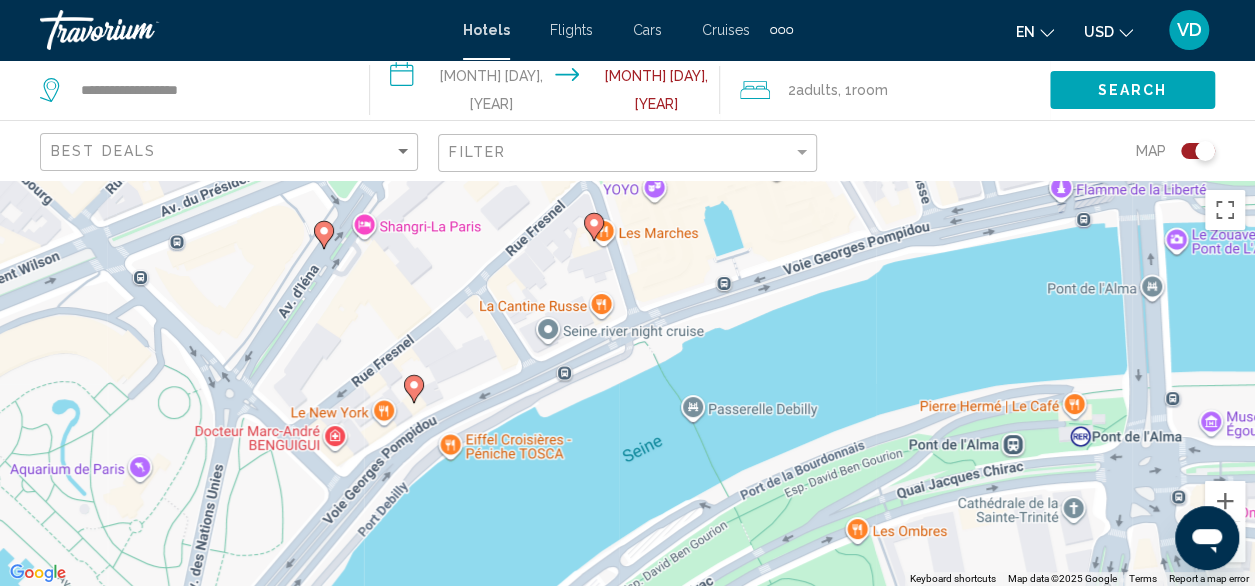 click 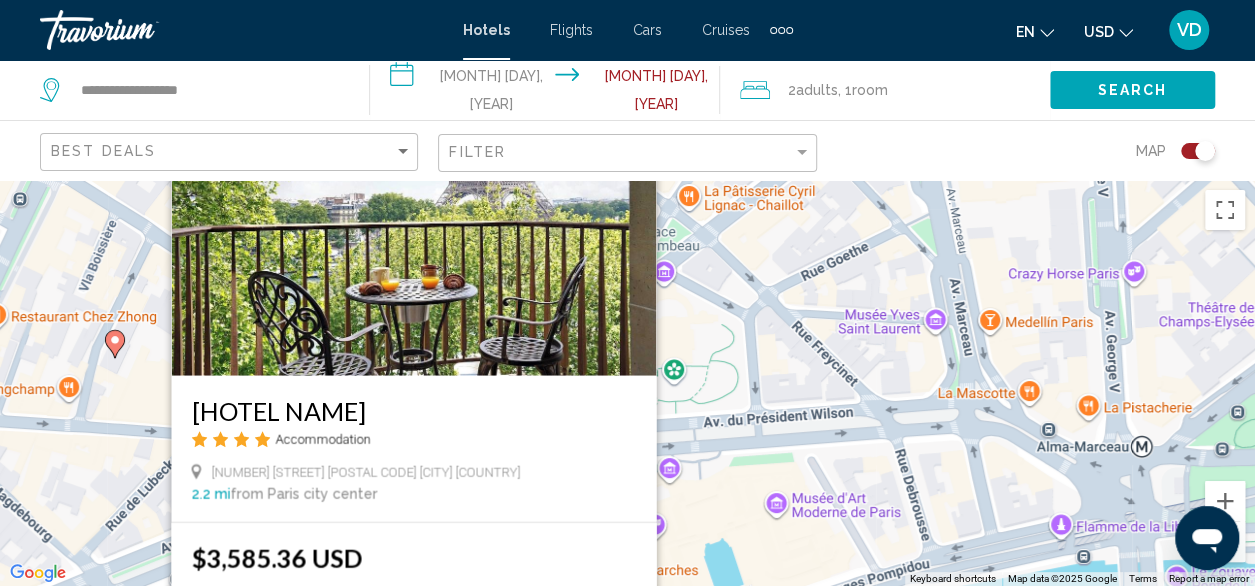 drag, startPoint x: 494, startPoint y: 461, endPoint x: 495, endPoint y: 418, distance: 43.011627 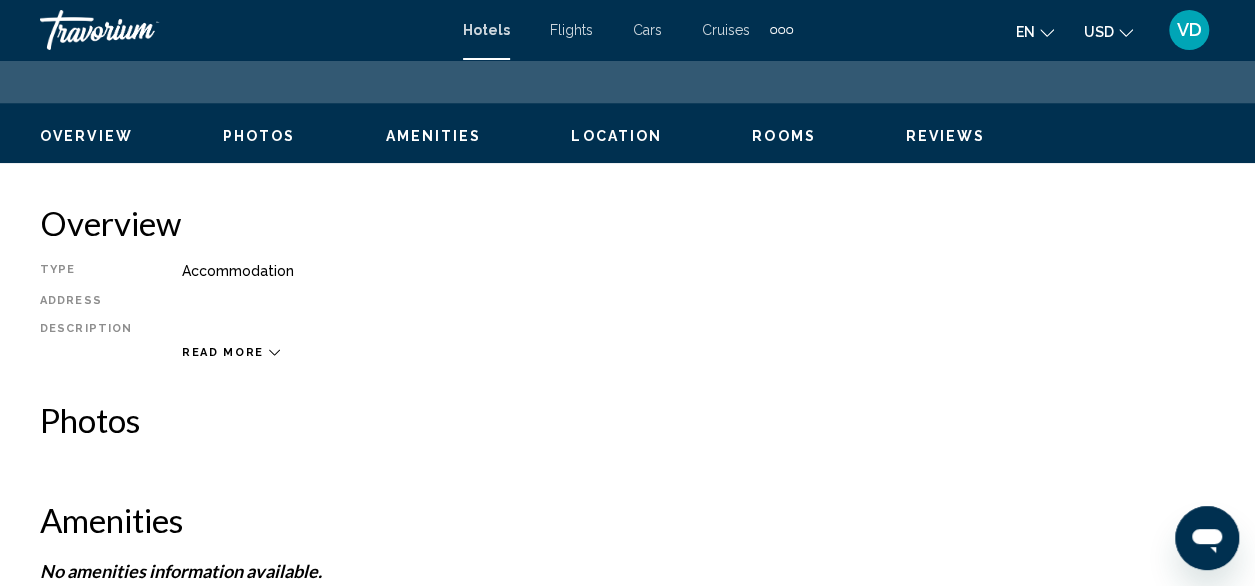scroll, scrollTop: 0, scrollLeft: 0, axis: both 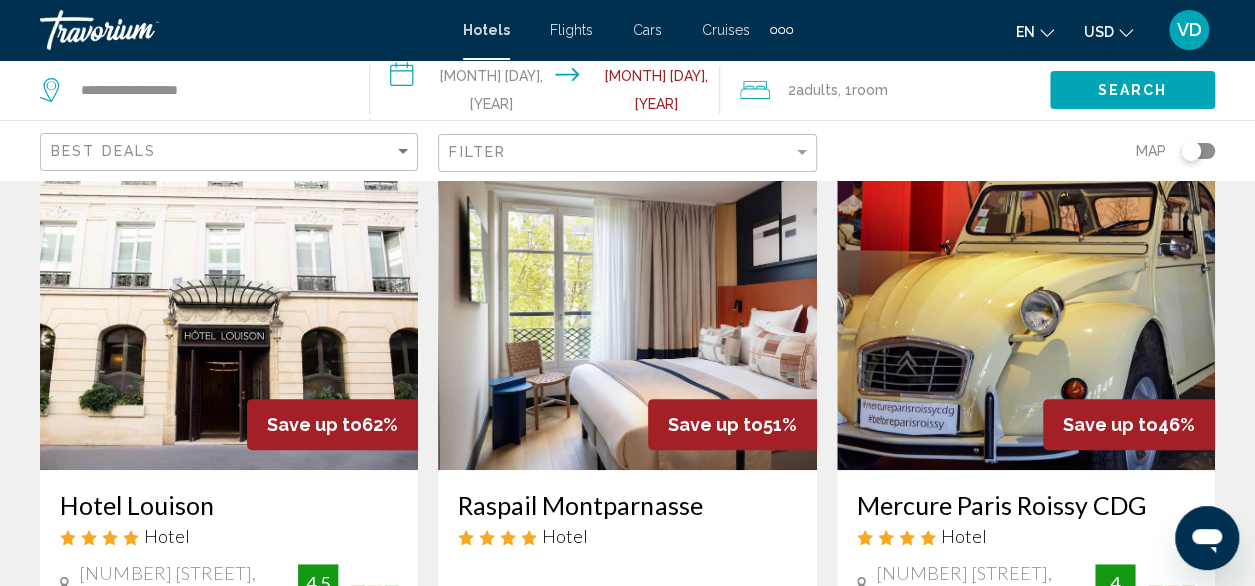 click at bounding box center [627, 310] 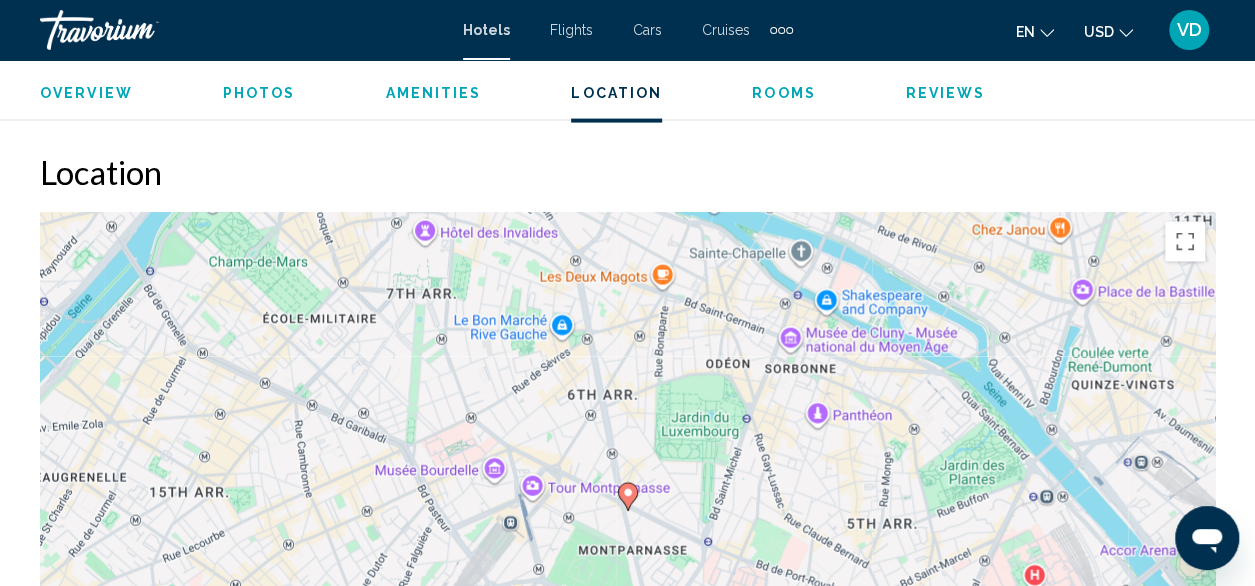 scroll, scrollTop: 2242, scrollLeft: 0, axis: vertical 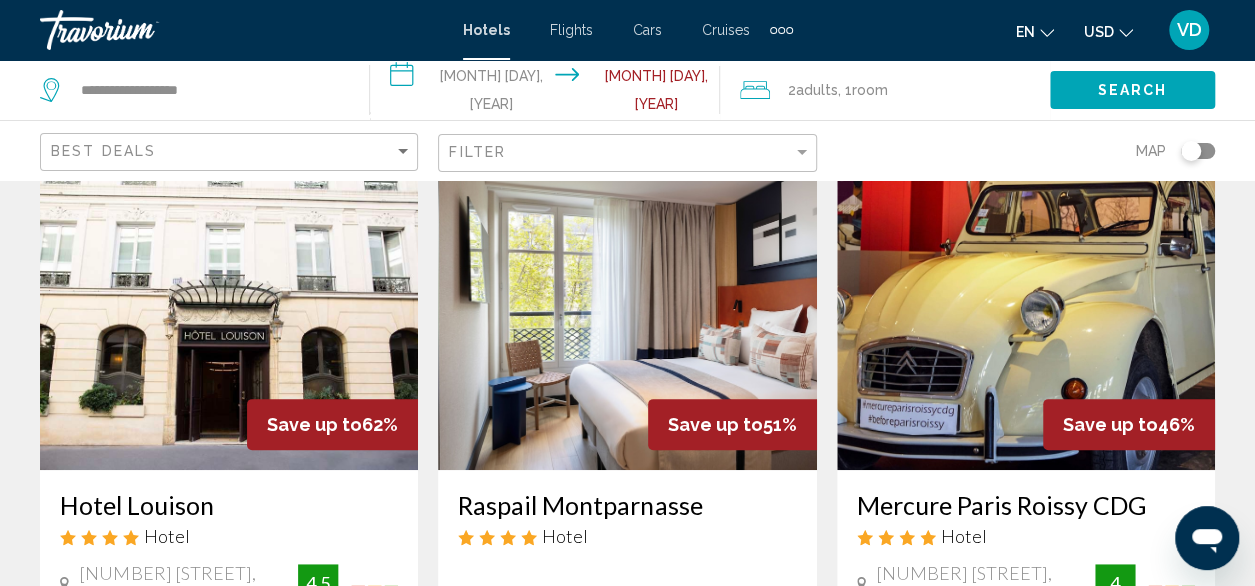 click at bounding box center (1026, 310) 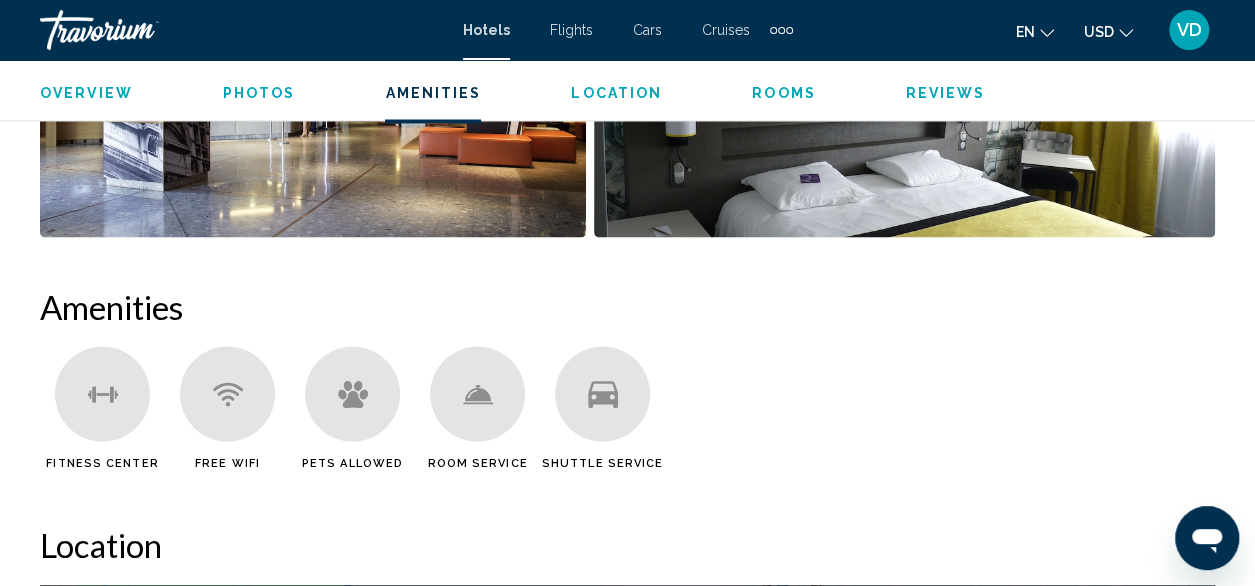 scroll, scrollTop: 1742, scrollLeft: 0, axis: vertical 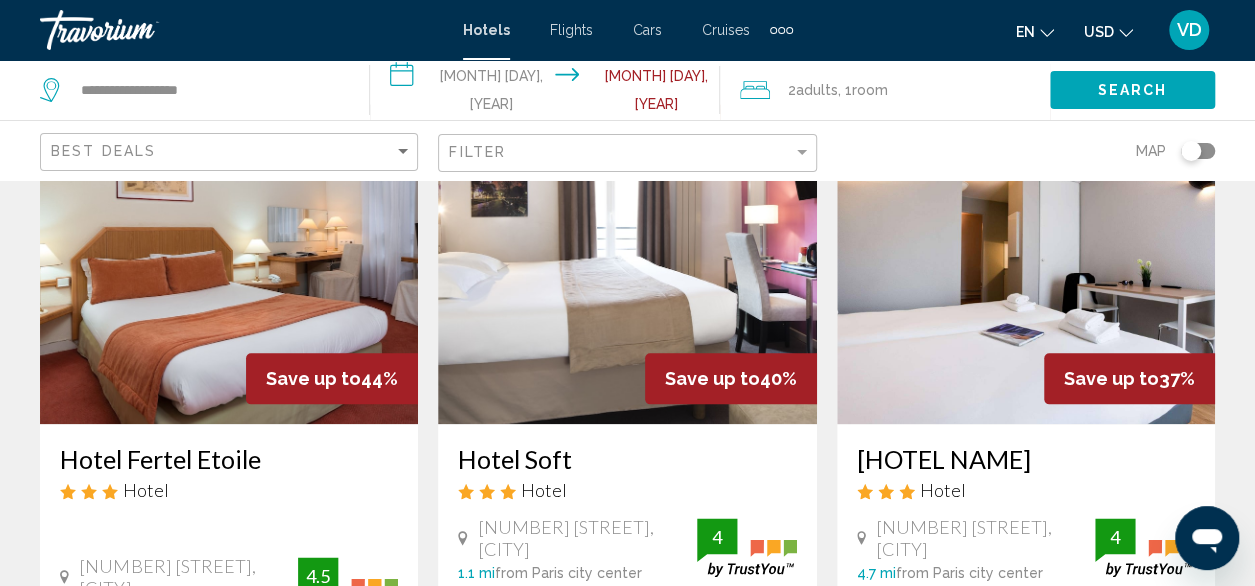 click at bounding box center [229, 264] 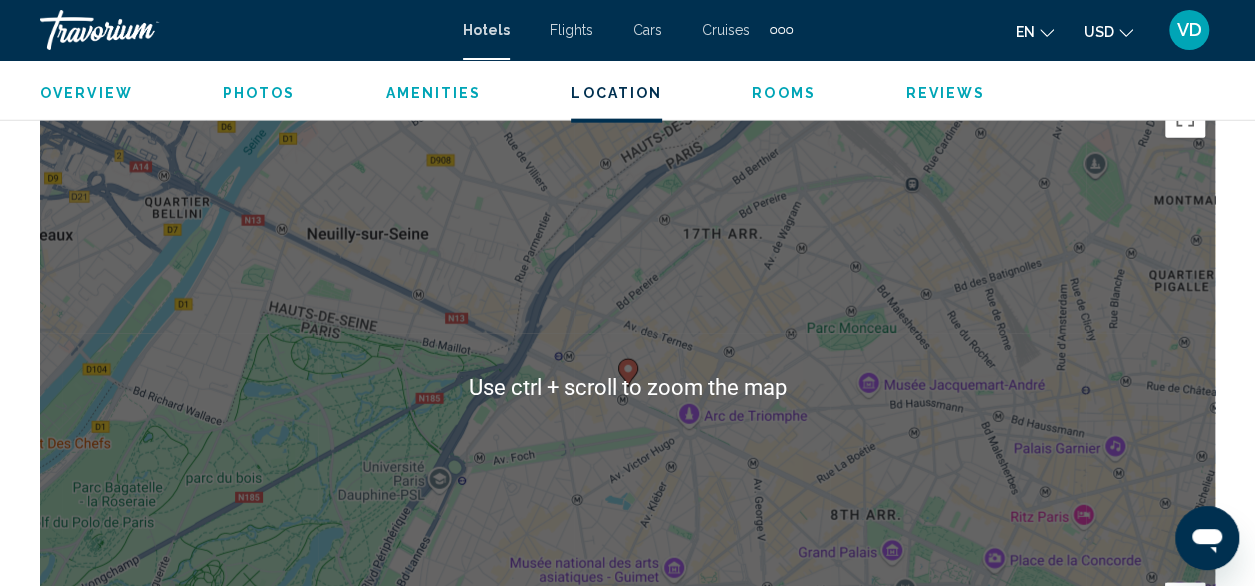 scroll, scrollTop: 2242, scrollLeft: 0, axis: vertical 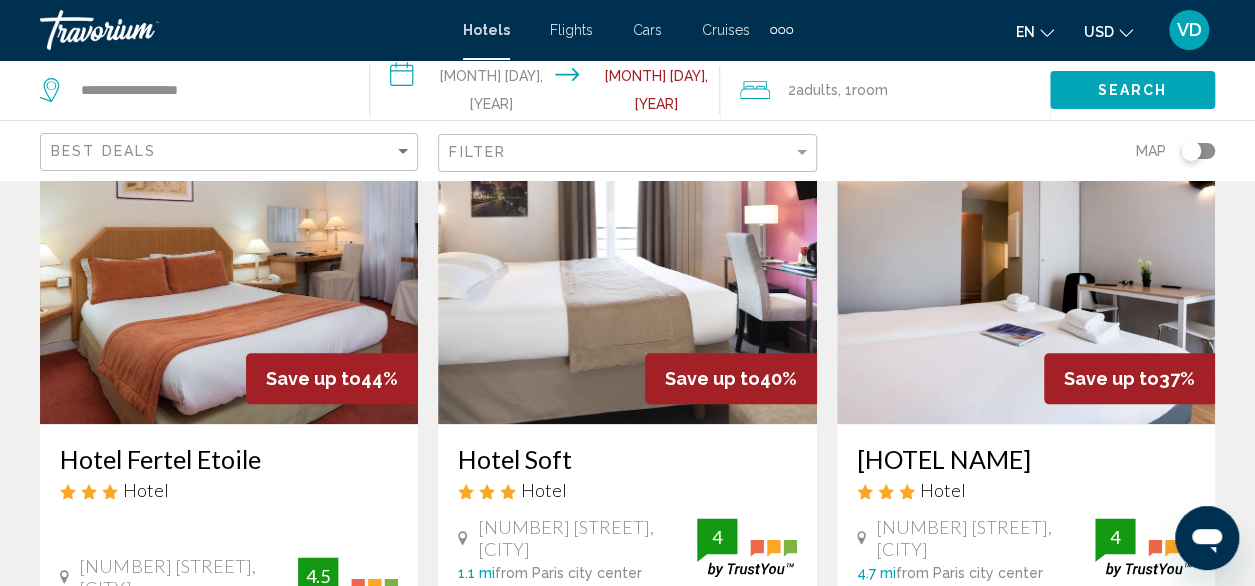 click at bounding box center (627, 264) 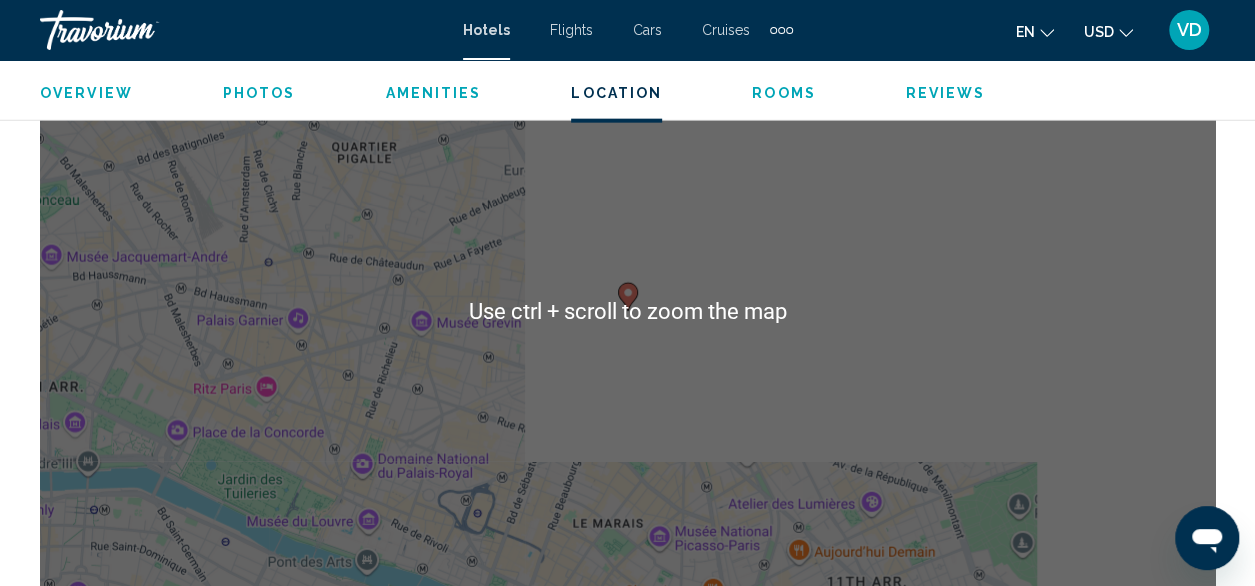scroll, scrollTop: 2342, scrollLeft: 0, axis: vertical 